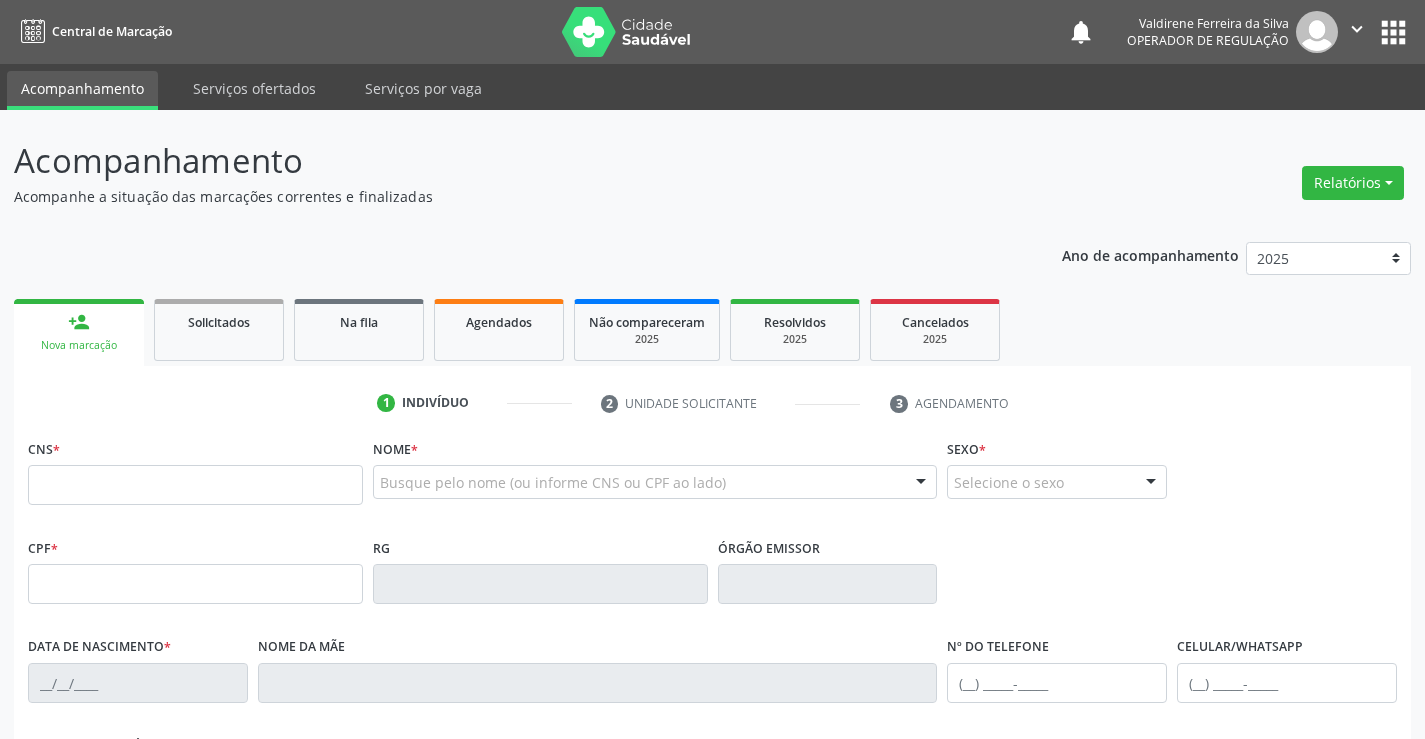 scroll, scrollTop: 0, scrollLeft: 0, axis: both 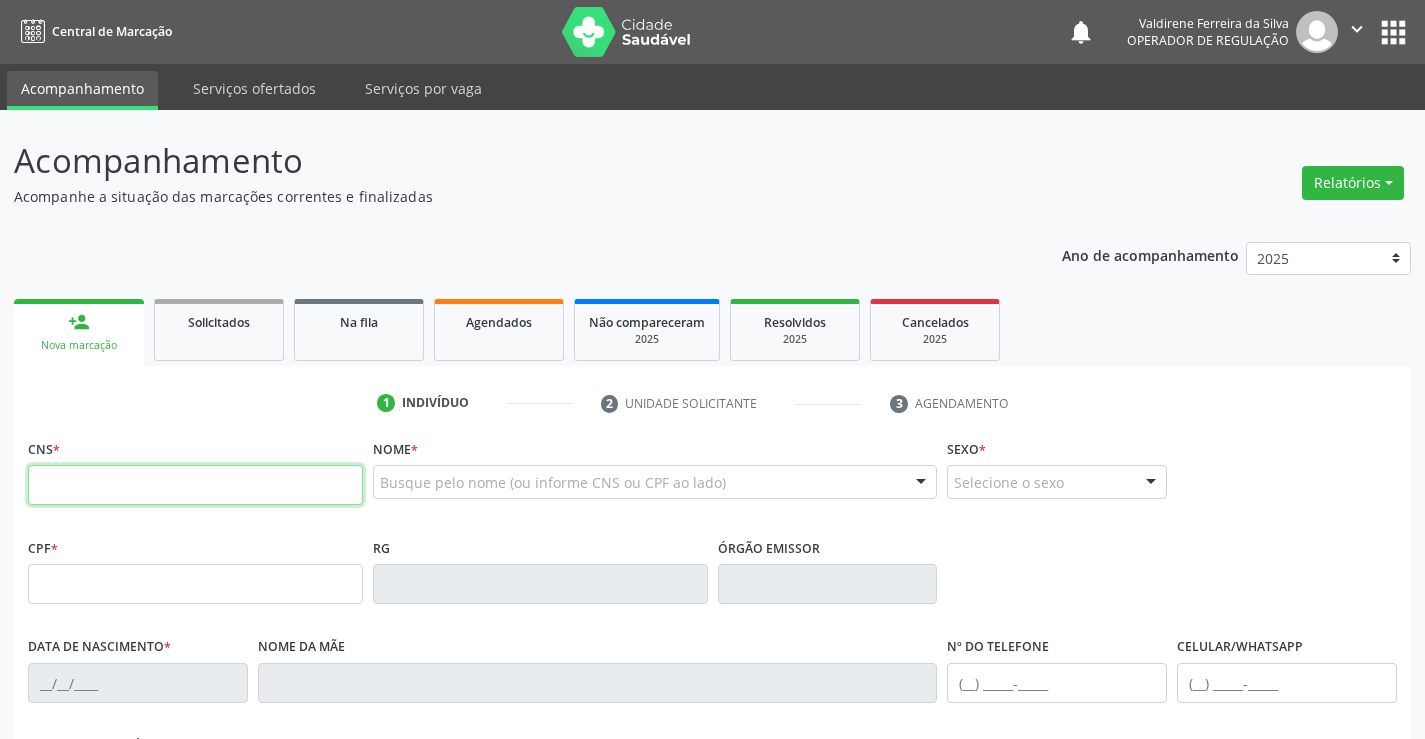 click at bounding box center [195, 485] 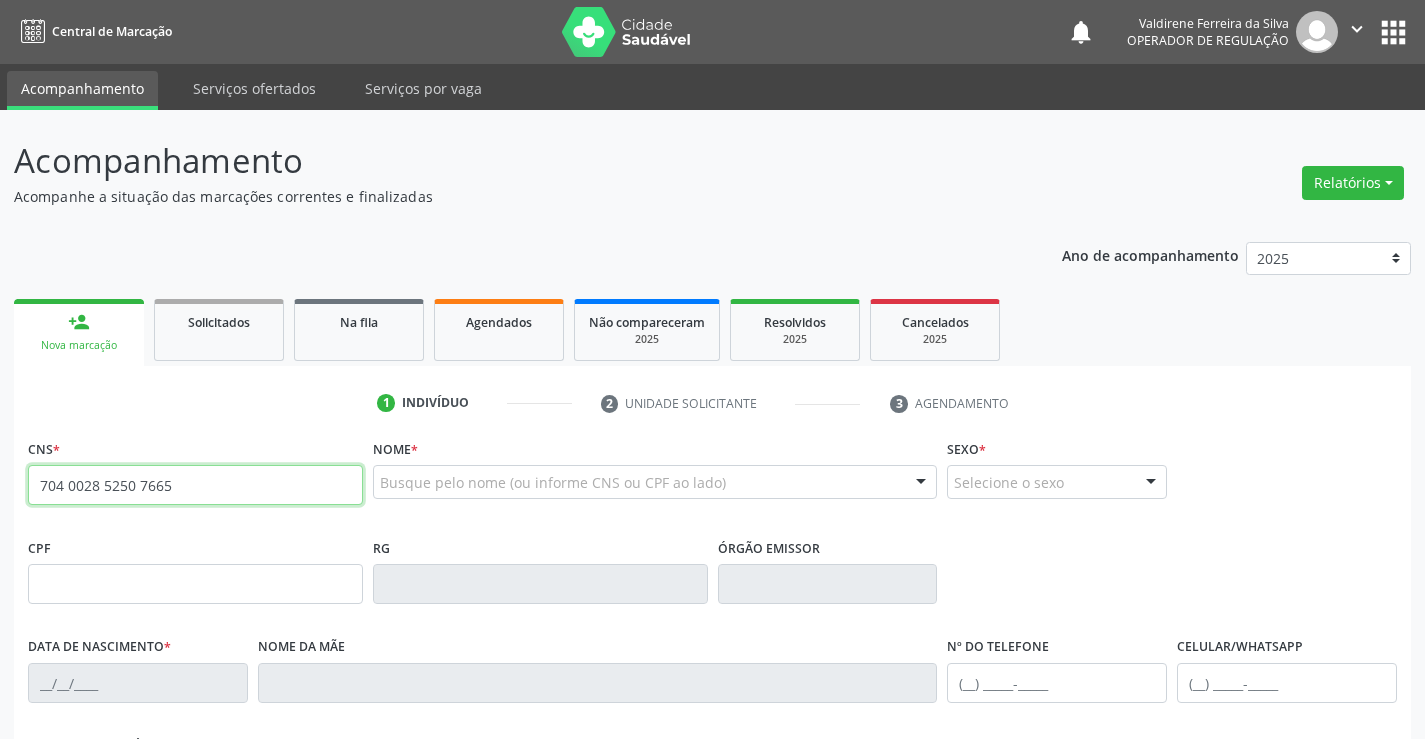 type on "704 0028 5250 7665" 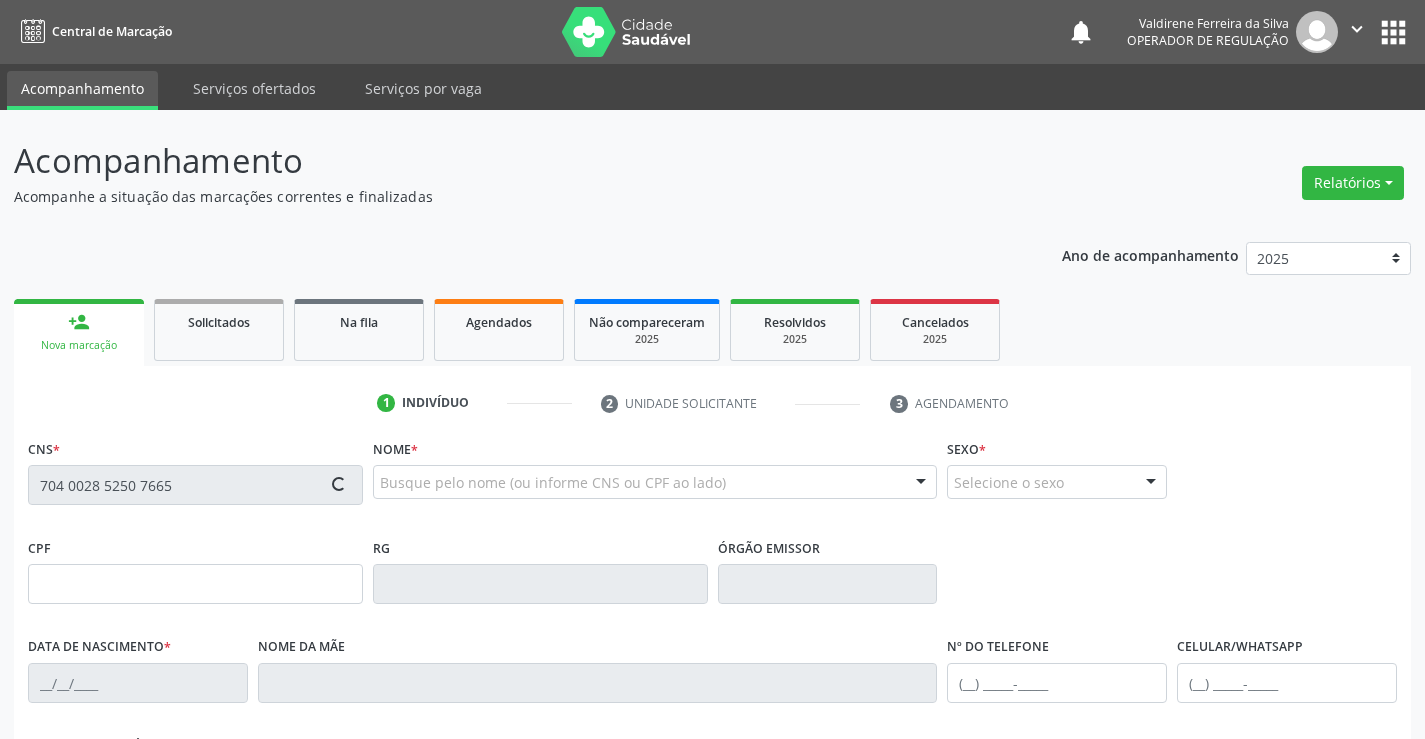 type on "[DOCUMENT_ID]" 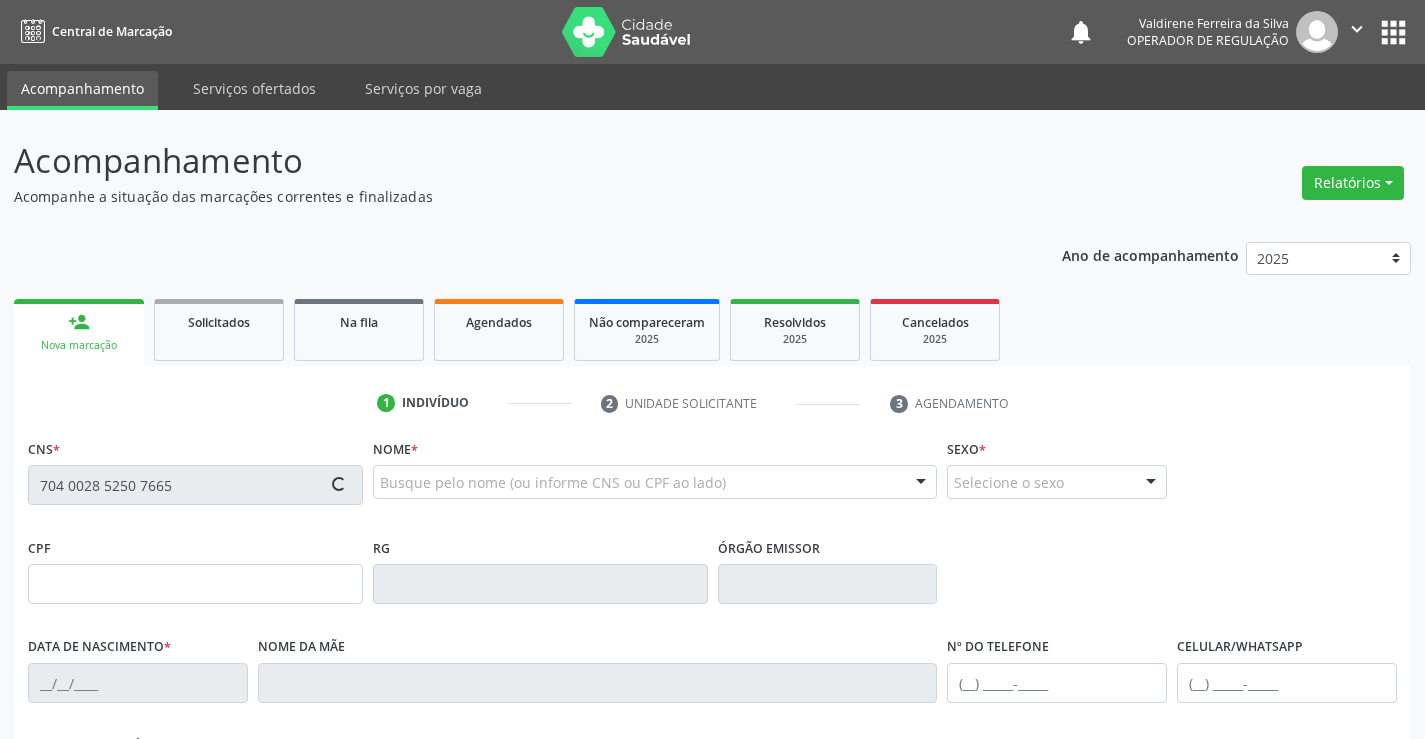 type on "[DATE]" 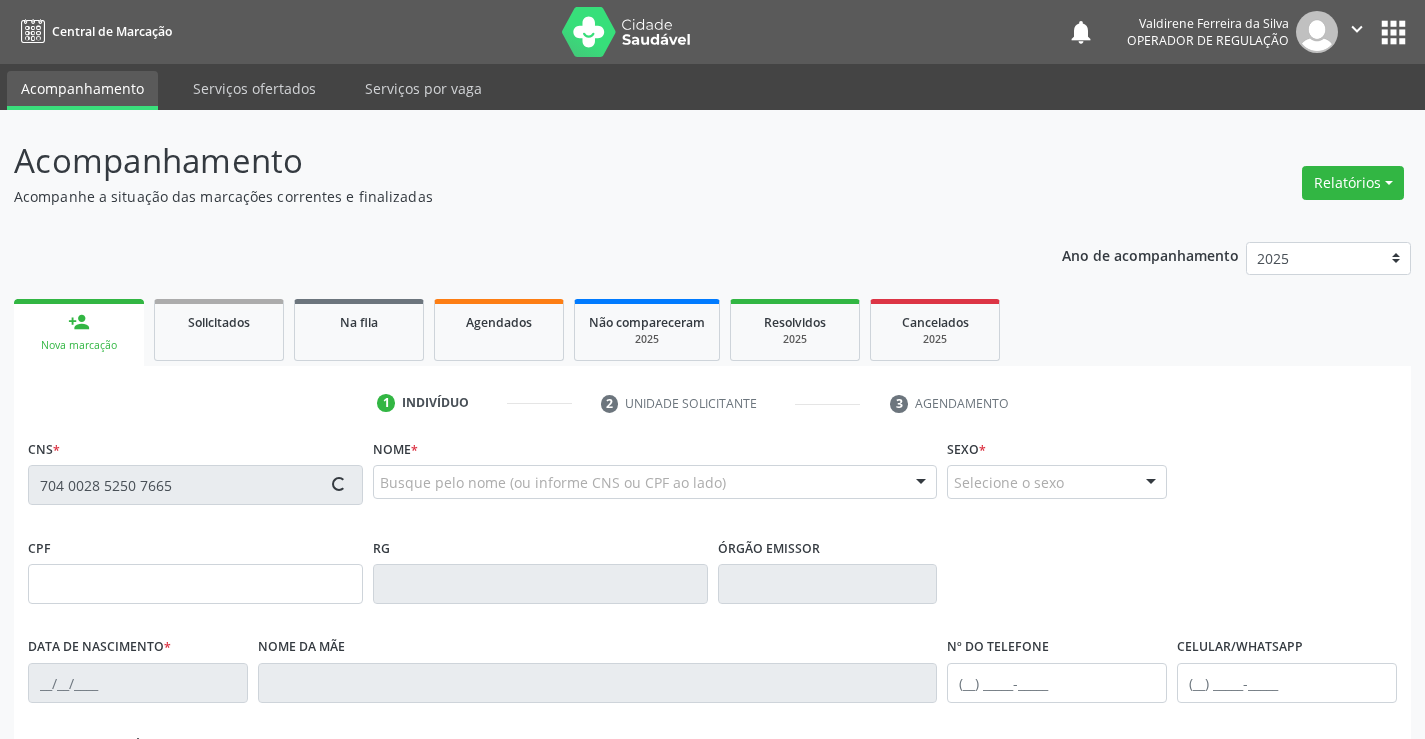 type on "[CPF]" 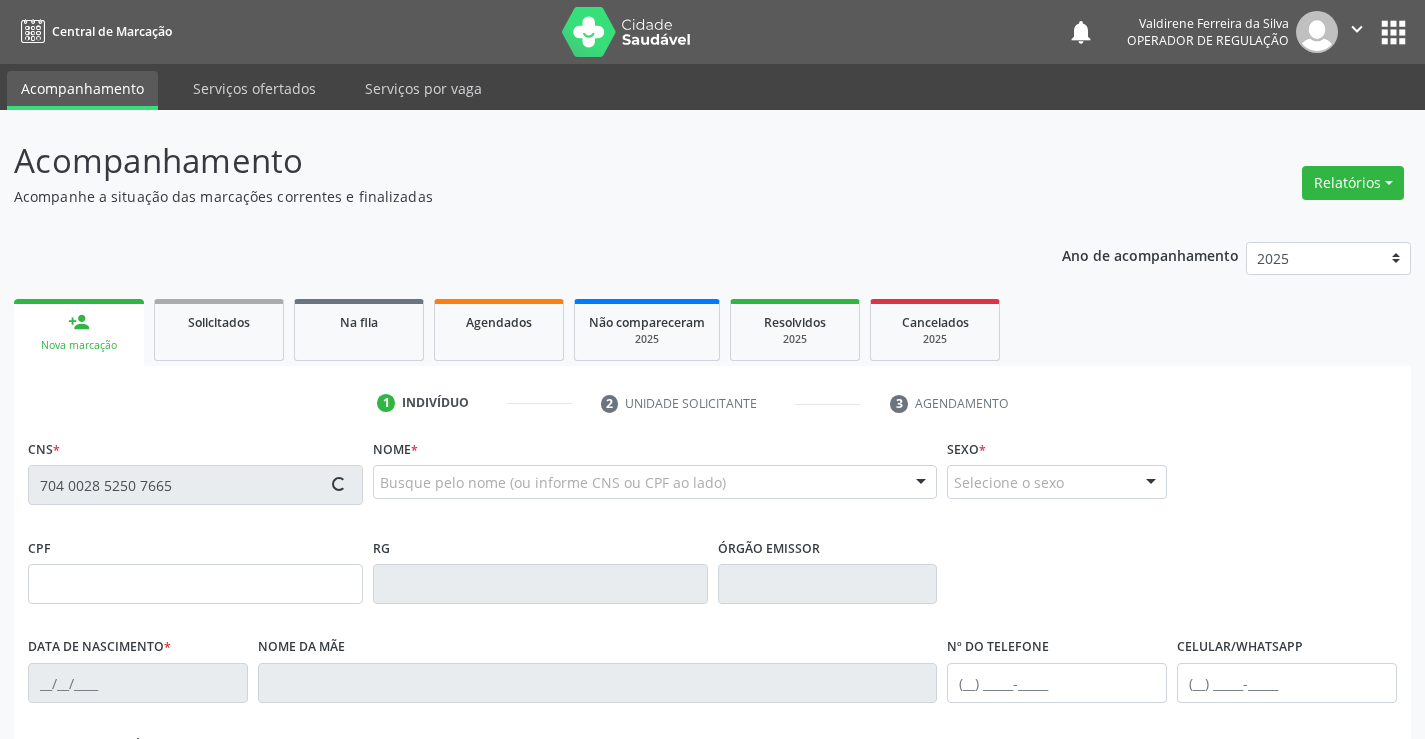 type on "S/N" 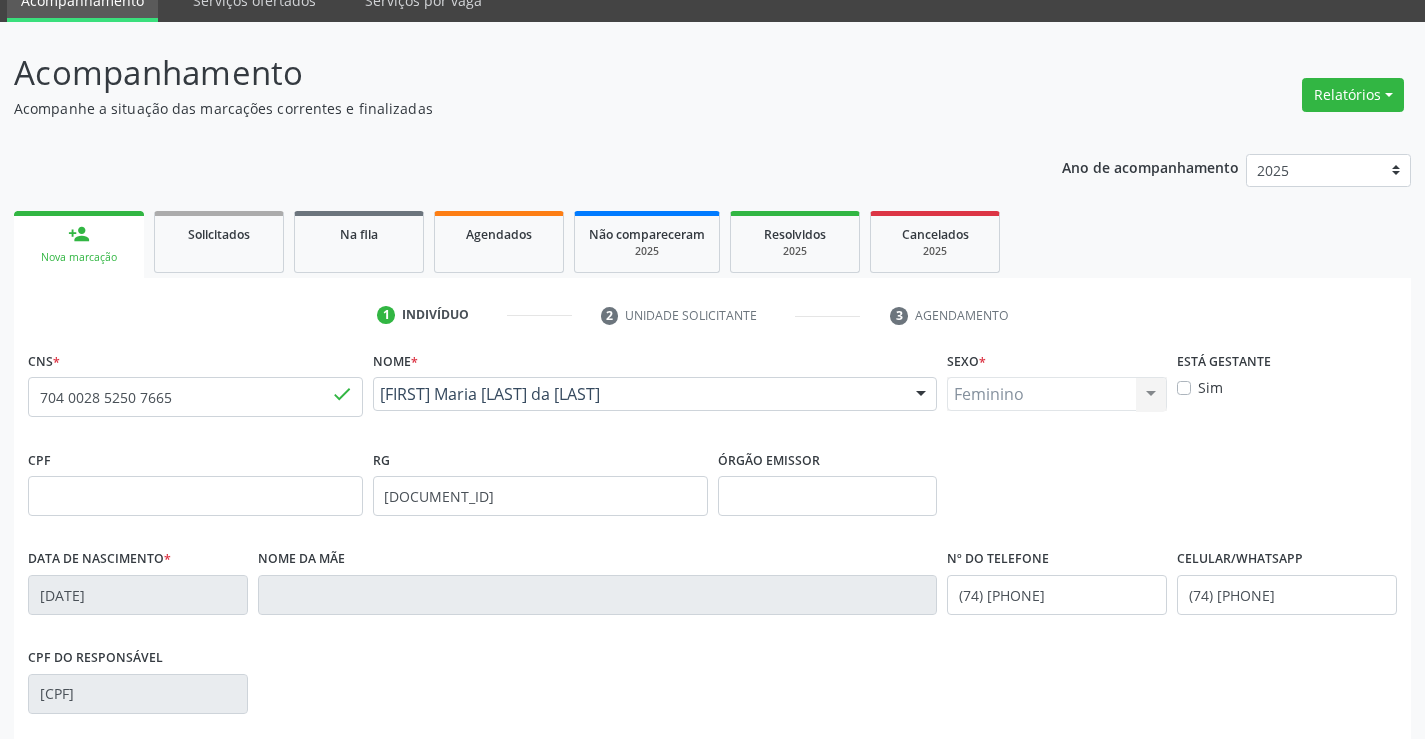 scroll, scrollTop: 345, scrollLeft: 0, axis: vertical 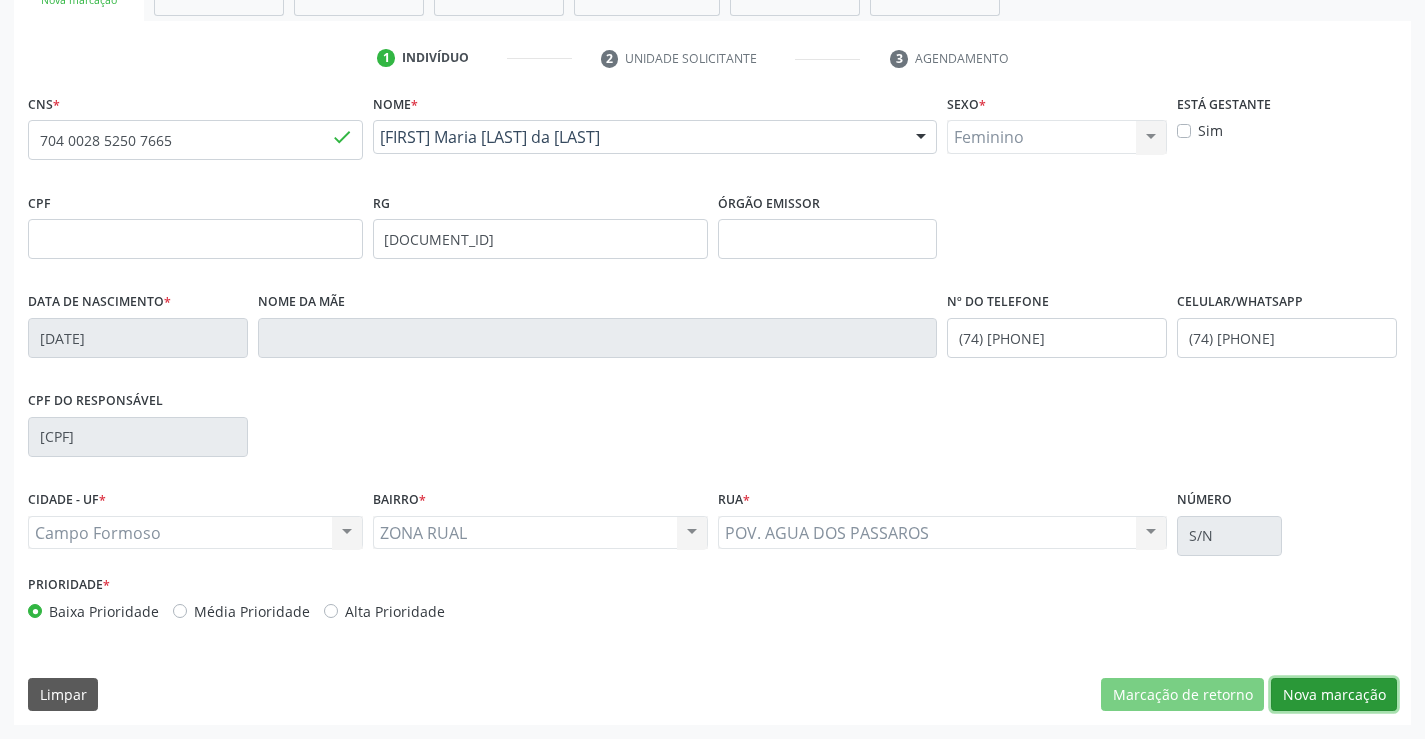 drag, startPoint x: 1341, startPoint y: 692, endPoint x: 1320, endPoint y: 676, distance: 26.400757 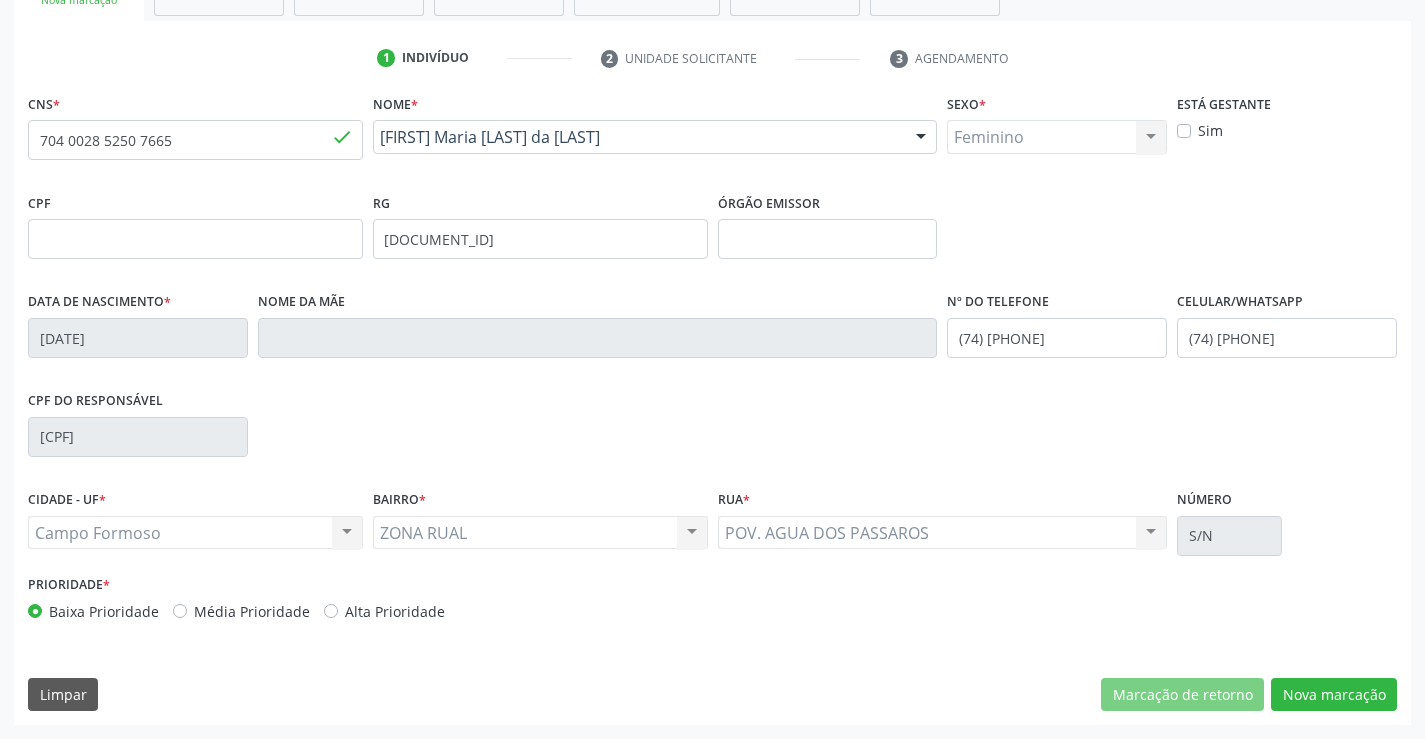 scroll, scrollTop: 167, scrollLeft: 0, axis: vertical 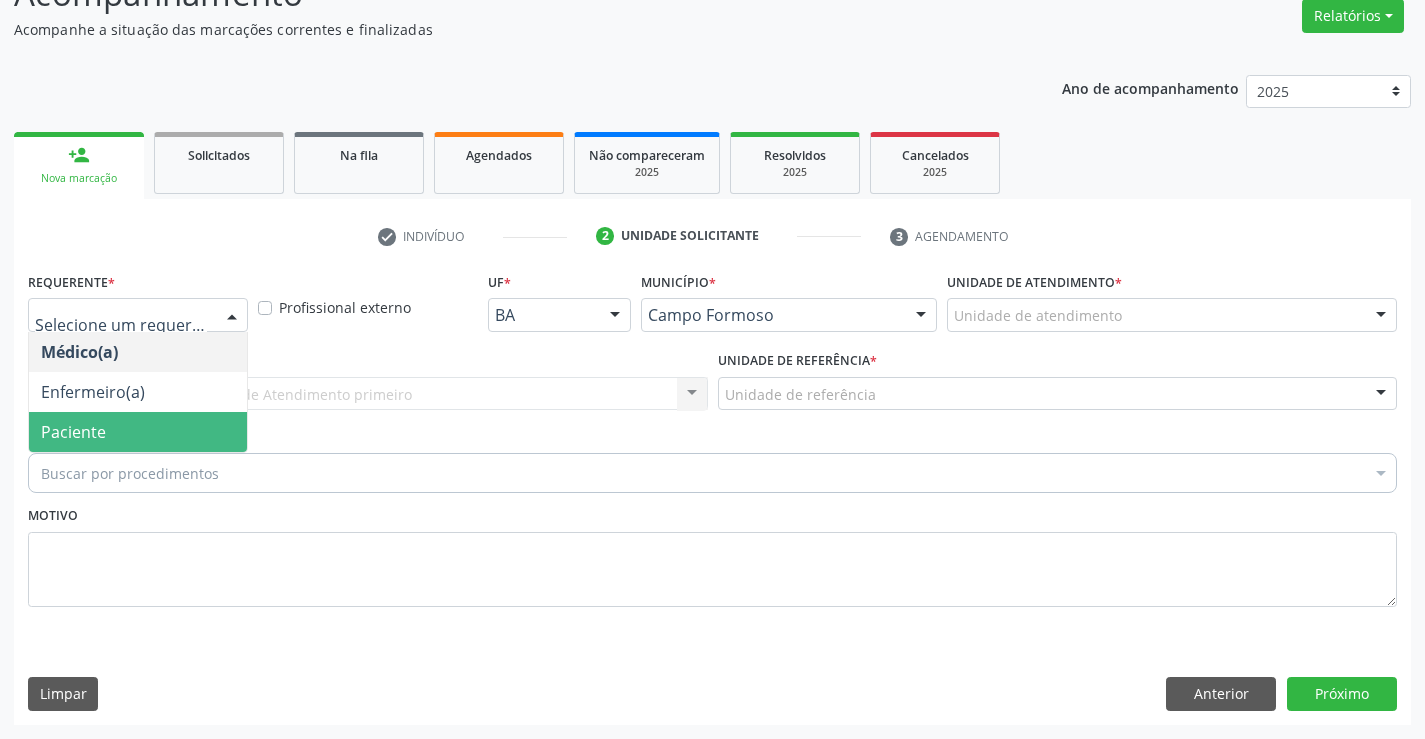 click on "Paciente" at bounding box center [138, 432] 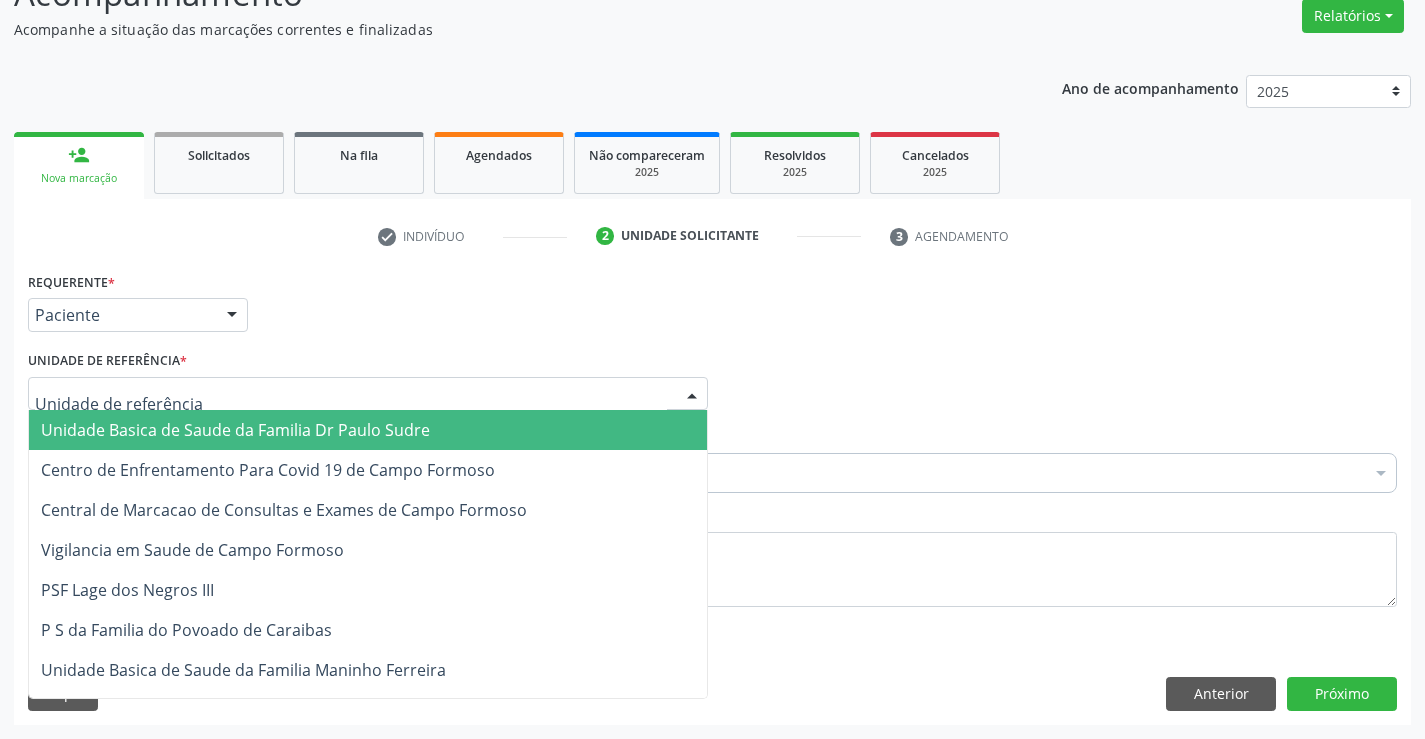 click on "Unidade Basica de Saude da Familia Dr Paulo Sudre" at bounding box center (235, 430) 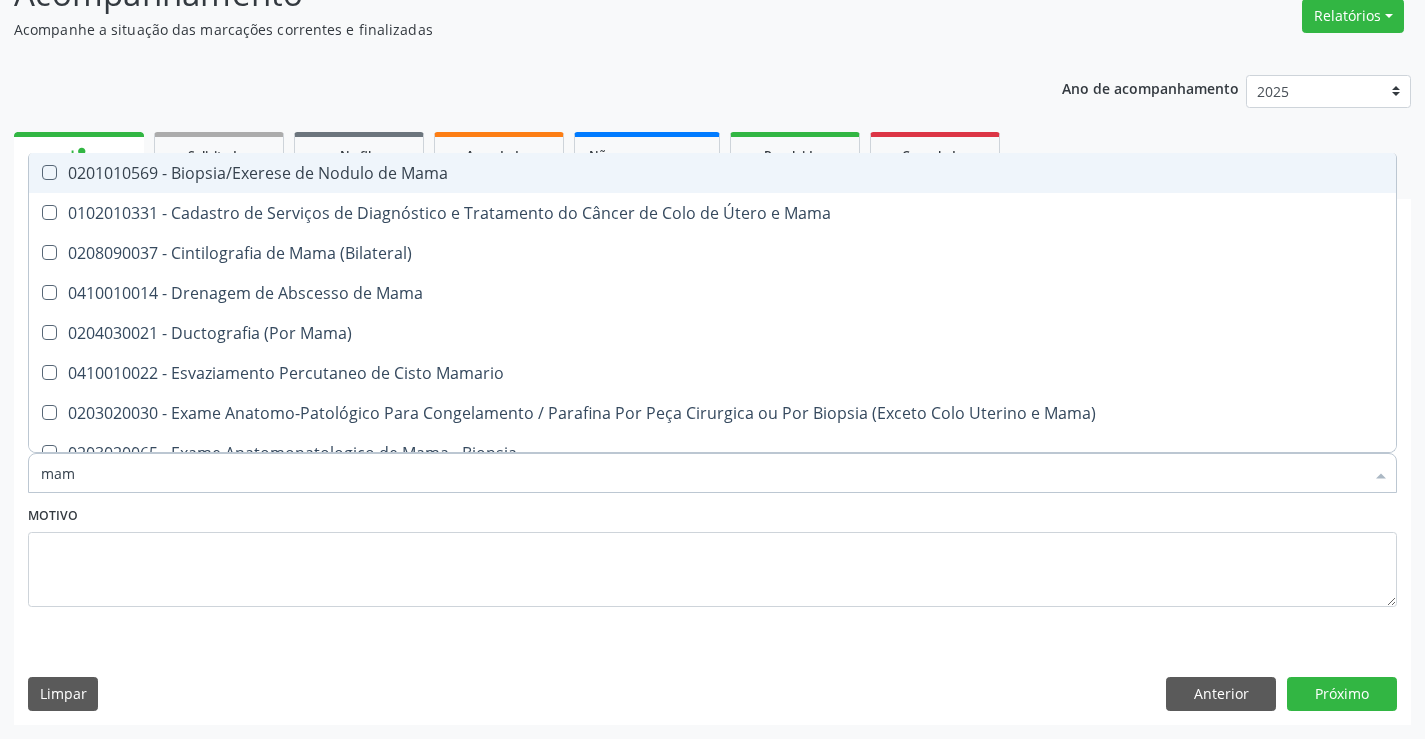 type on "mamo" 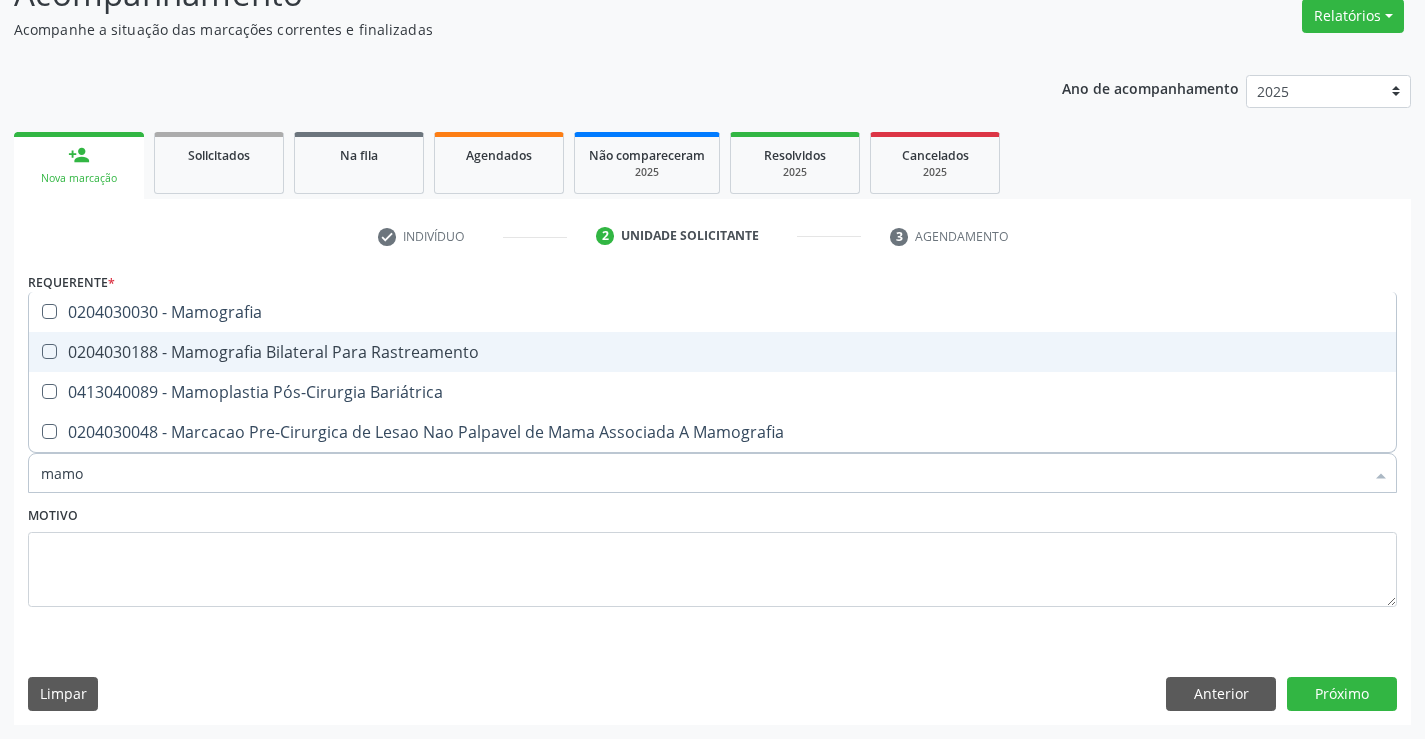 click on "0204030188 - Mamografia Bilateral Para Rastreamento" at bounding box center [712, 352] 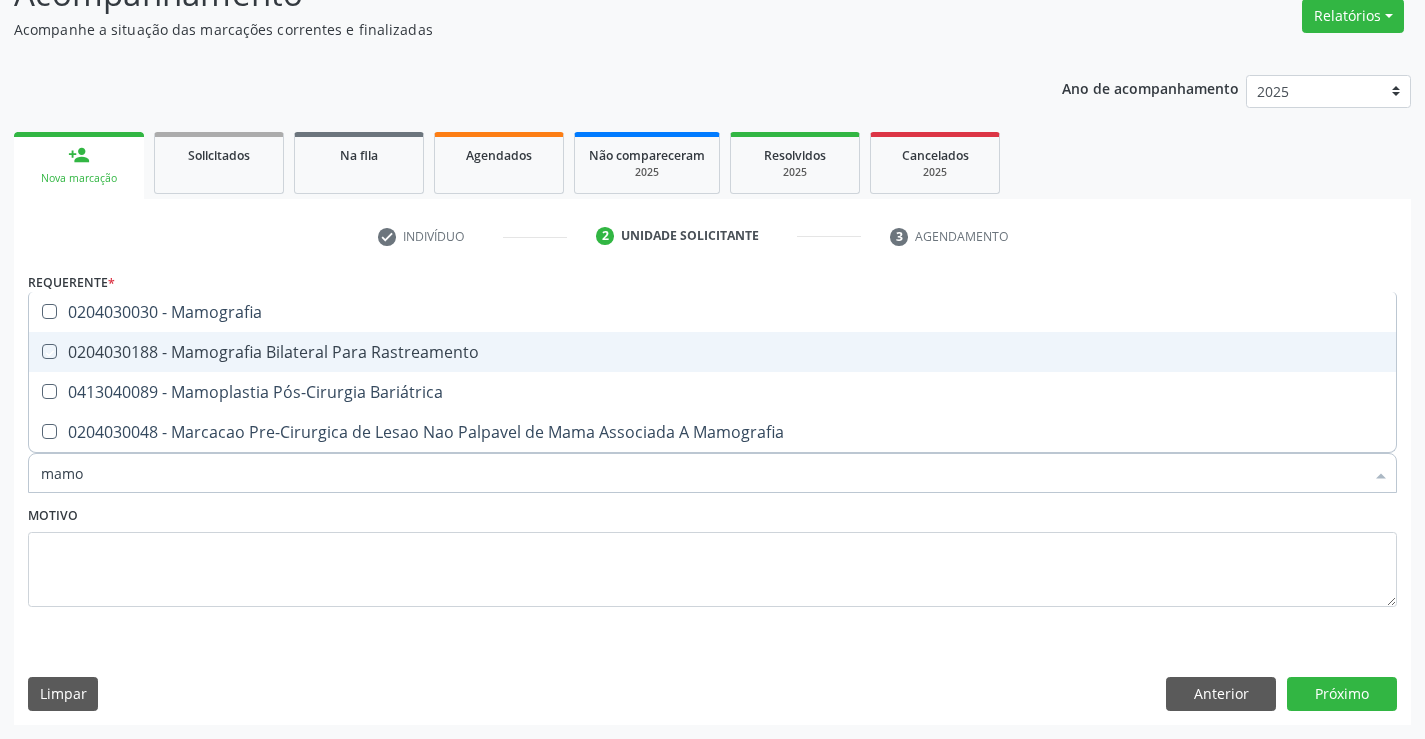 checkbox on "true" 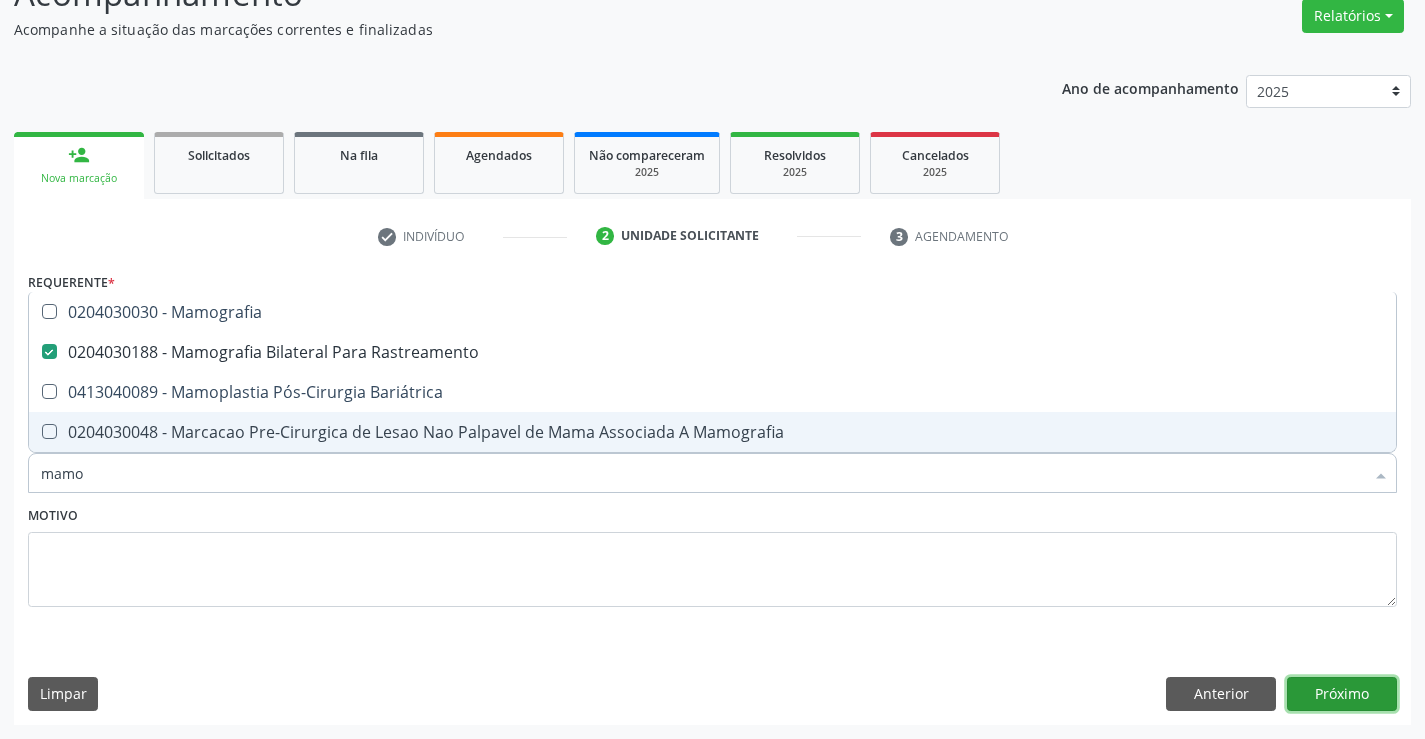 click on "Próximo" at bounding box center [1342, 694] 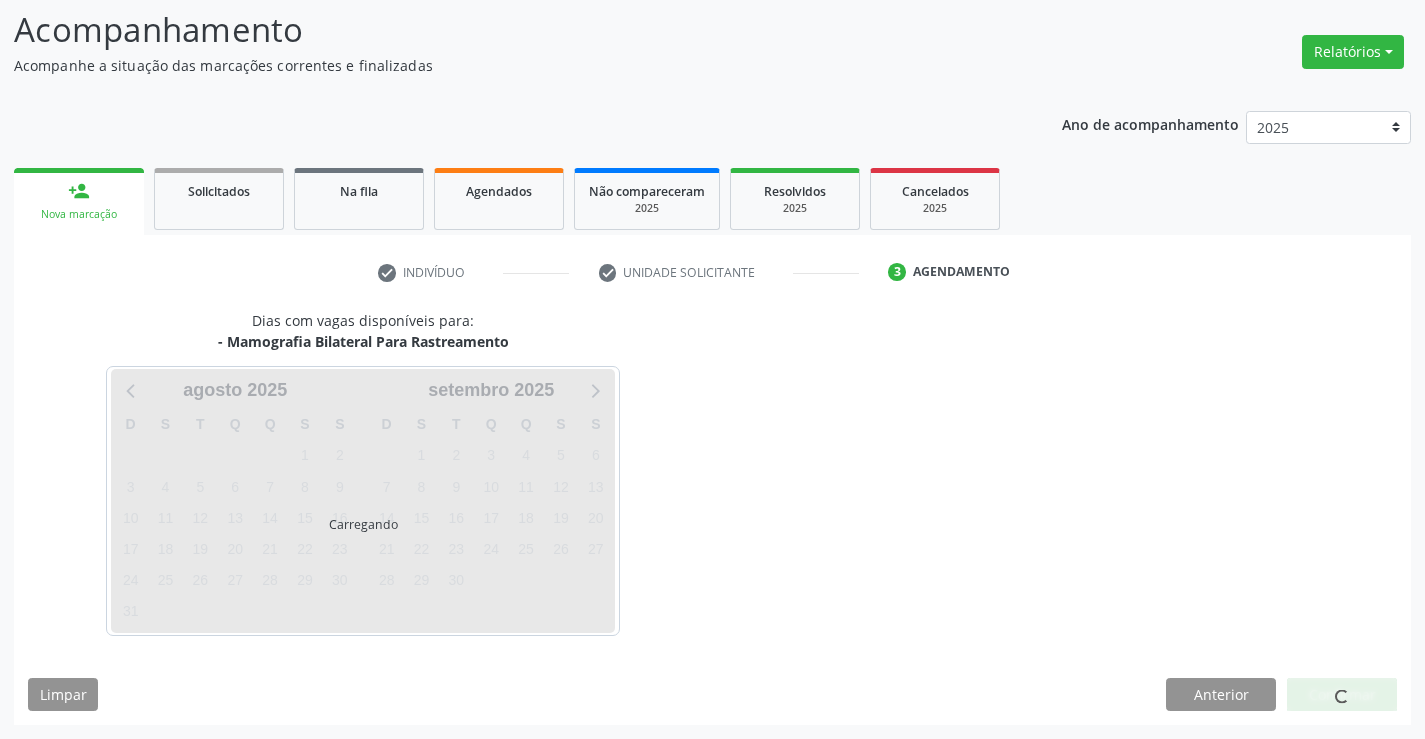 scroll, scrollTop: 131, scrollLeft: 0, axis: vertical 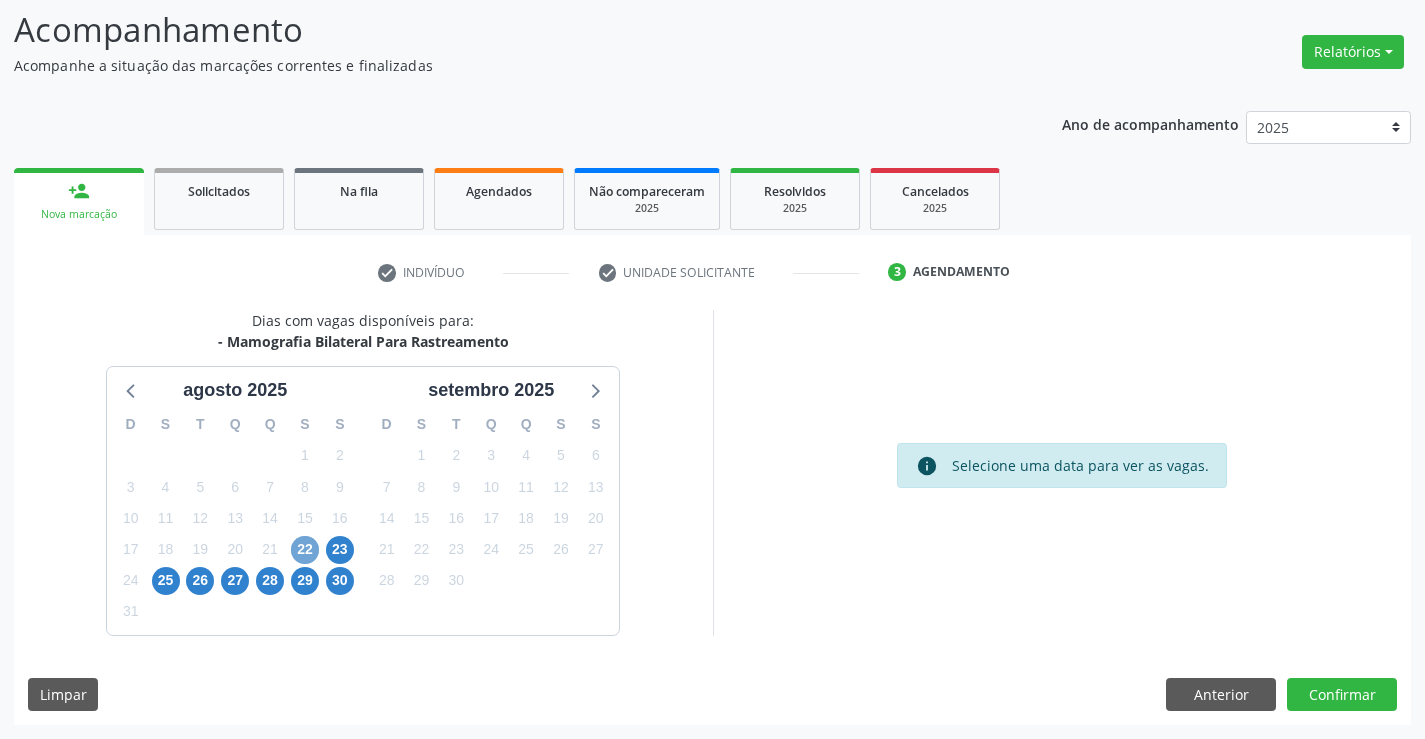 click on "22" at bounding box center [305, 550] 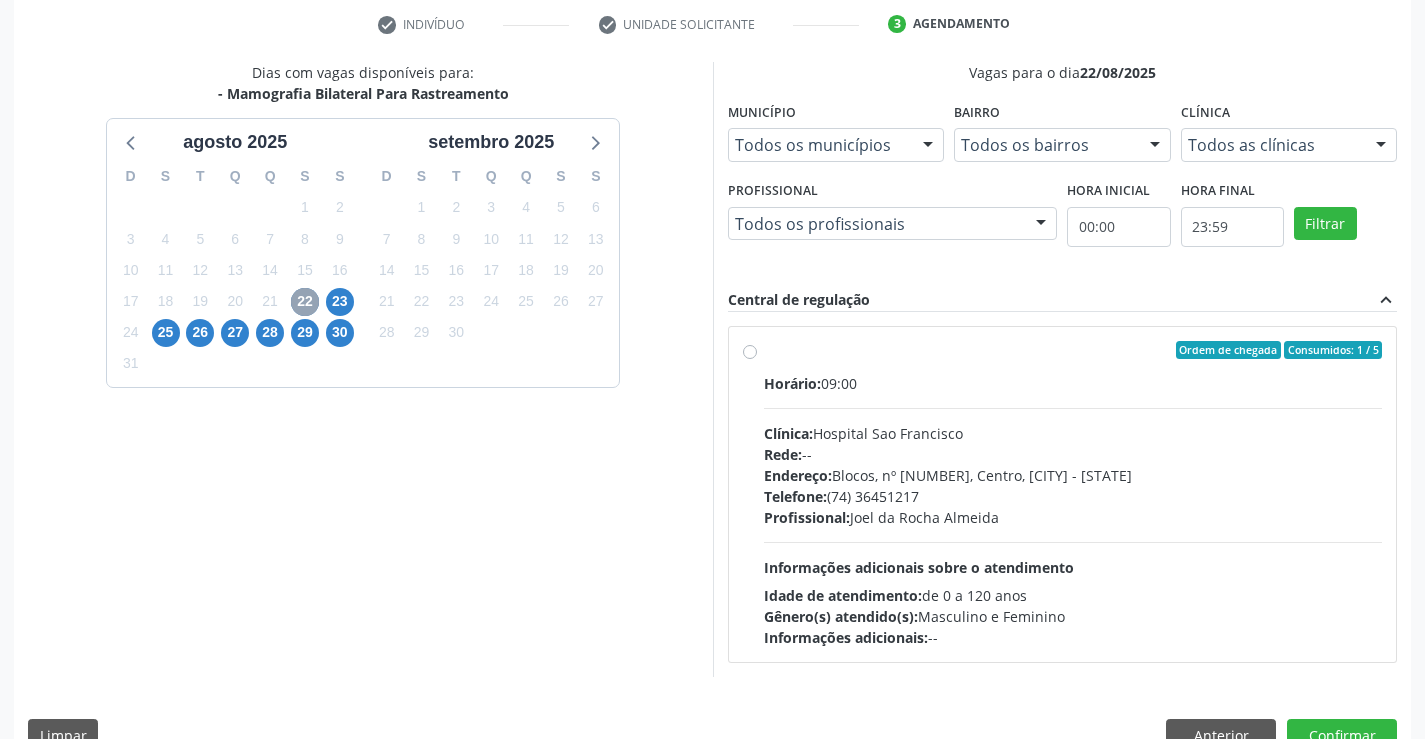 scroll, scrollTop: 420, scrollLeft: 0, axis: vertical 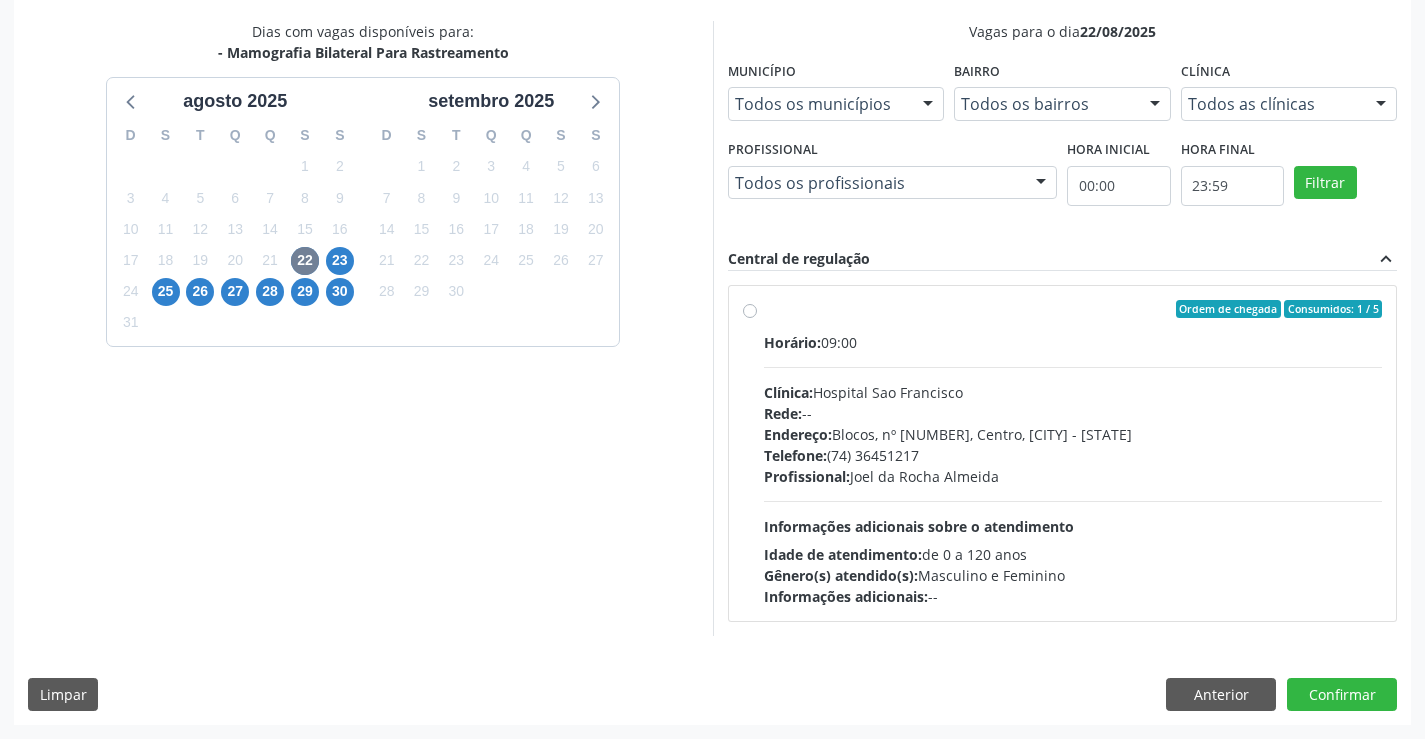 click on "Ordem de chegada
Consumidos: 1 / 5" at bounding box center [1073, 309] 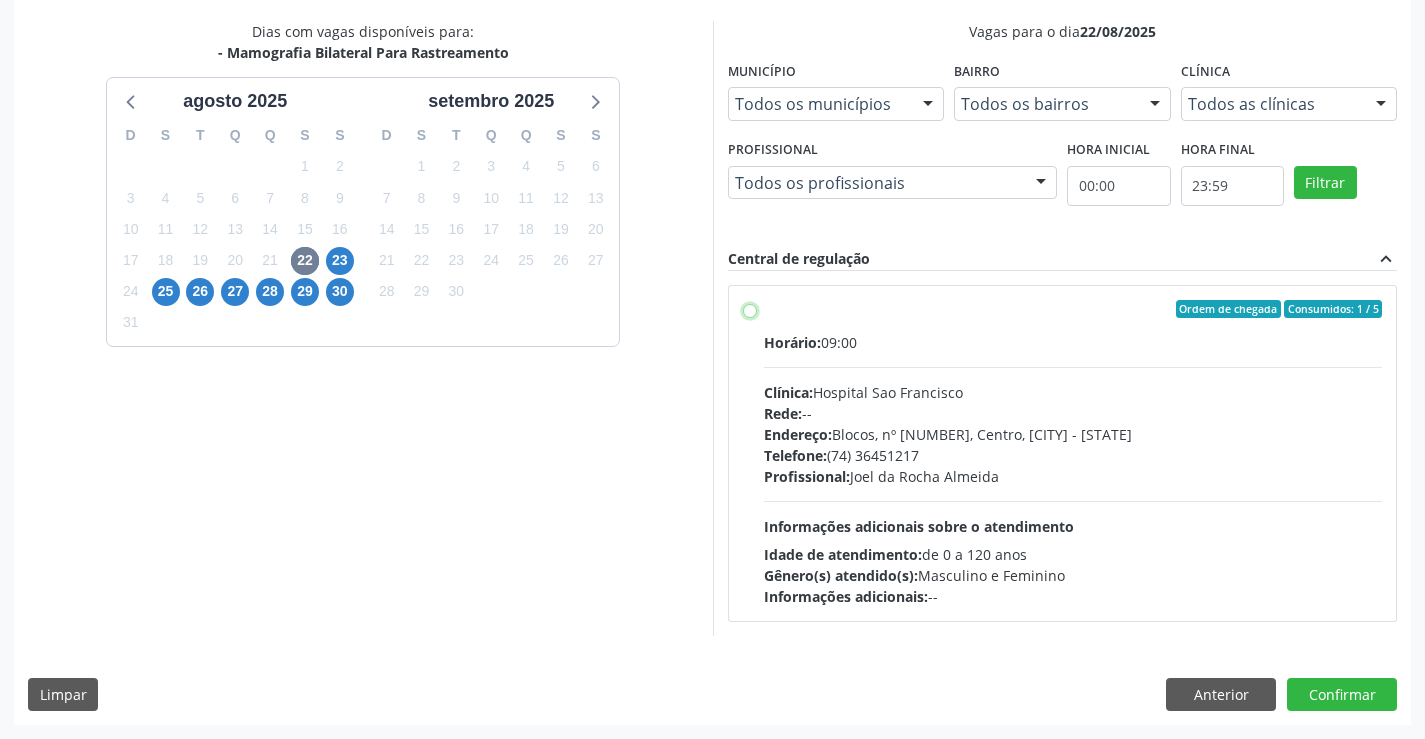 radio on "true" 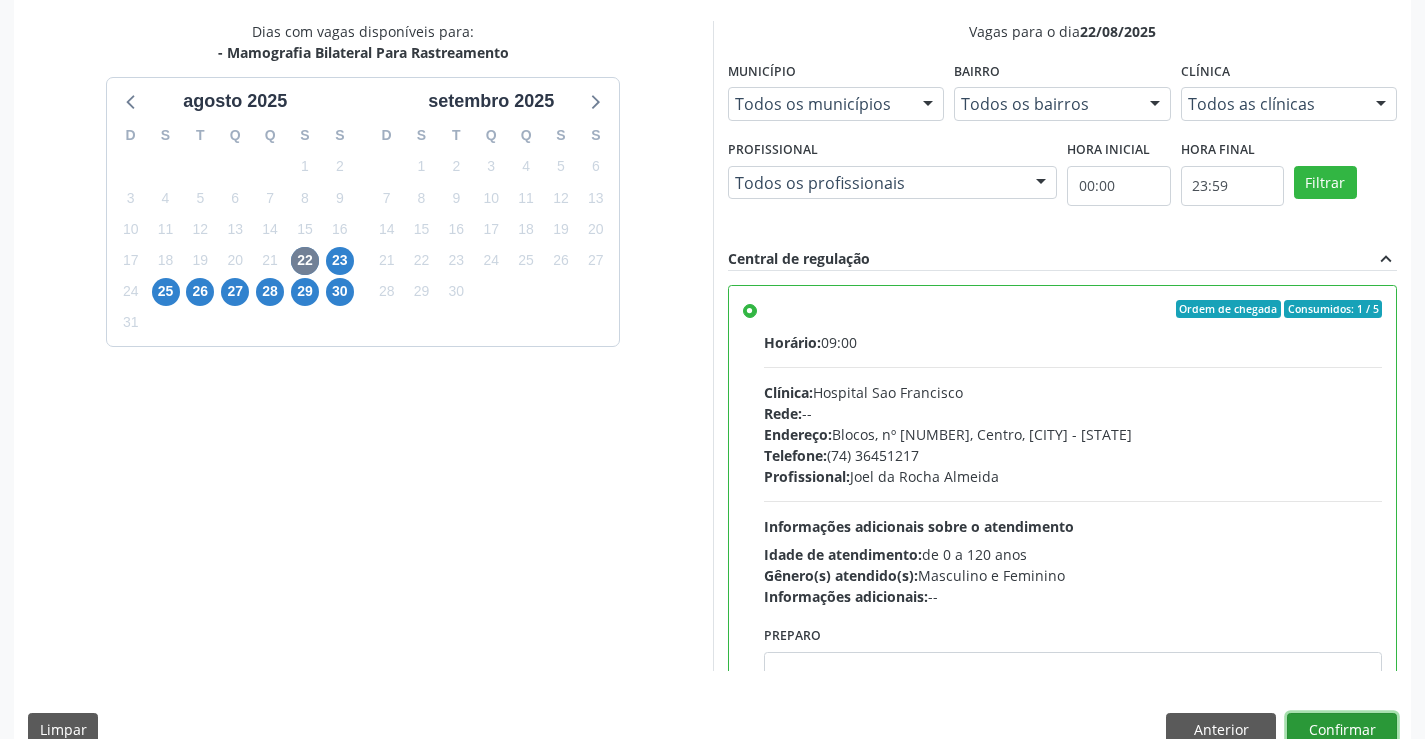 click on "Confirmar" at bounding box center [1342, 730] 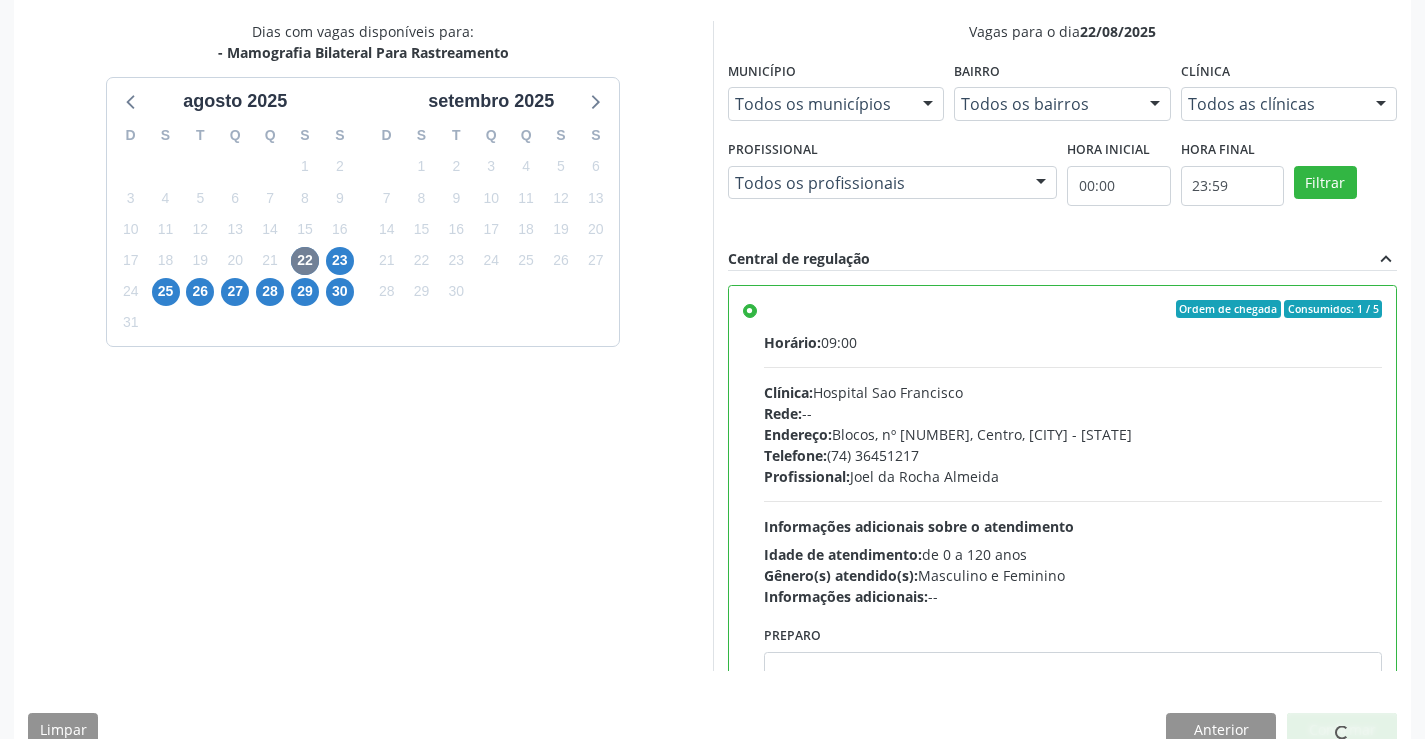 scroll, scrollTop: 0, scrollLeft: 0, axis: both 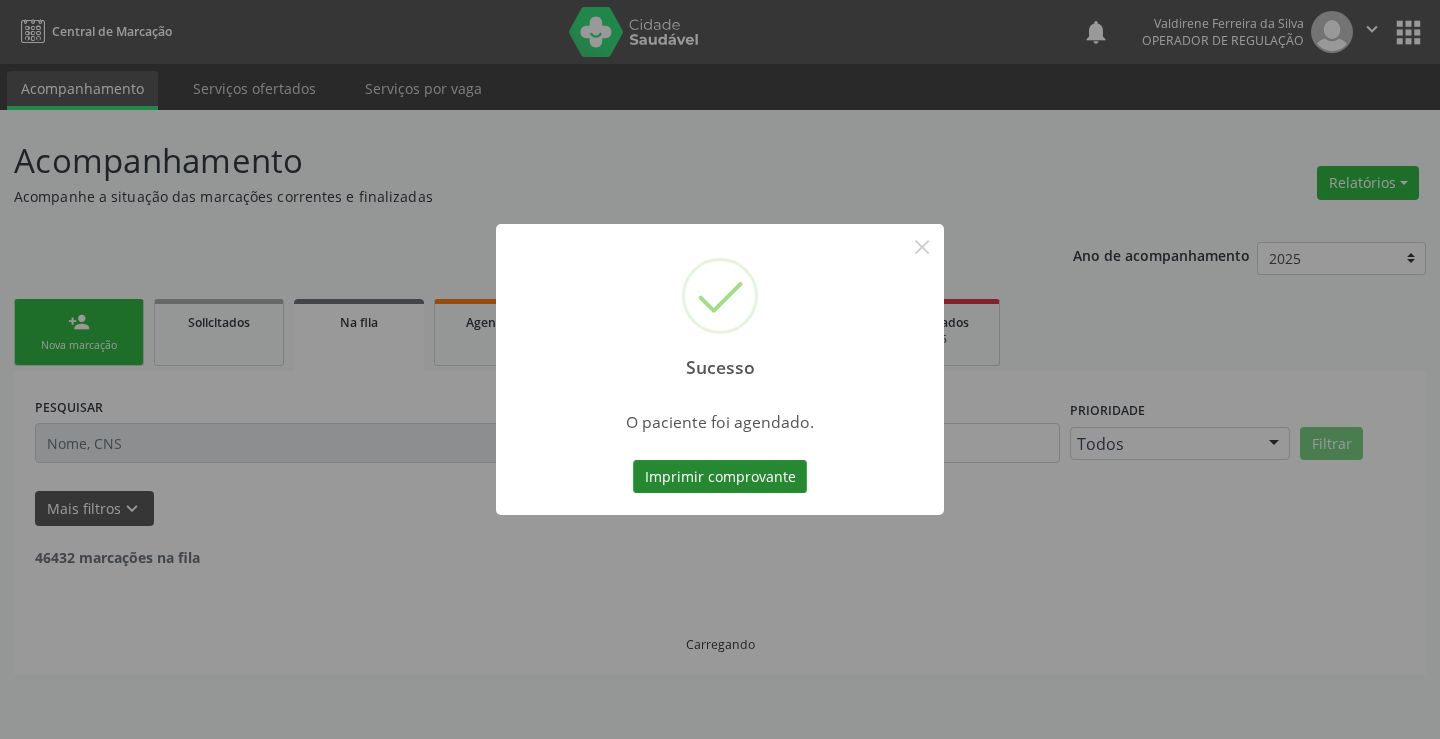 click on "Imprimir comprovante" at bounding box center [720, 477] 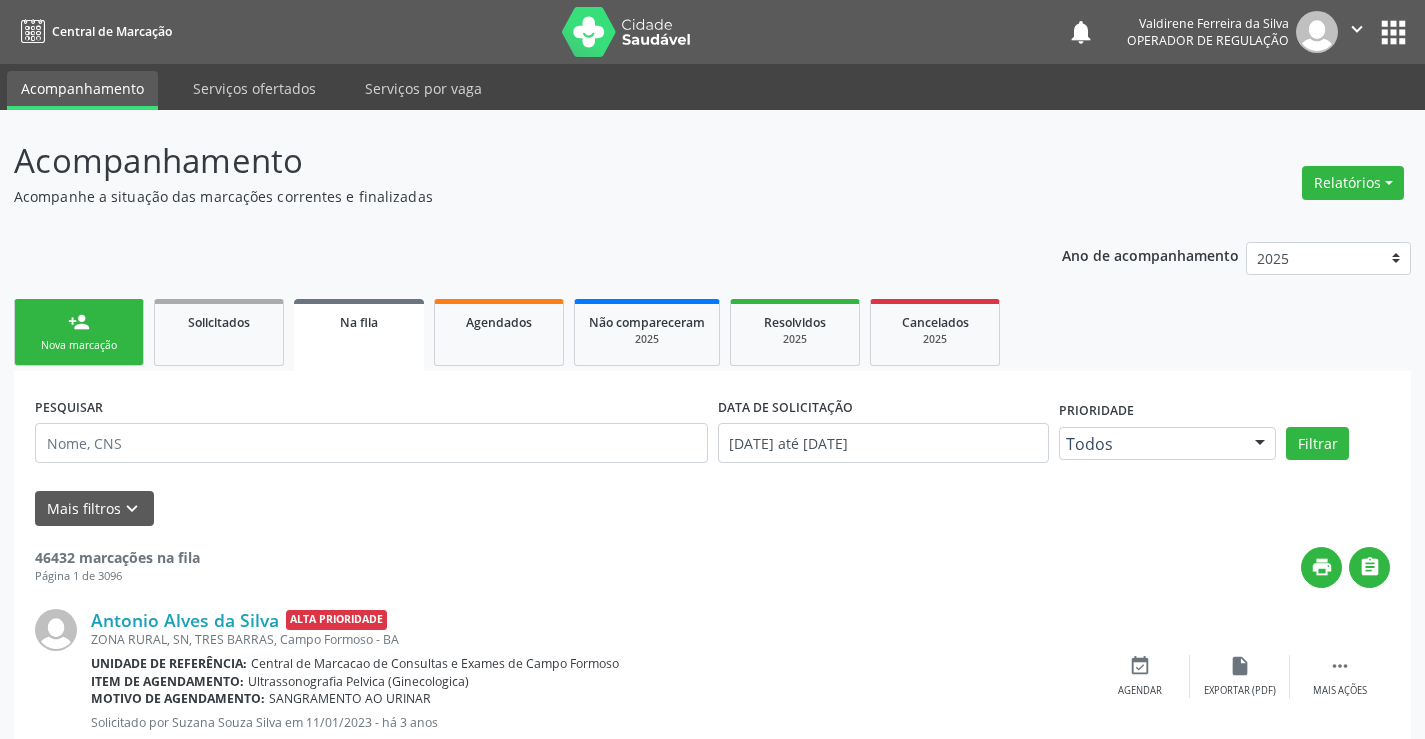 click on "Nova marcação" at bounding box center (79, 345) 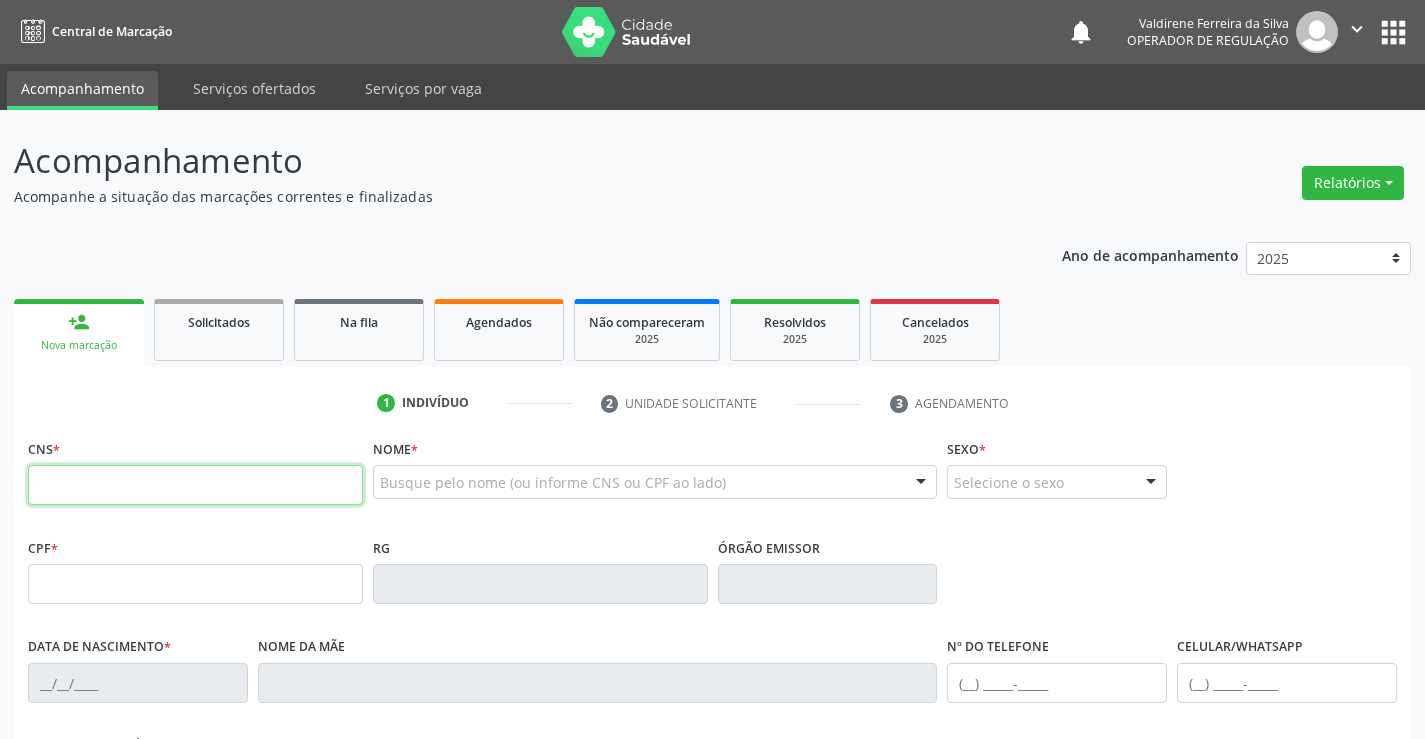 click at bounding box center (195, 485) 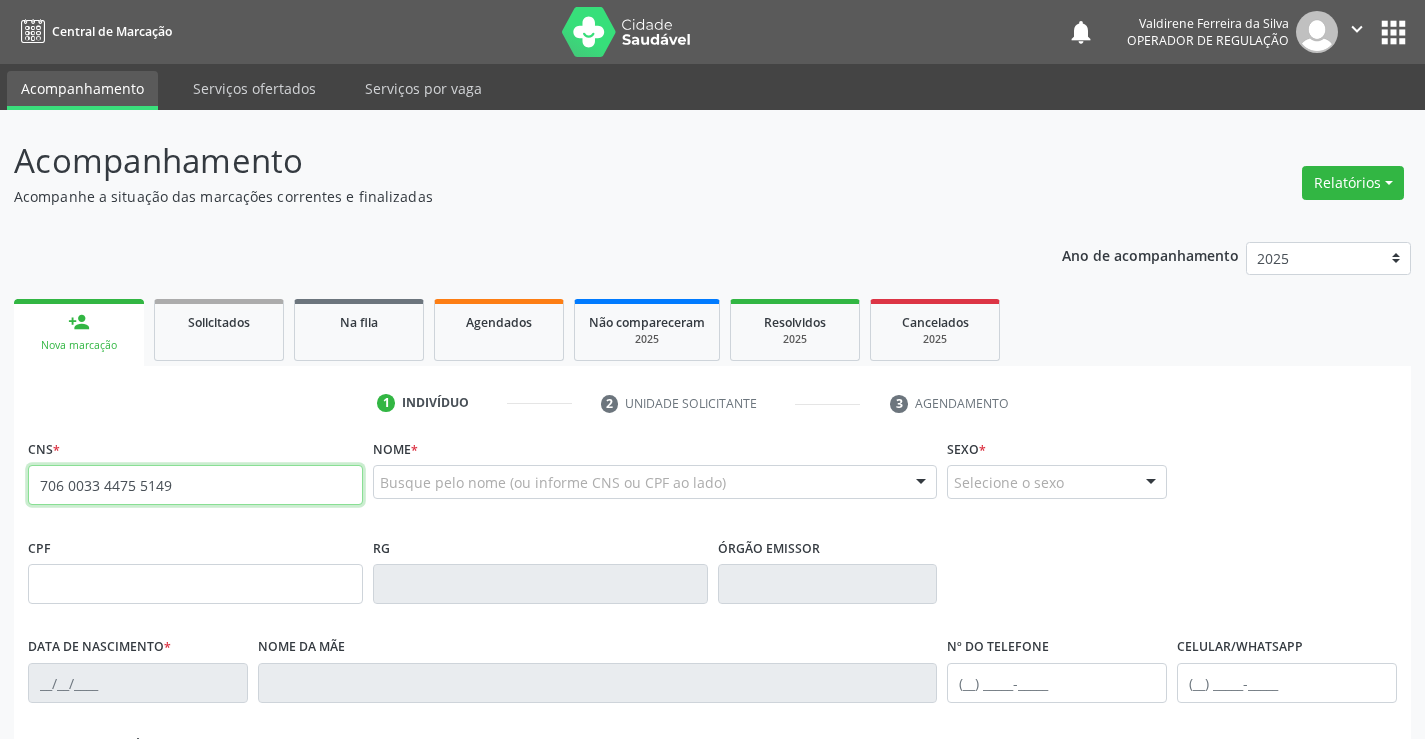 type on "706 0033 4475 5149" 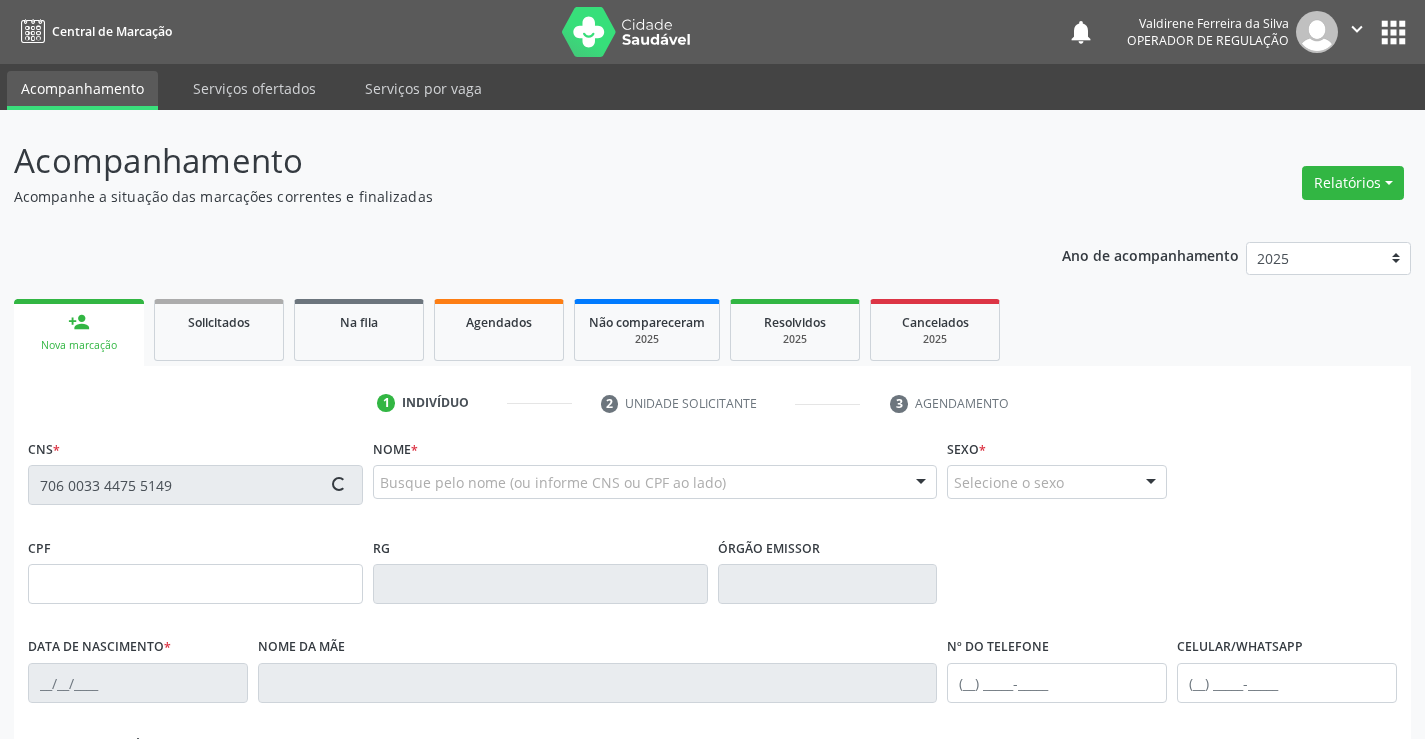 type on "[DOCUMENT_ID]" 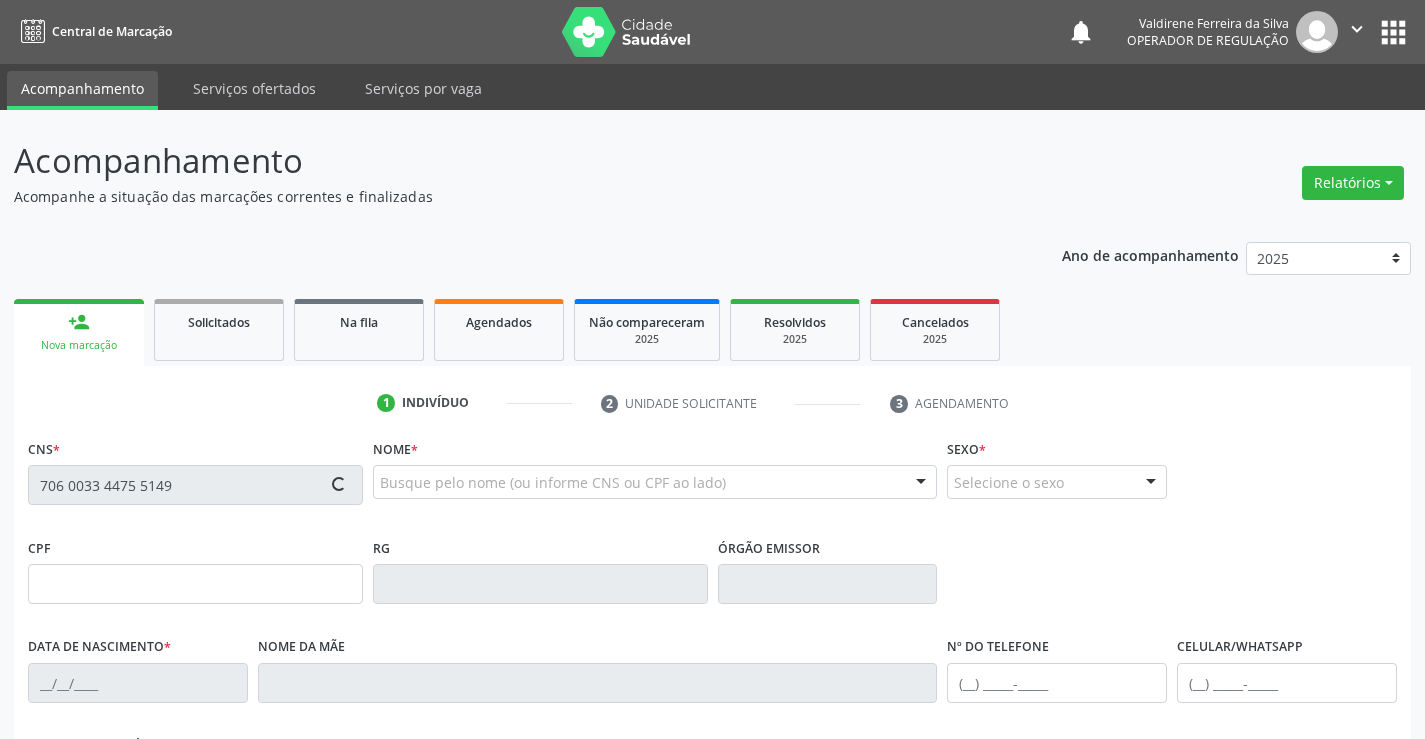 type on "[DATE]" 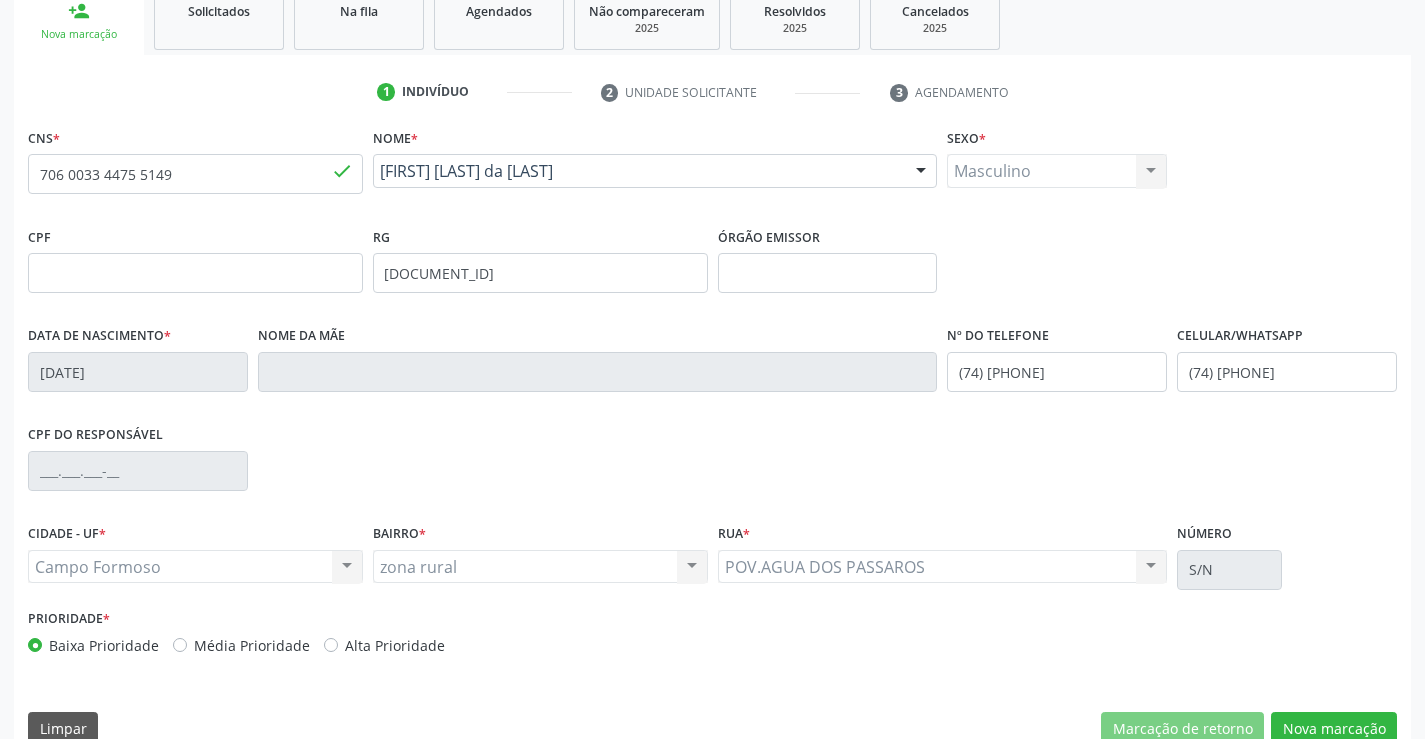 scroll, scrollTop: 345, scrollLeft: 0, axis: vertical 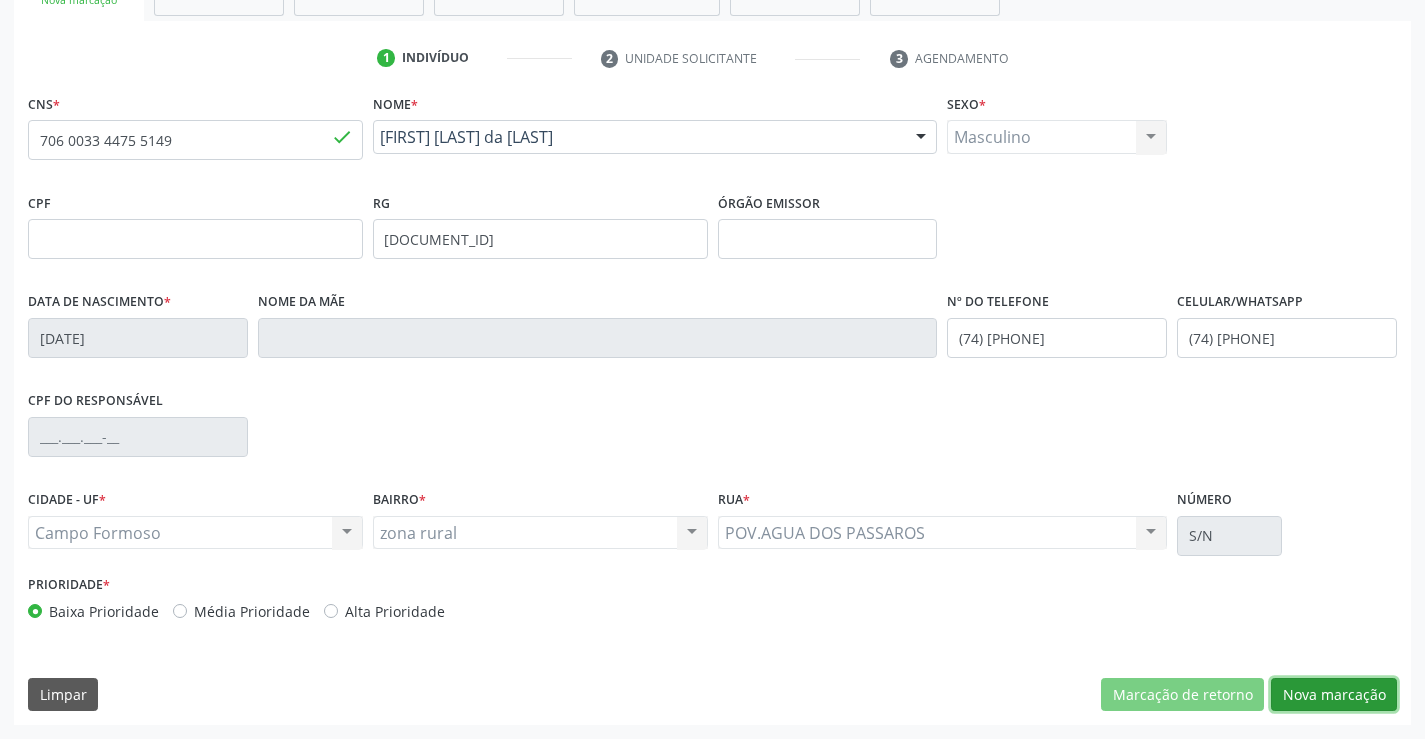 click on "Nova marcação" at bounding box center [1334, 695] 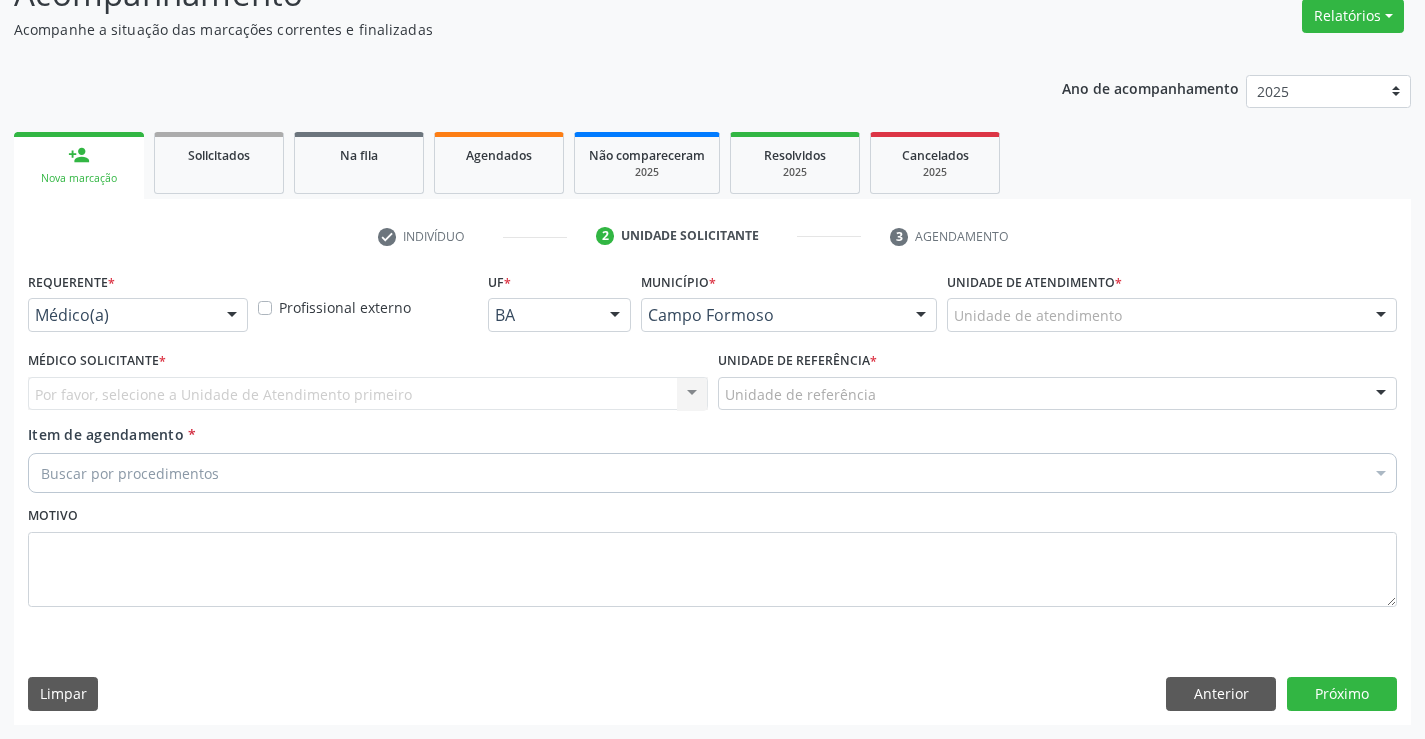 scroll, scrollTop: 167, scrollLeft: 0, axis: vertical 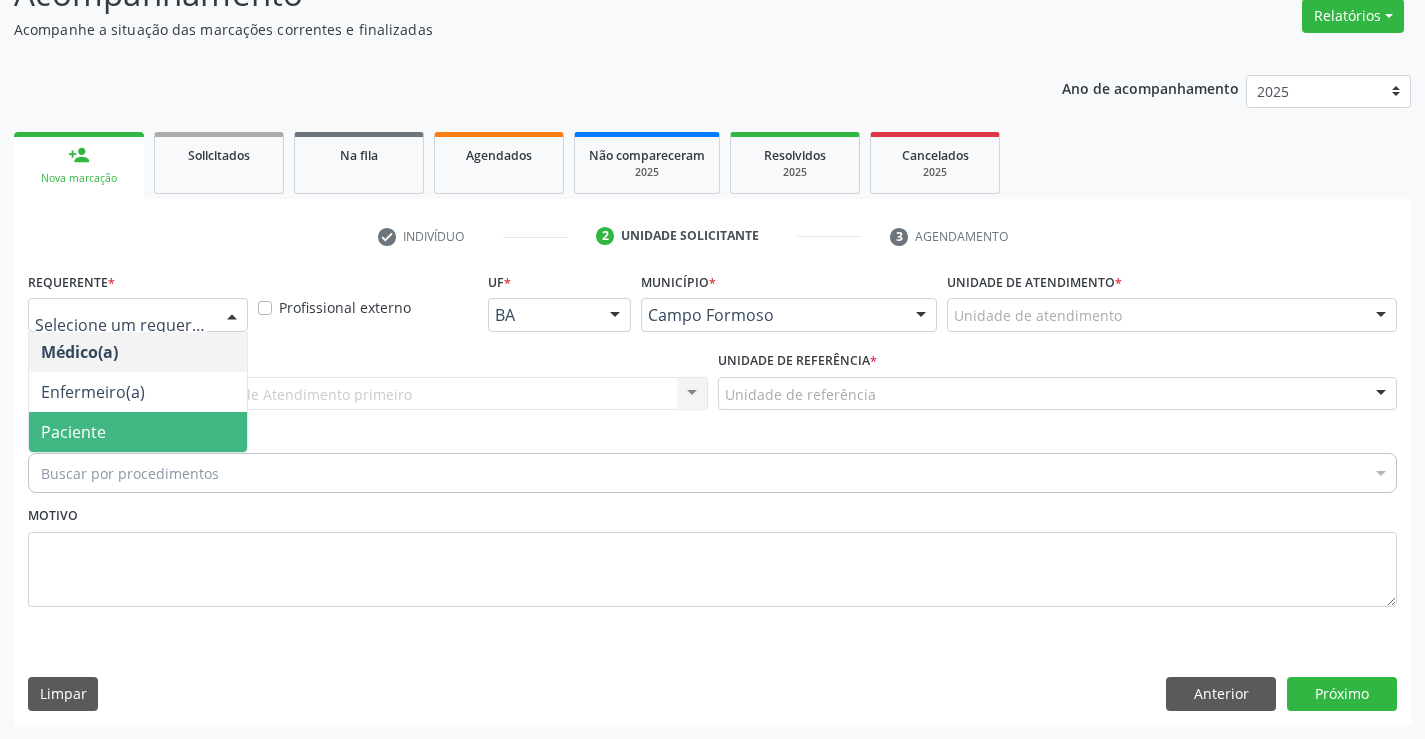 click on "Paciente" at bounding box center (138, 432) 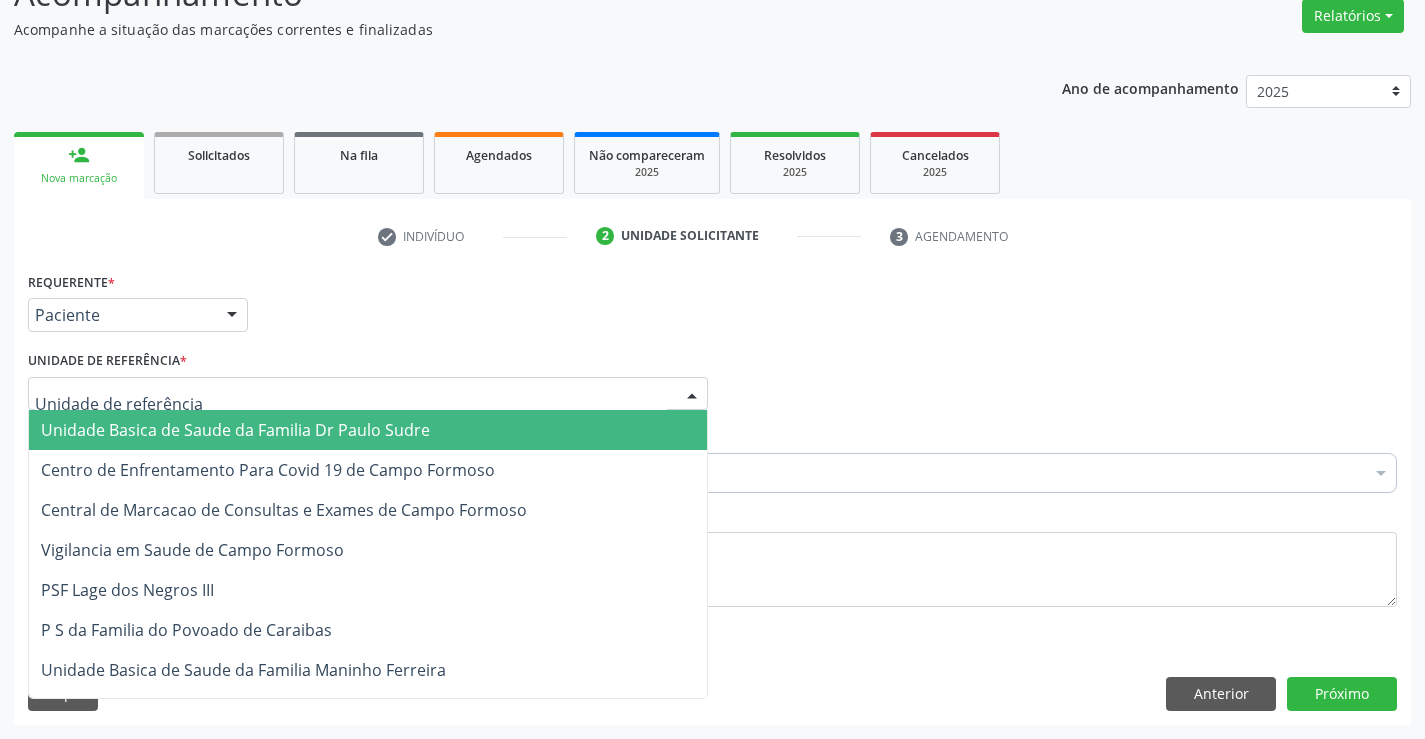 click on "Unidade Basica de Saude da Familia Dr Paulo Sudre" at bounding box center (235, 430) 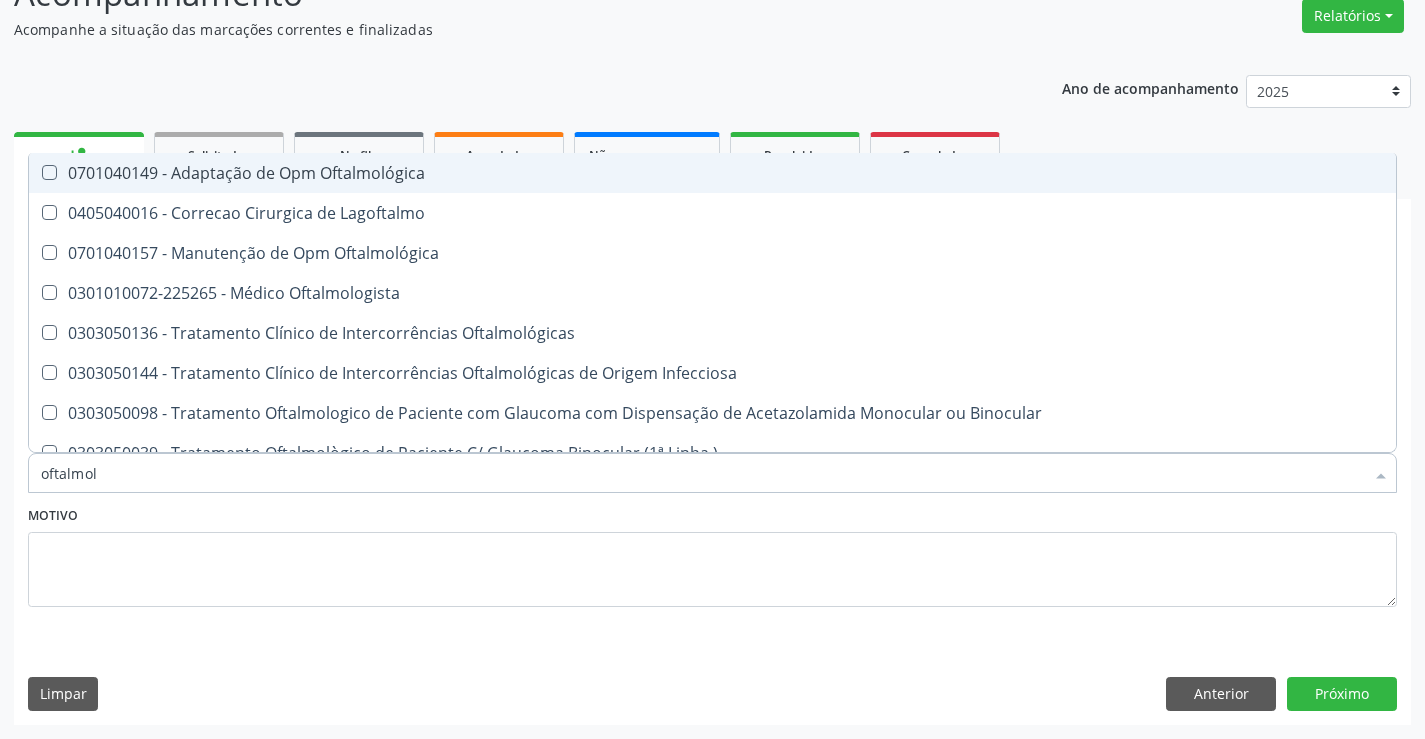 type on "oftalmolo" 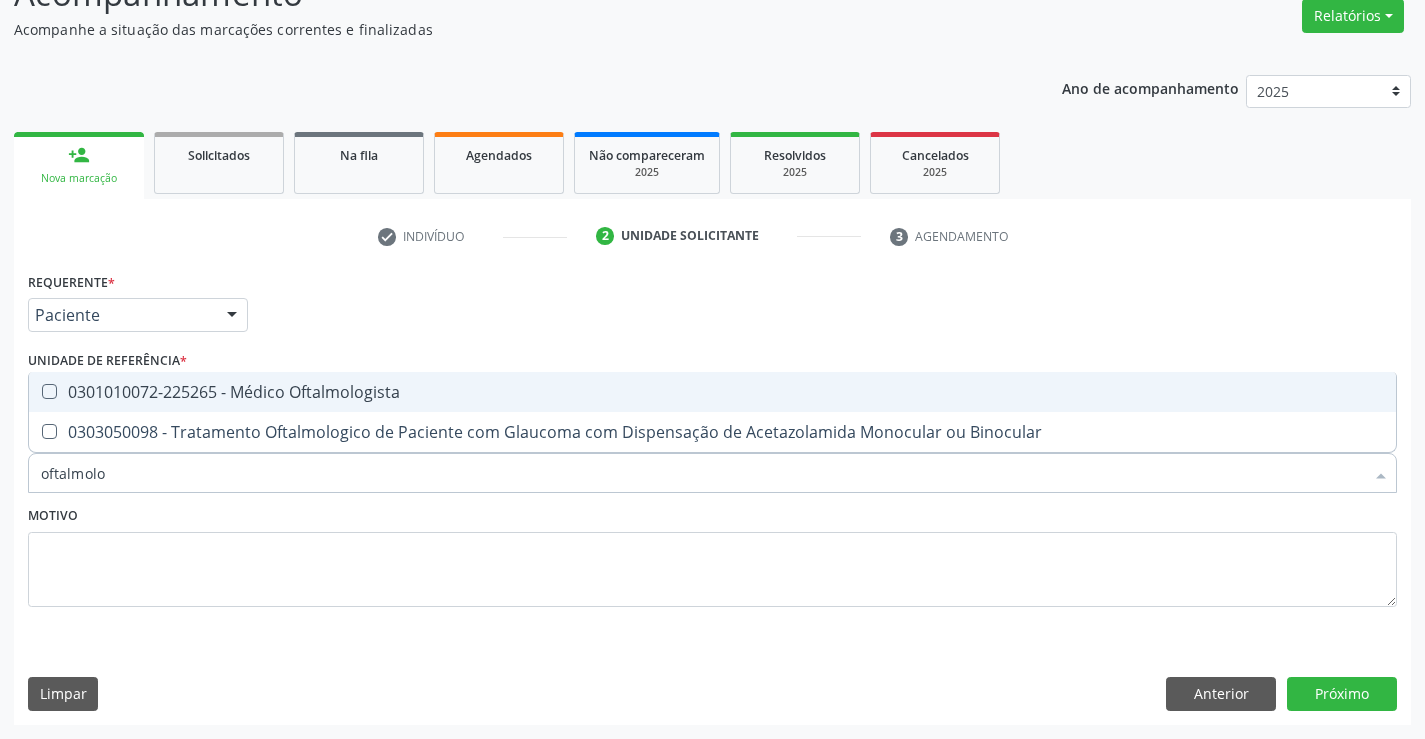 click on "0301010072-225265 - Médico Oftalmologista" at bounding box center (712, 392) 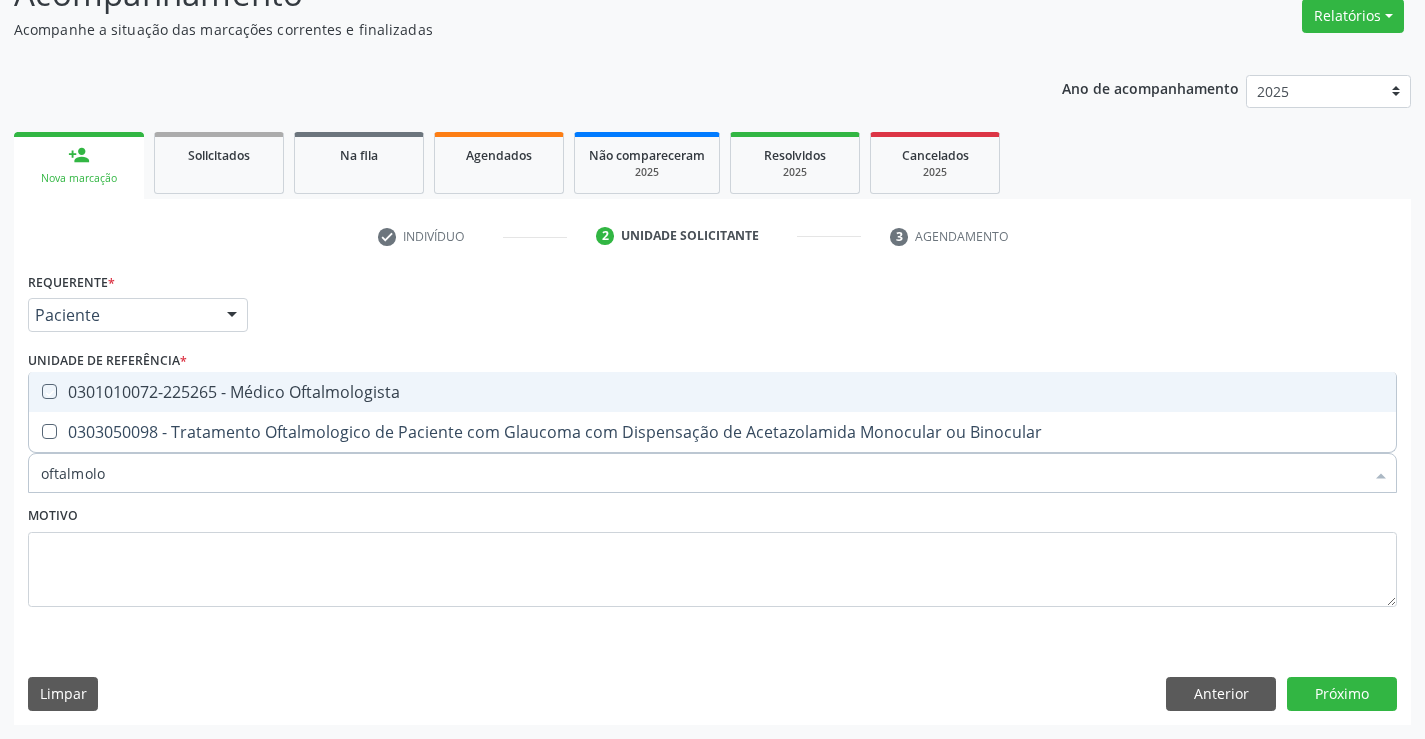 checkbox on "true" 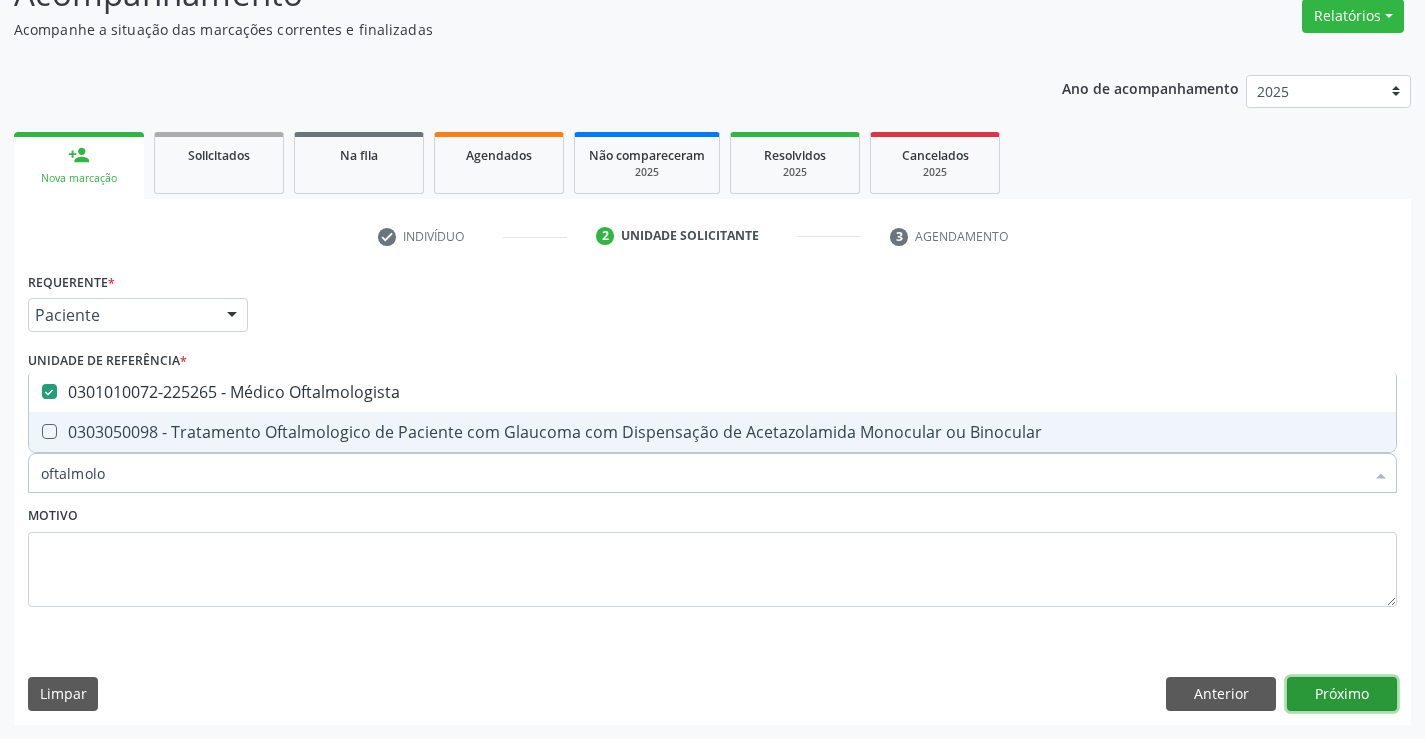 click on "Próximo" at bounding box center (1342, 694) 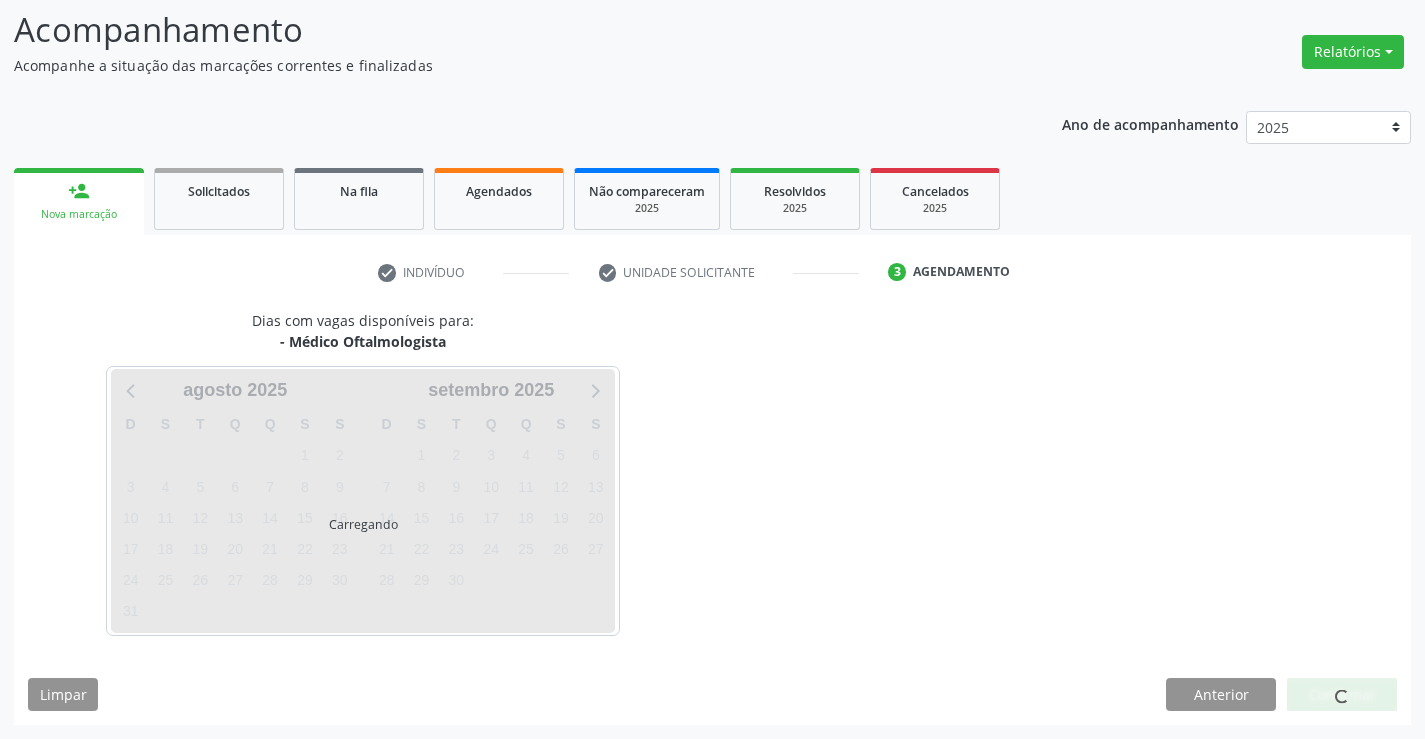 scroll, scrollTop: 167, scrollLeft: 0, axis: vertical 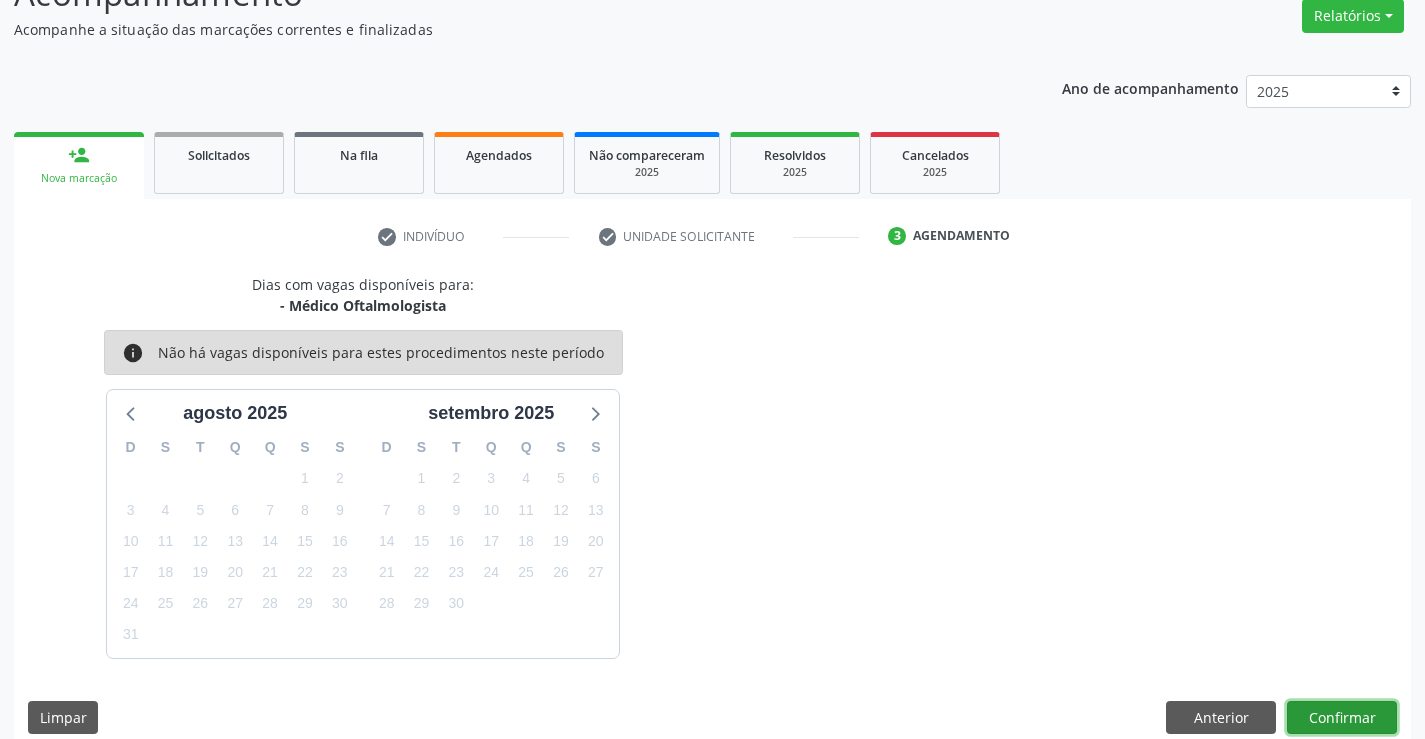 click on "Confirmar" at bounding box center (1342, 718) 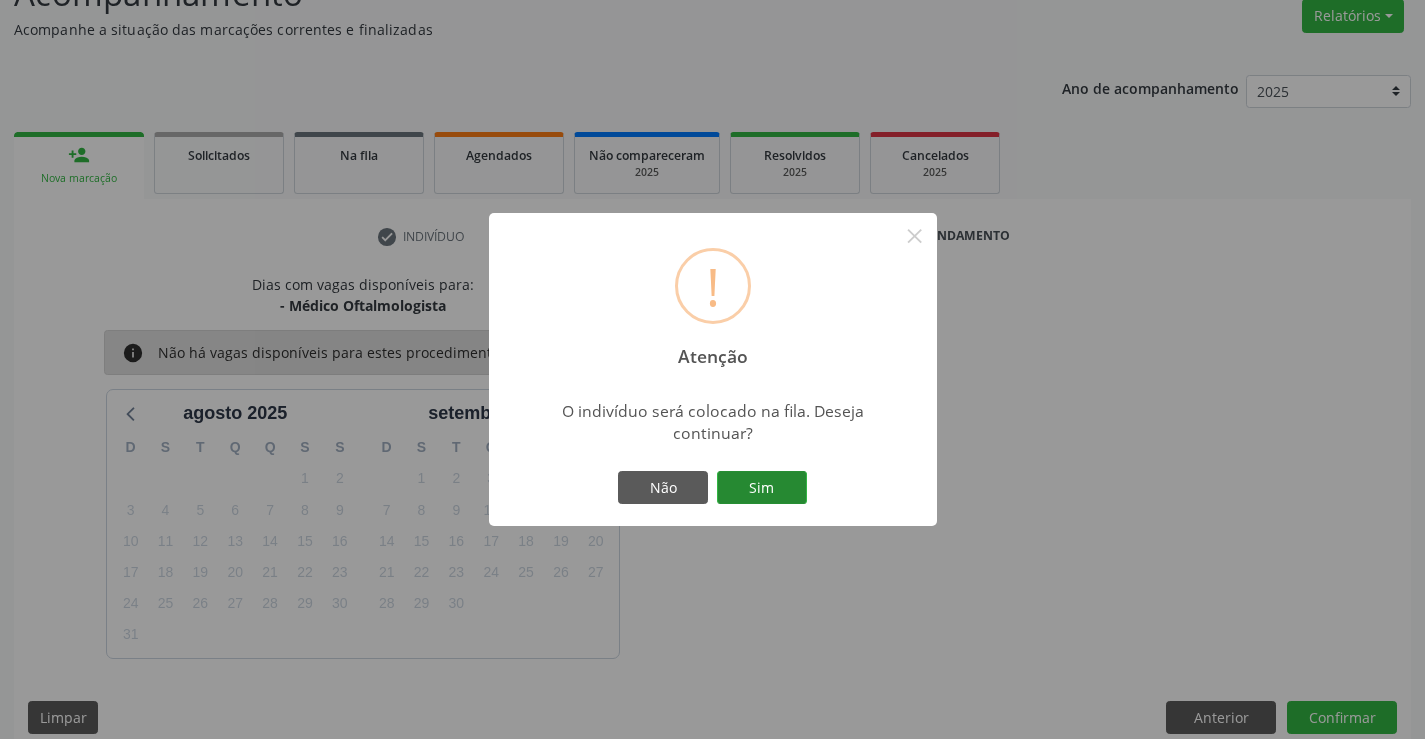 click on "Sim" at bounding box center [762, 488] 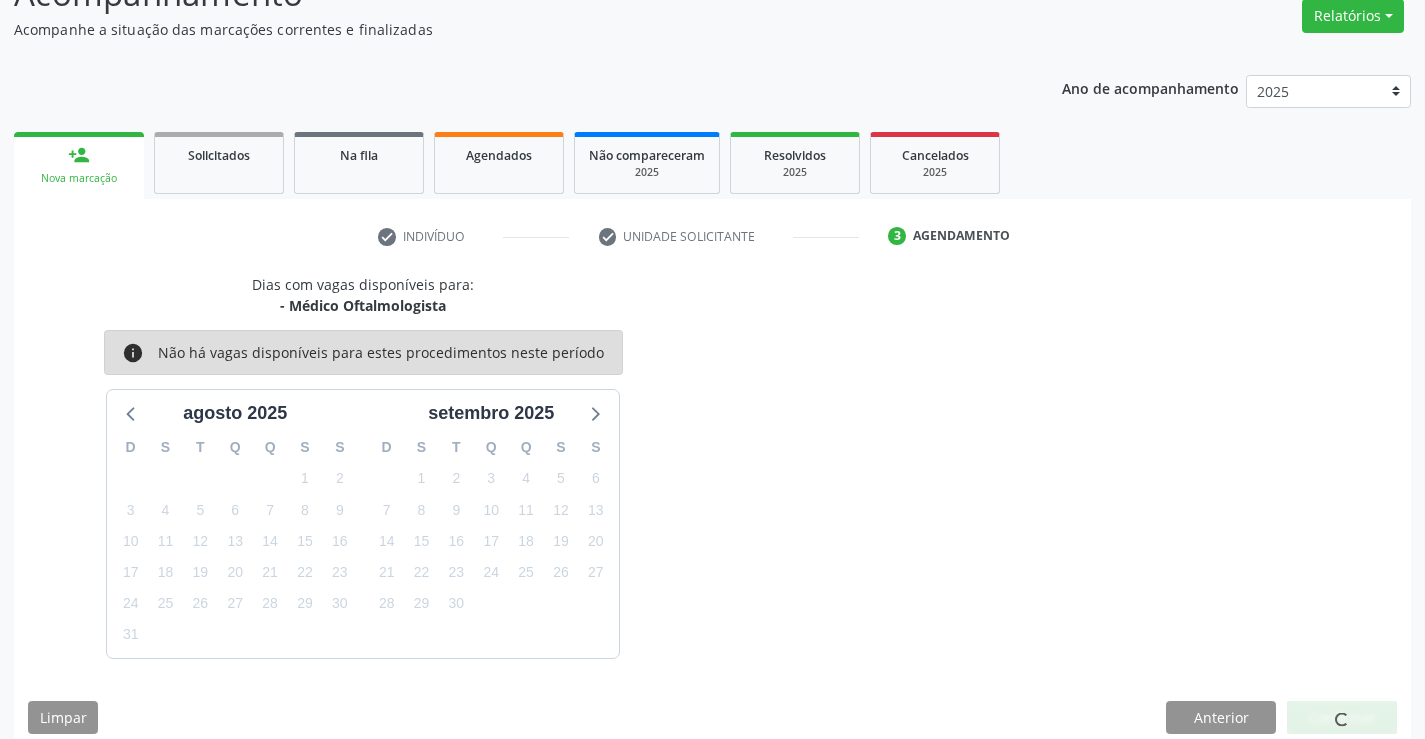 scroll, scrollTop: 0, scrollLeft: 0, axis: both 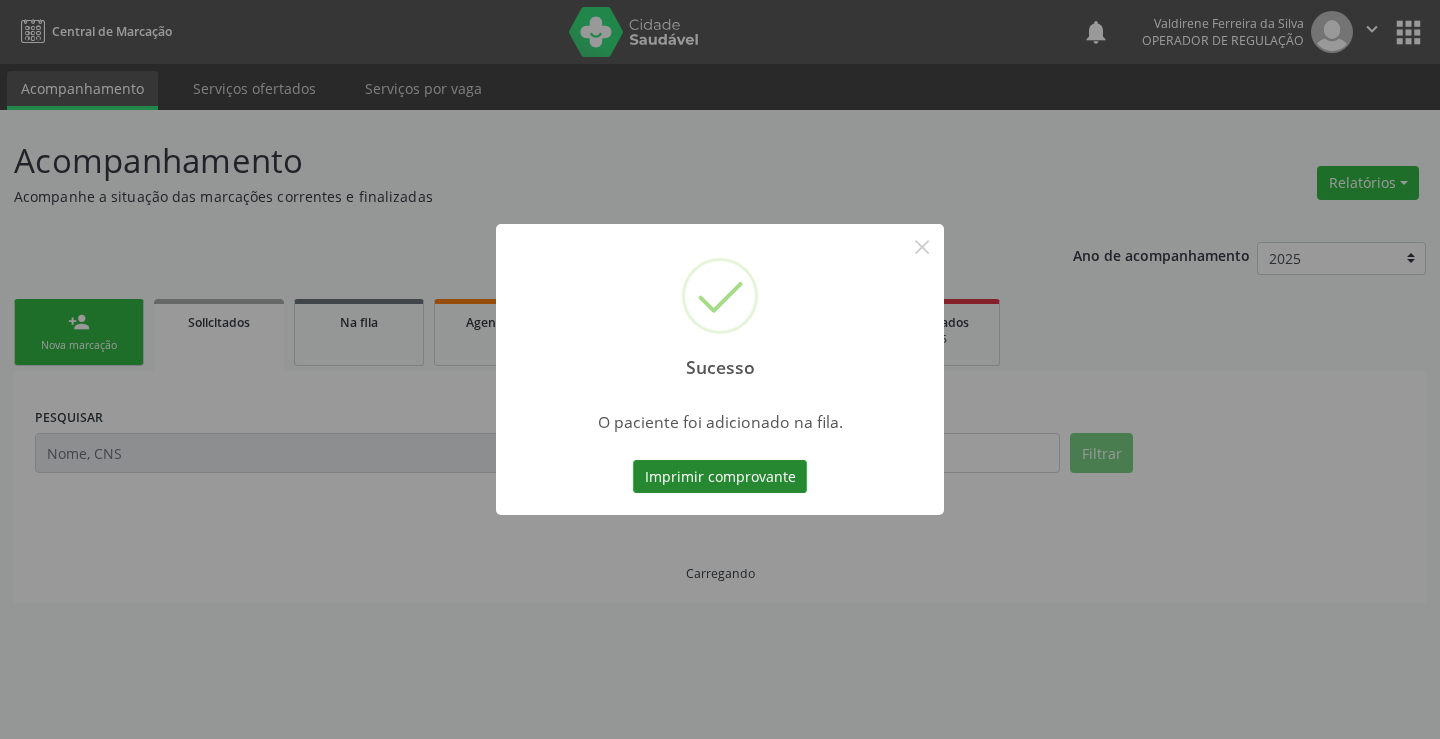click on "Imprimir comprovante" at bounding box center (720, 477) 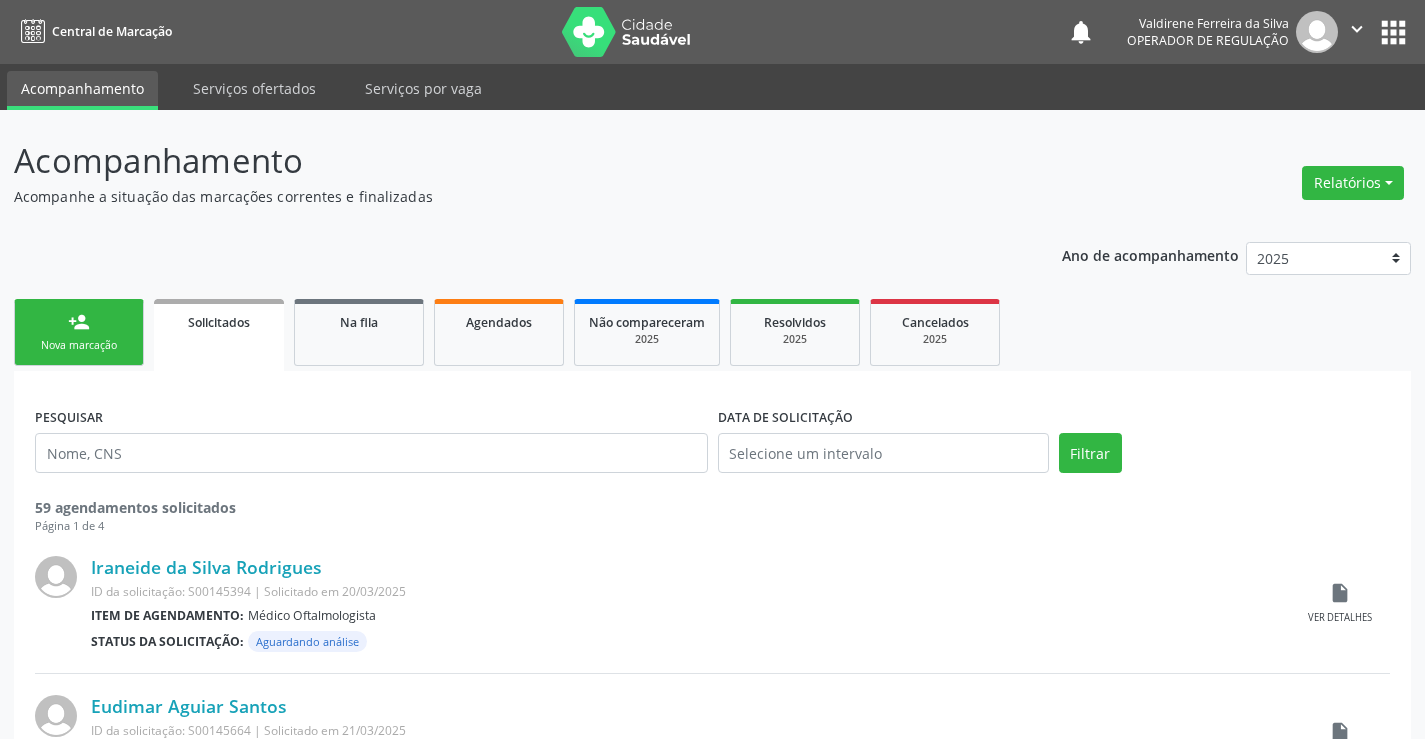click on "person_add
Nova marcação" at bounding box center [79, 332] 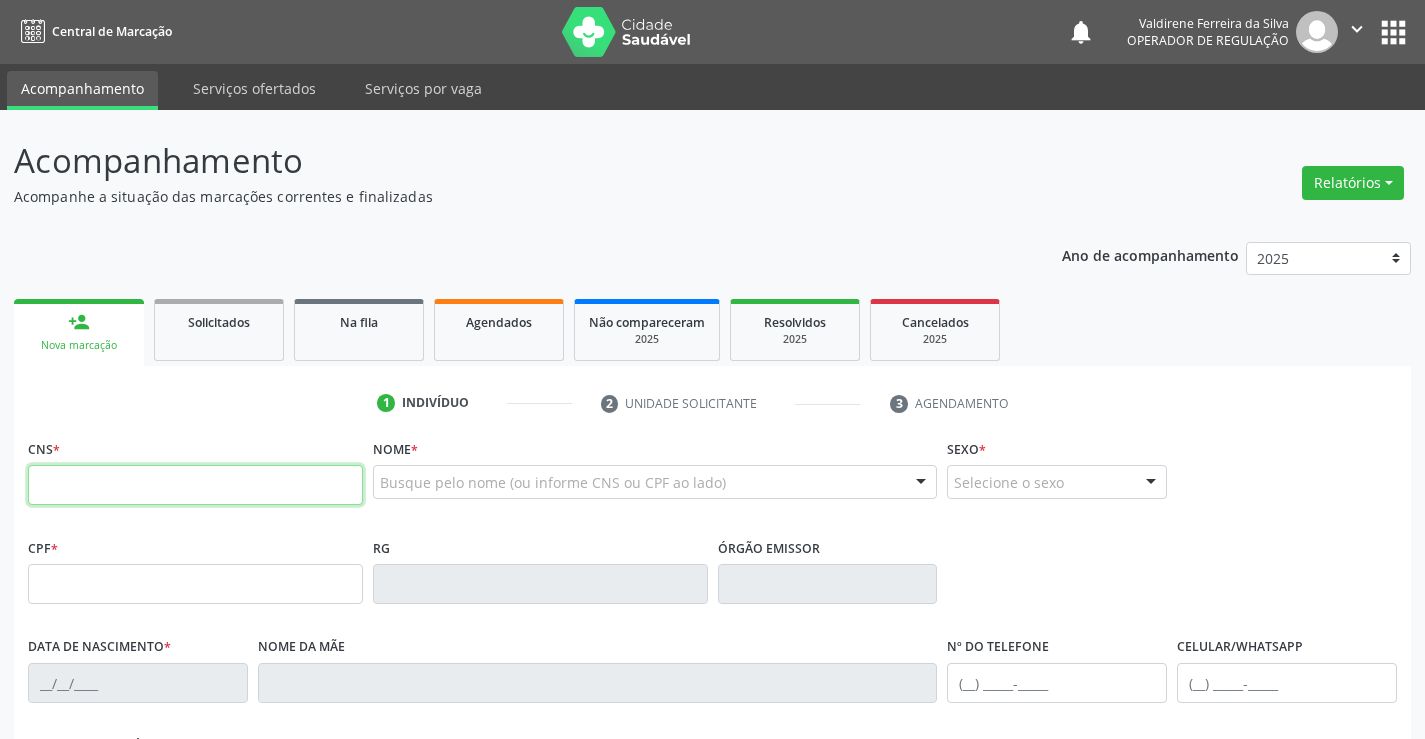 click at bounding box center (195, 485) 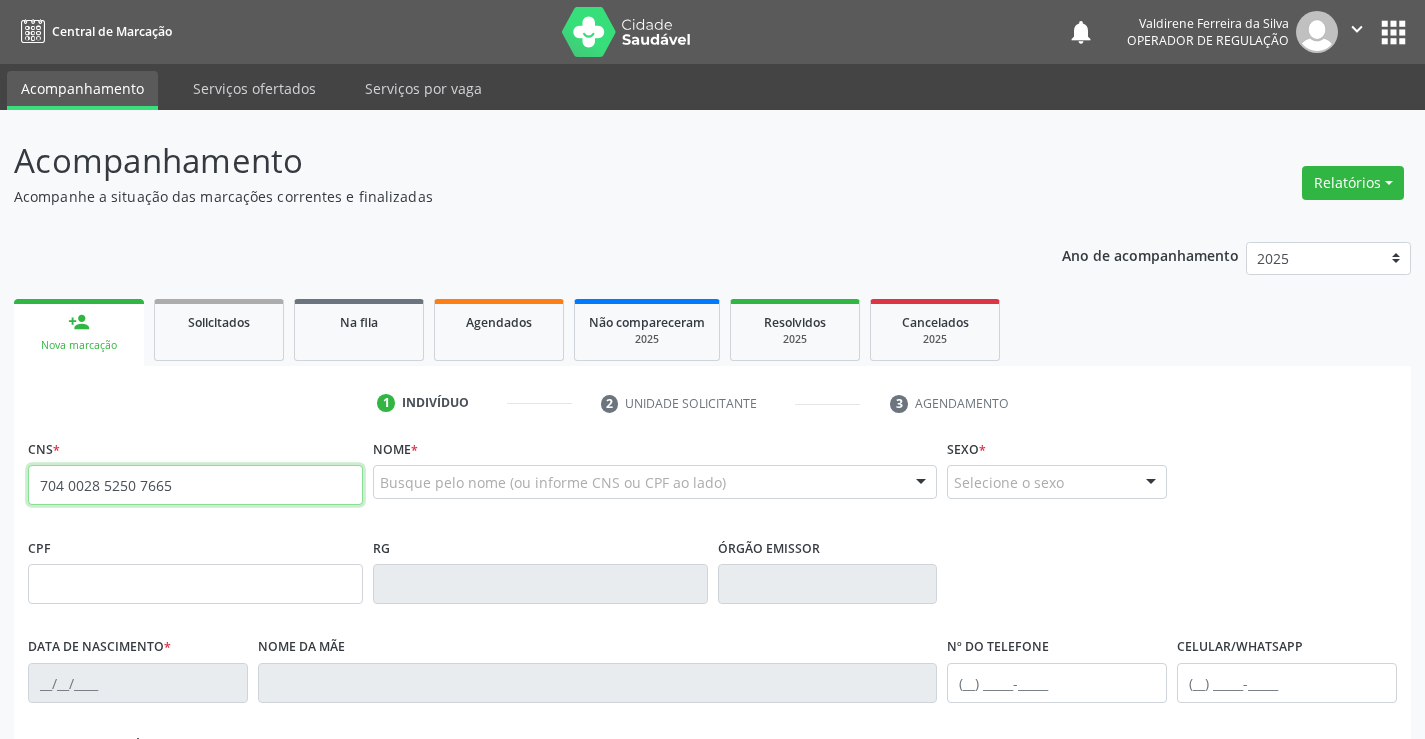 type on "704 0028 5250 7665" 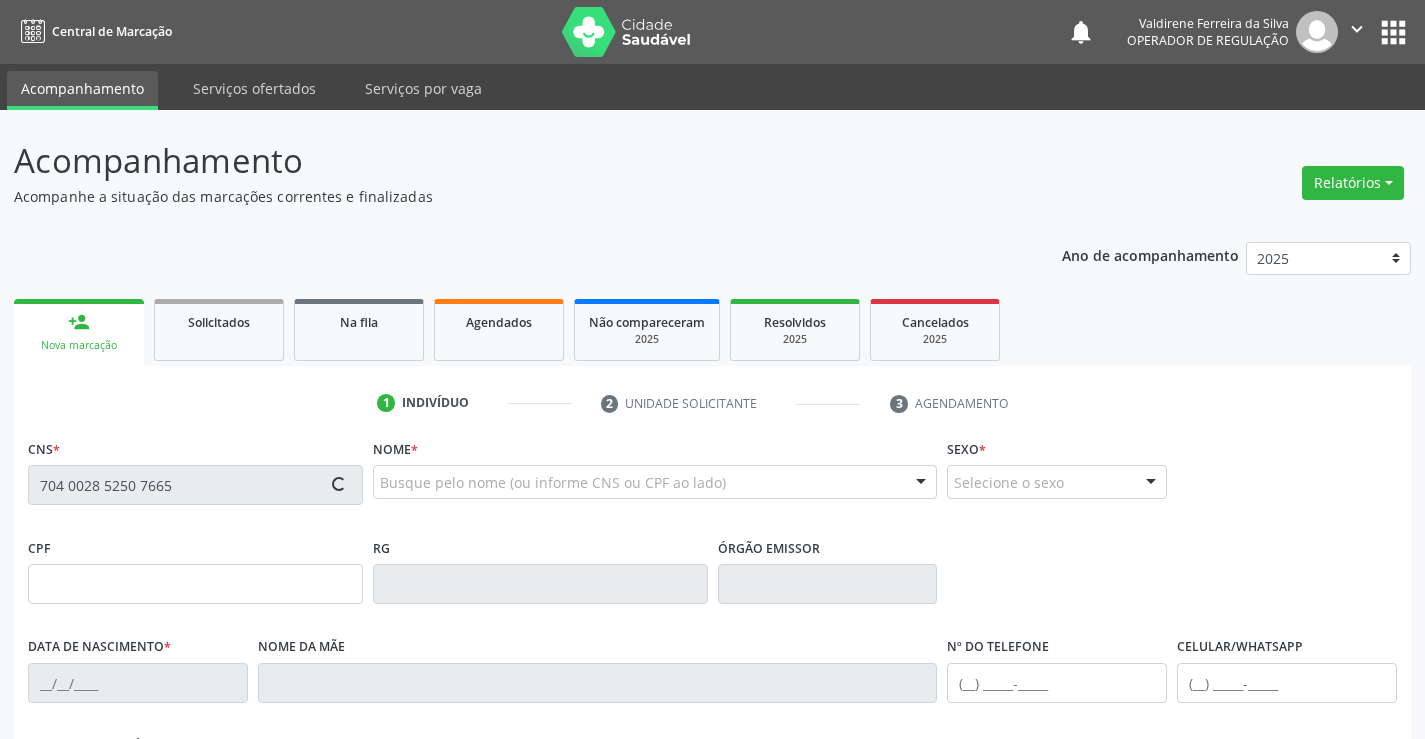 type on "[DOCUMENT_ID]" 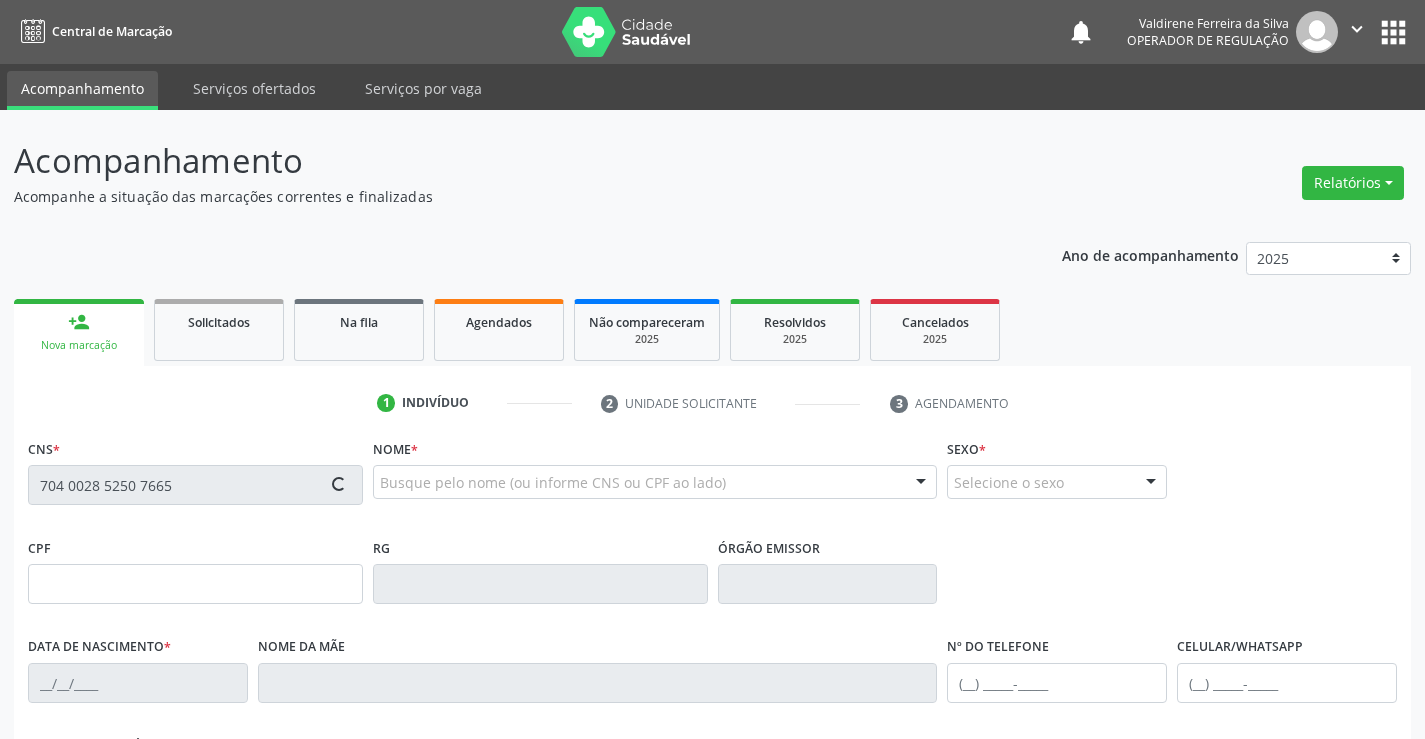 type on "(74) [PHONE]" 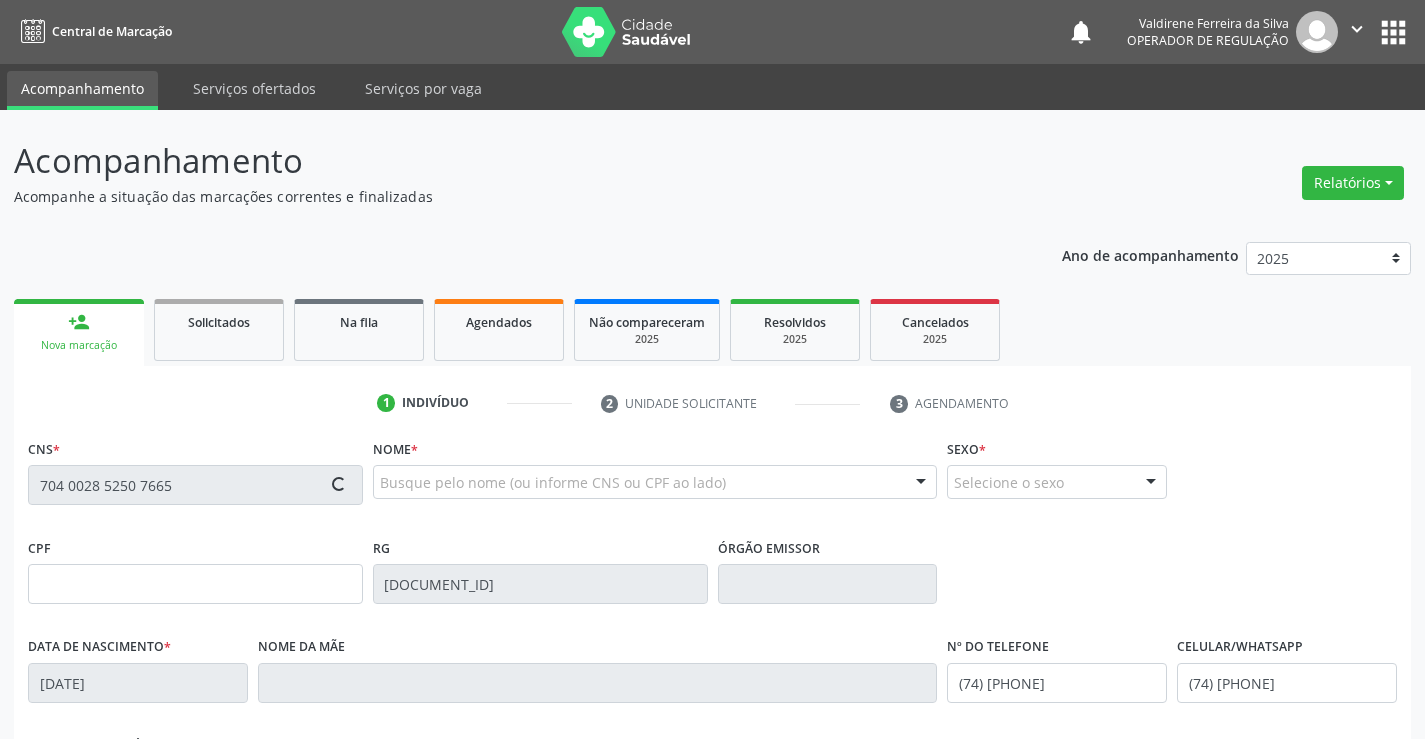 type on "S/N" 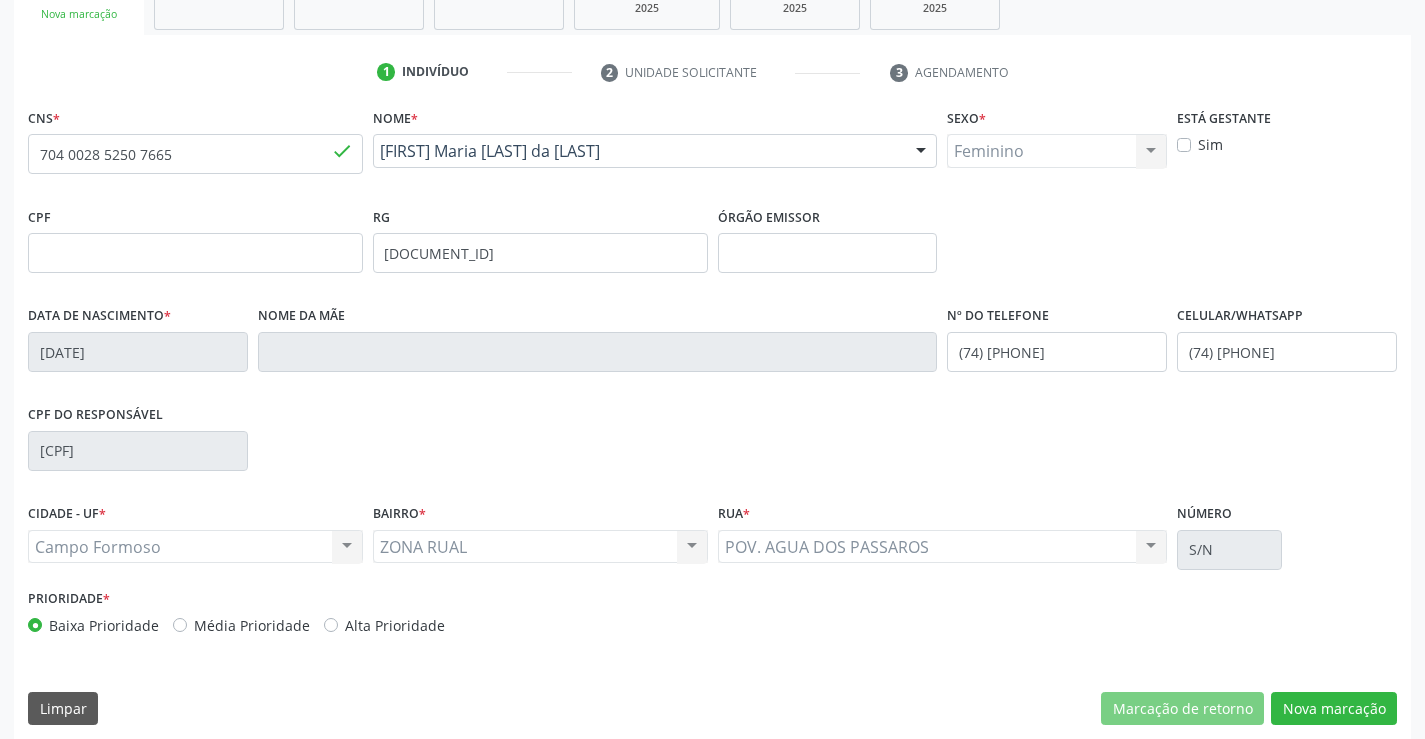 scroll, scrollTop: 345, scrollLeft: 0, axis: vertical 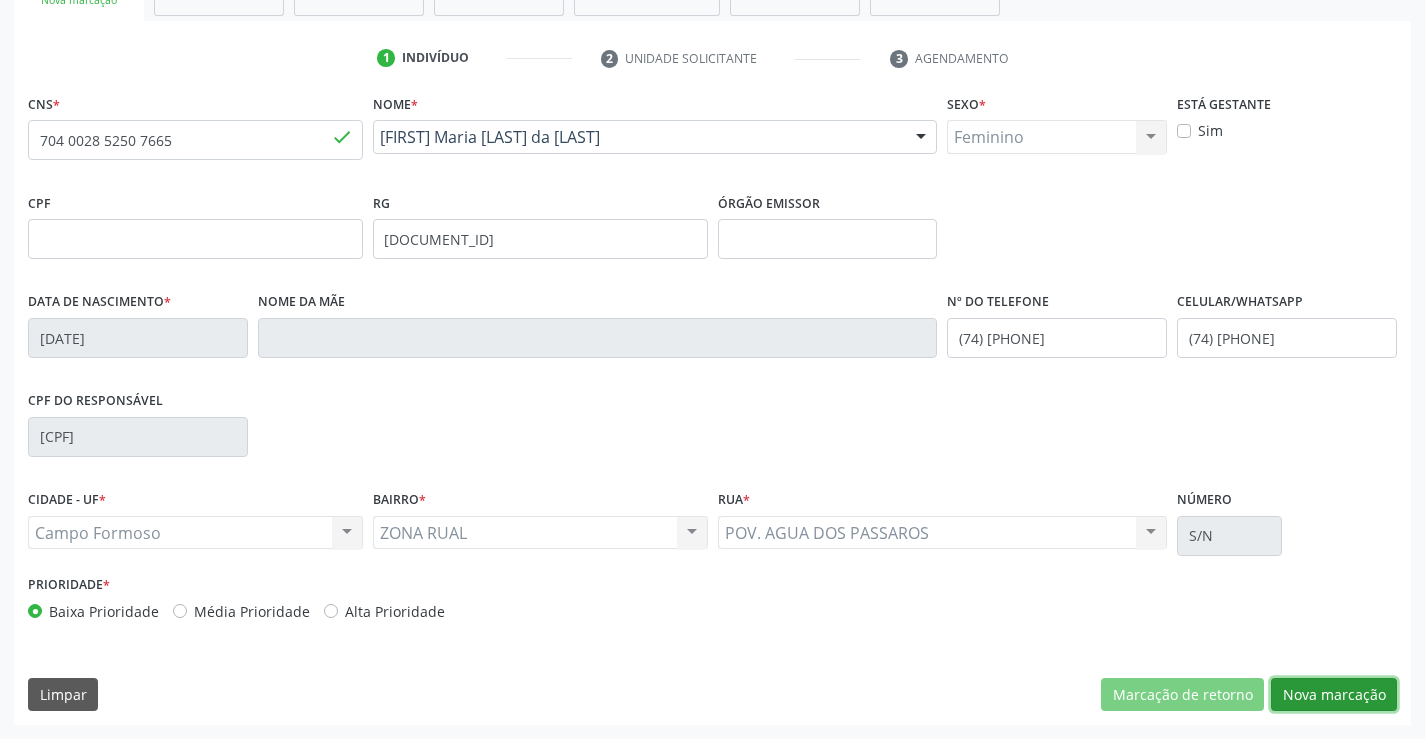 click on "Nova marcação" at bounding box center [1334, 695] 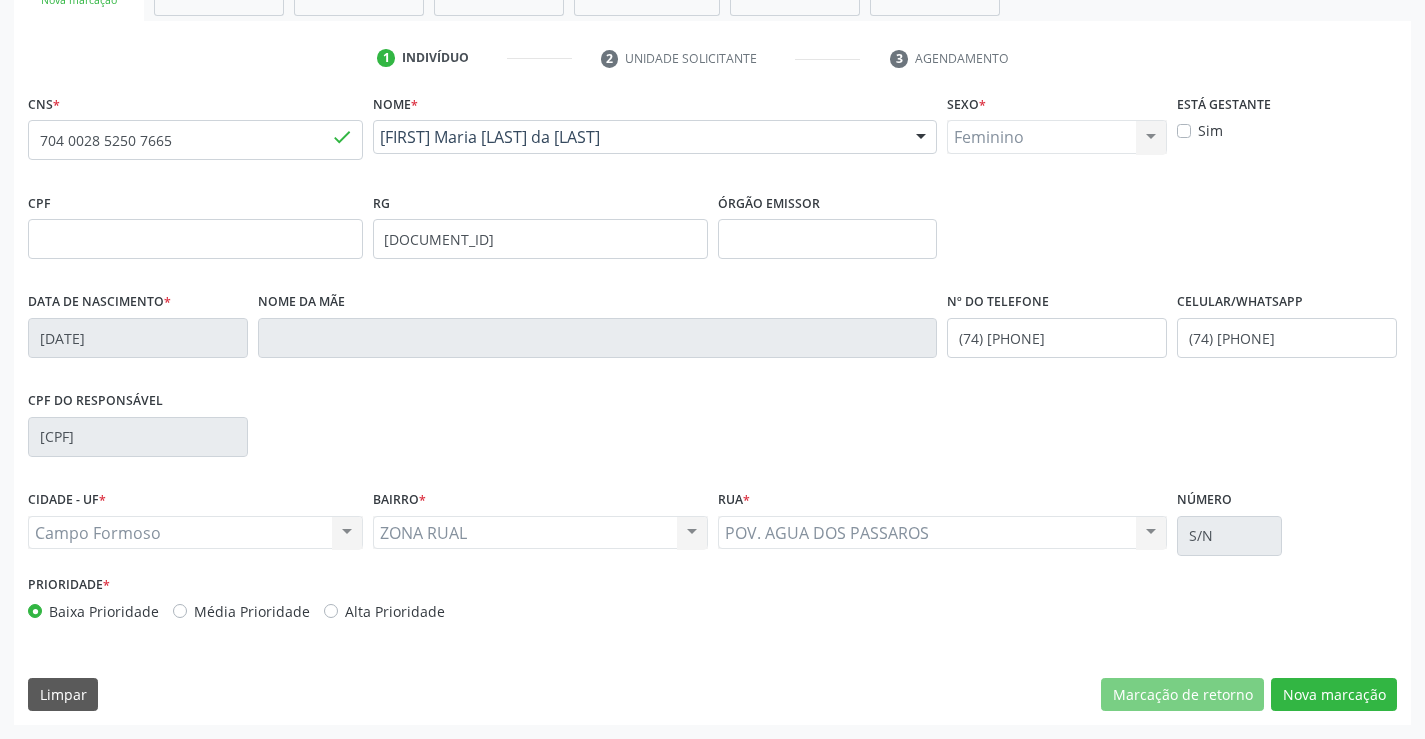 scroll, scrollTop: 167, scrollLeft: 0, axis: vertical 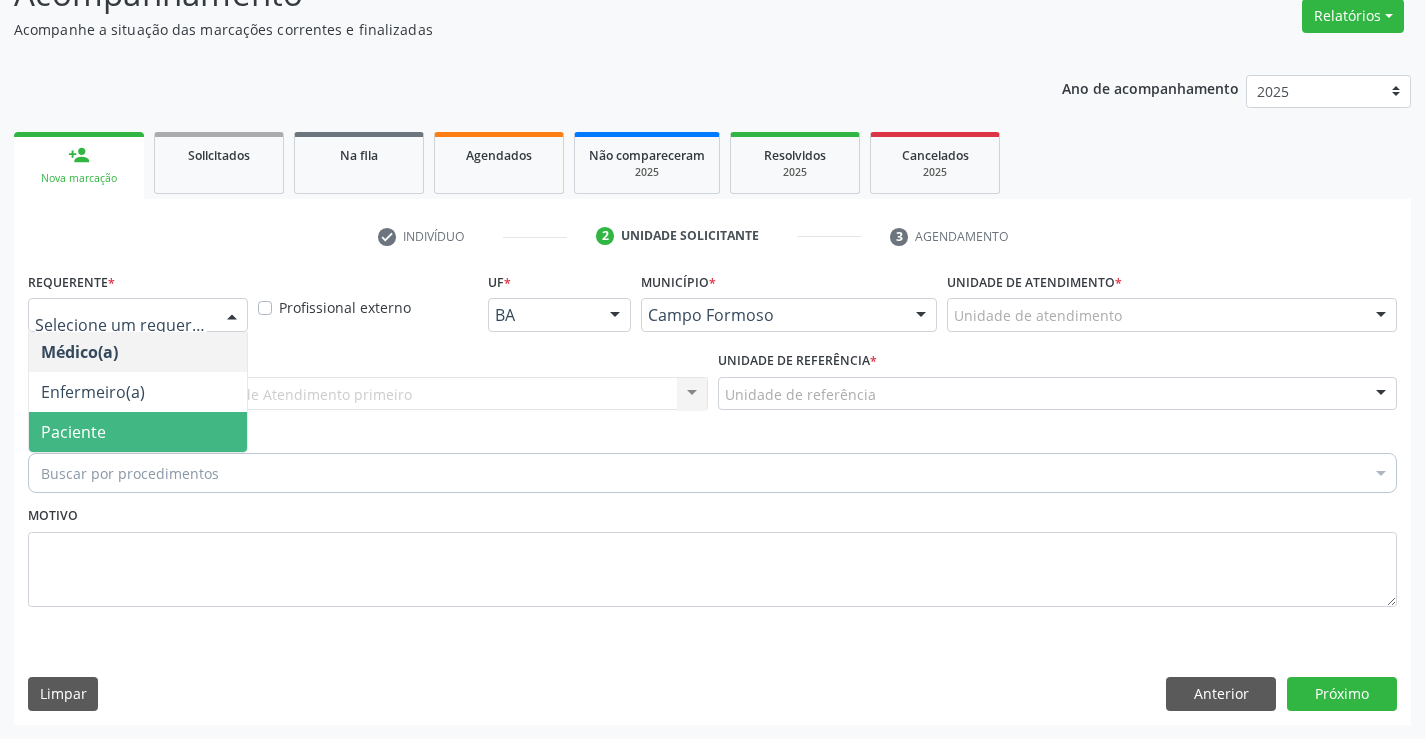 click on "Paciente" at bounding box center [73, 432] 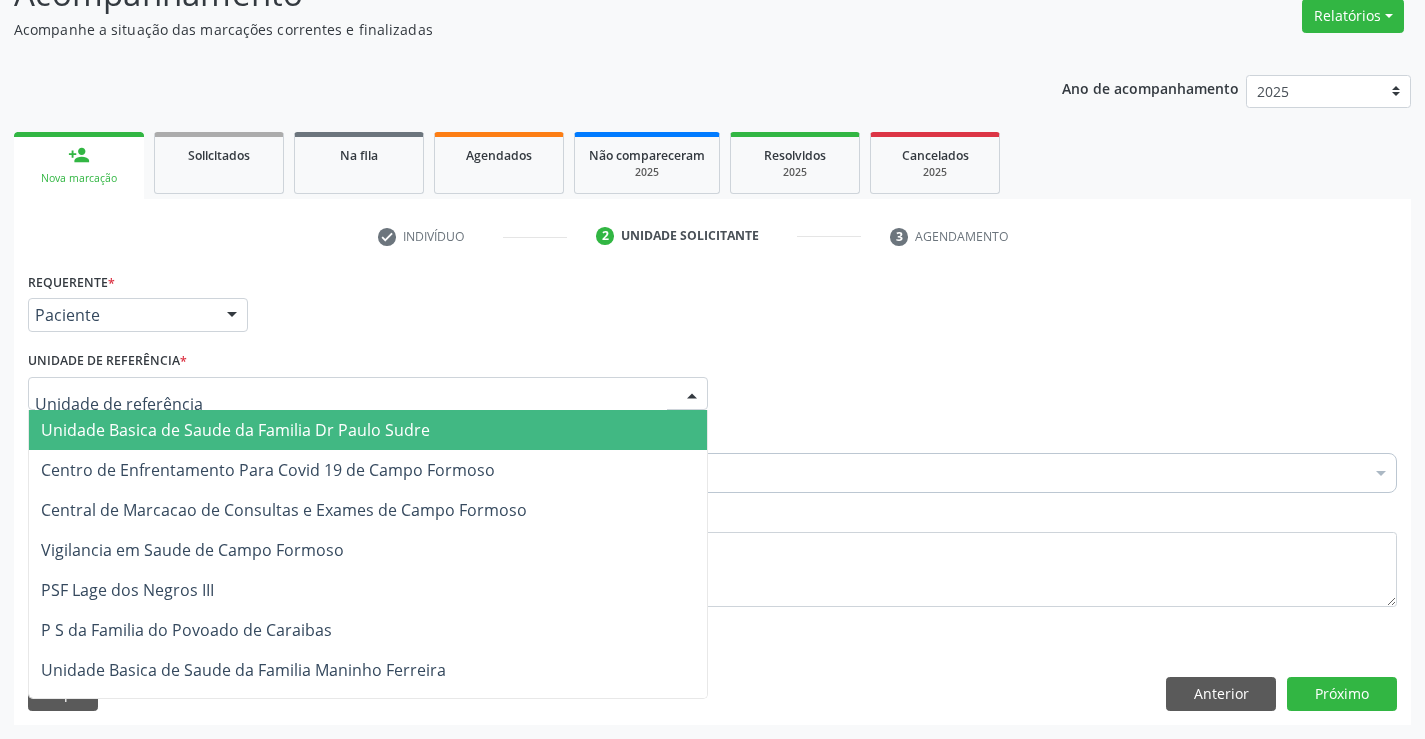 click on "Unidade Basica de Saude da Familia Dr Paulo Sudre   Centro de Enfrentamento Para Covid 19 de Campo Formoso   Central de Marcacao de Consultas e Exames de Campo Formoso   Vigilancia em Saude de Campo Formoso   PSF Lage dos Negros III   P S da Familia do Povoado de Caraibas   Unidade Basica de Saude da Familia Maninho Ferreira   P S de Curral da Ponta Psf Oseas Manoel da Silva   Farmacia Basica   Unidade Basica de Saude da Familia de Brejao da Caatinga   P S da Familia do Povoado de Pocos   P S da Familia do Povoado de Tiquara   P S da Familia do Povoado de Sao Tome   P S de Lages dos Negros   P S da Familia do Povoado de Tuiutiba   P S de Curral Velho   Centro de Saude Mutirao   Caps Centro de Atencao Psicossocial   Unidade Odontologica Movel   Unidade Basica de Saude da Familia Limoeiro   Unidade Basica de Saude da Familia Izabel Godinho de Freitas   Unidade Basica de Saude da Familia de Olho Dagua das Pombas   Samu 192 Campo Formoso   NASF Campo Formoso               Academia da Saude" at bounding box center (368, 394) 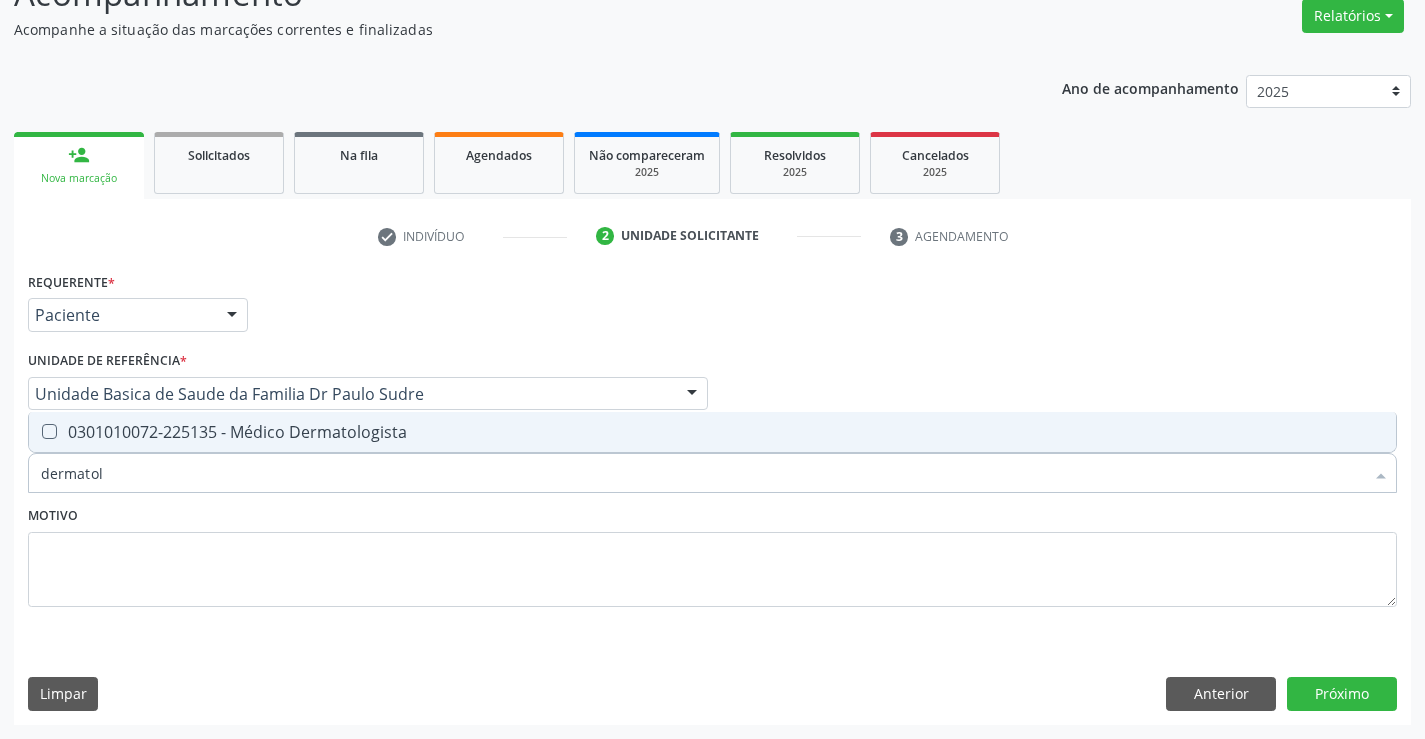 type on "dermatolo" 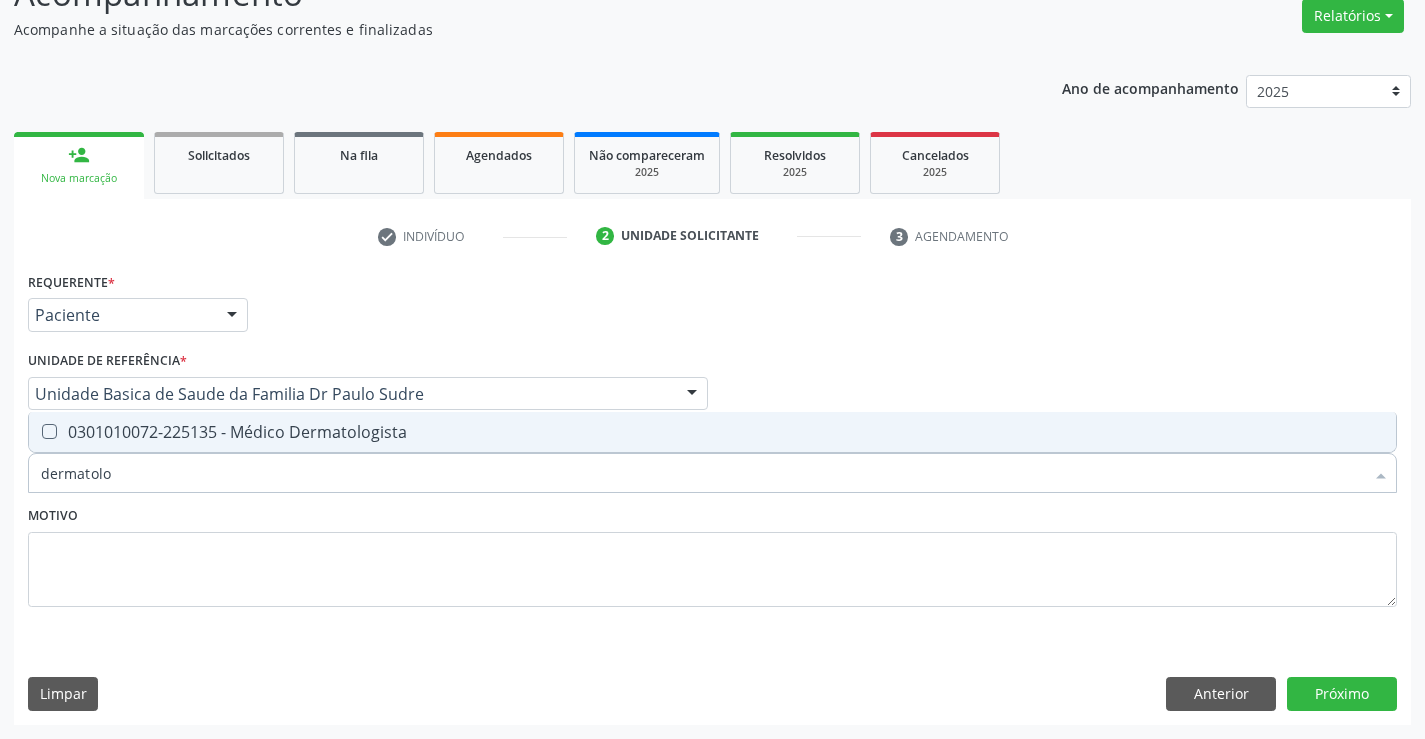click on "0301010072-225135 - Médico Dermatologista" at bounding box center (712, 432) 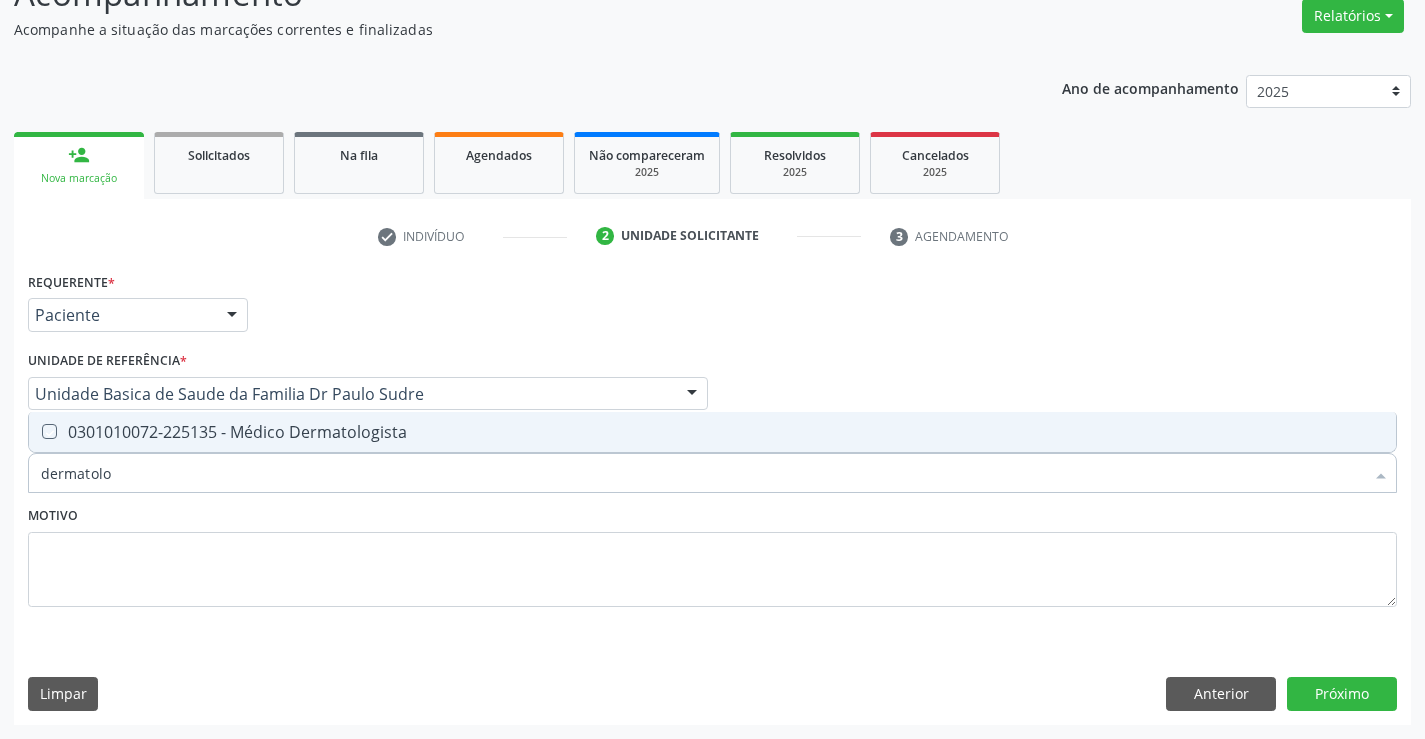 checkbox on "true" 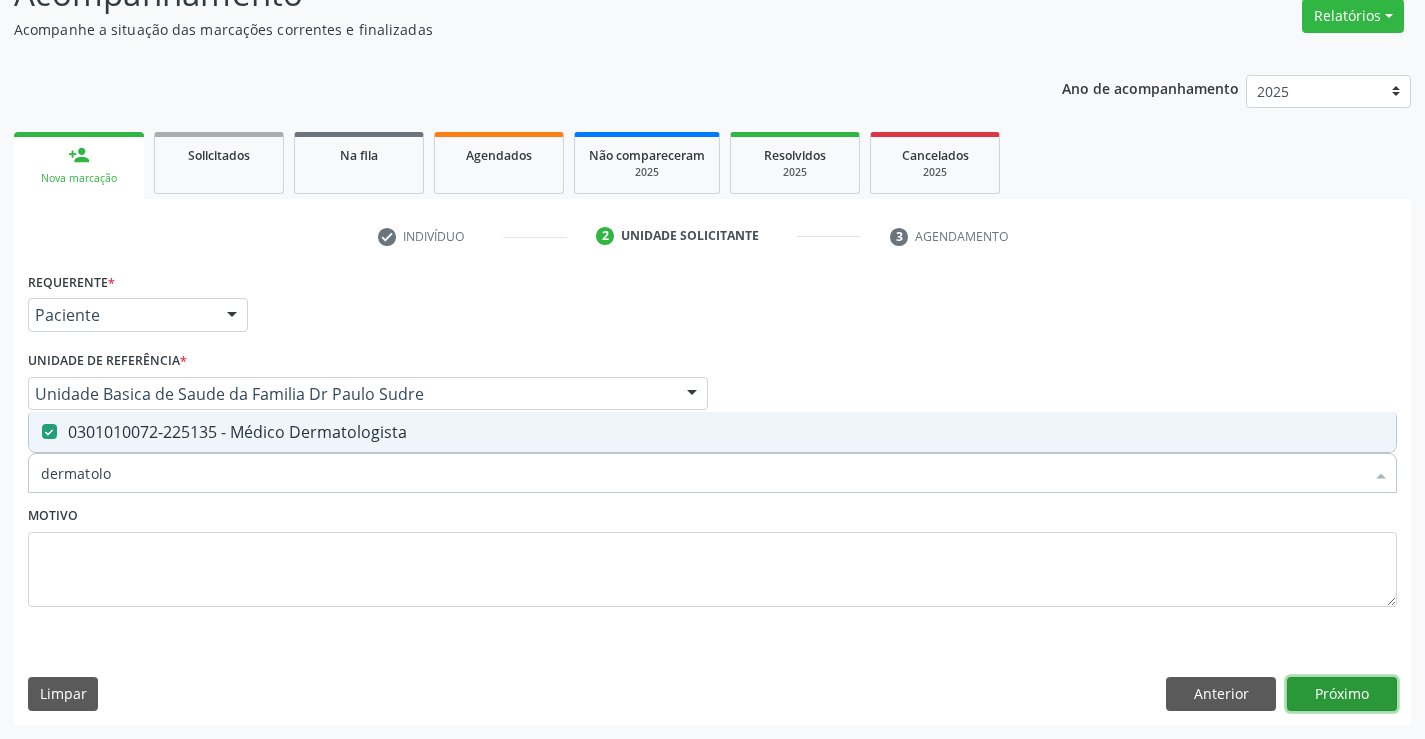 click on "Próximo" at bounding box center (1342, 694) 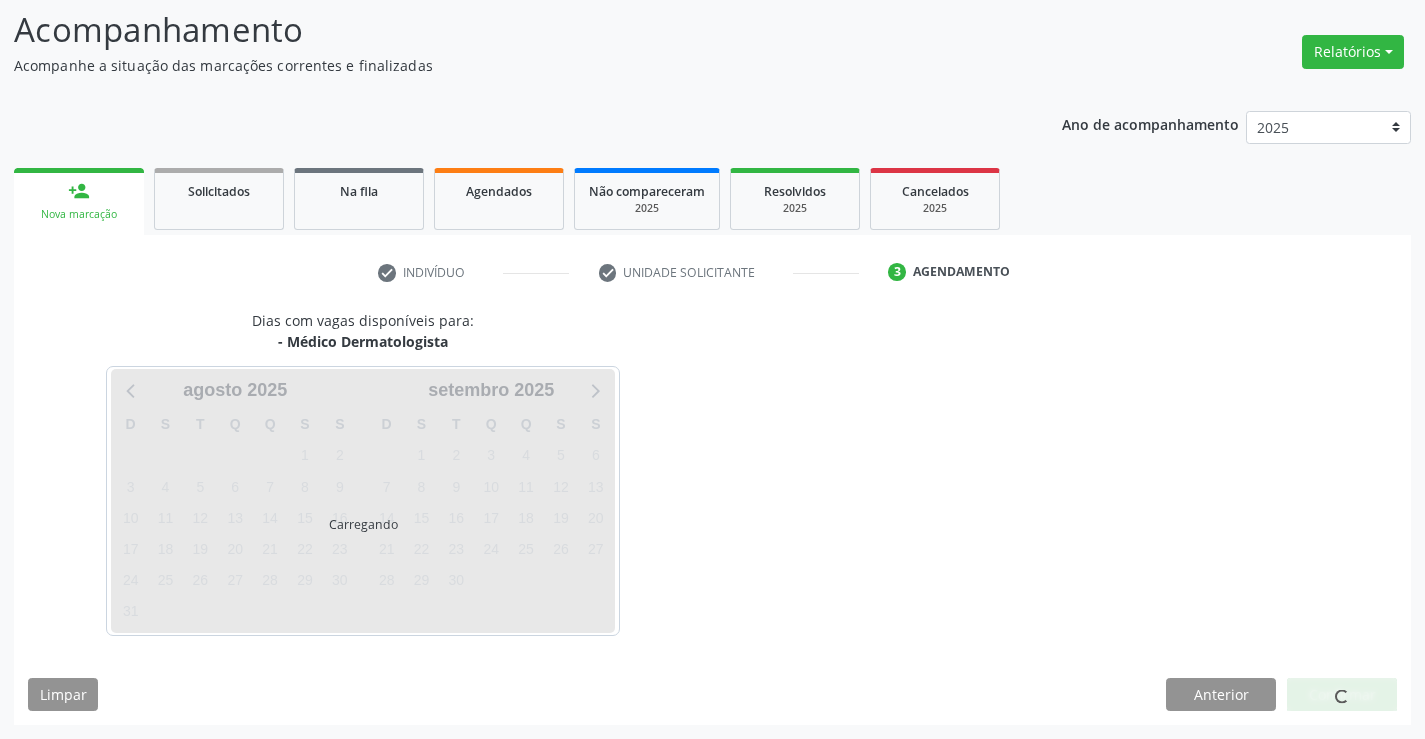 scroll, scrollTop: 131, scrollLeft: 0, axis: vertical 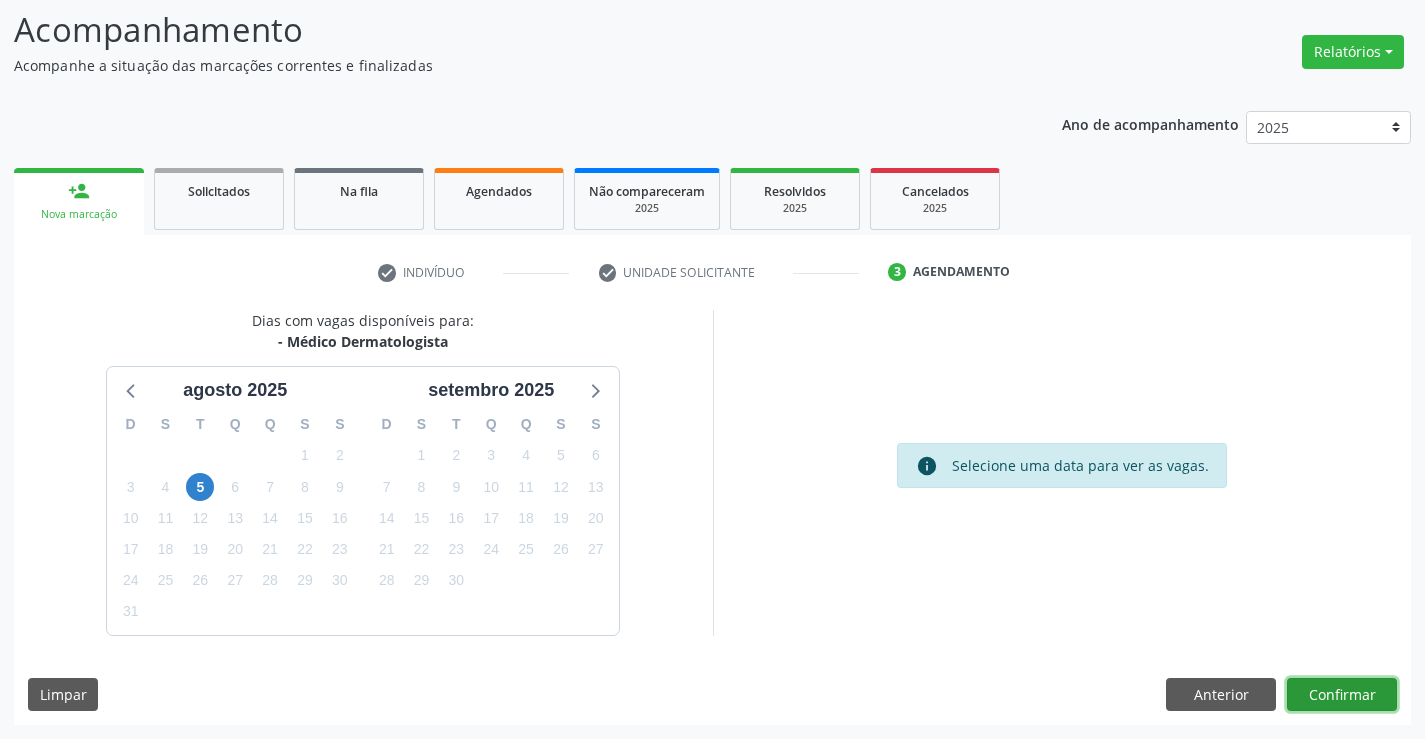 click on "Confirmar" at bounding box center (1342, 695) 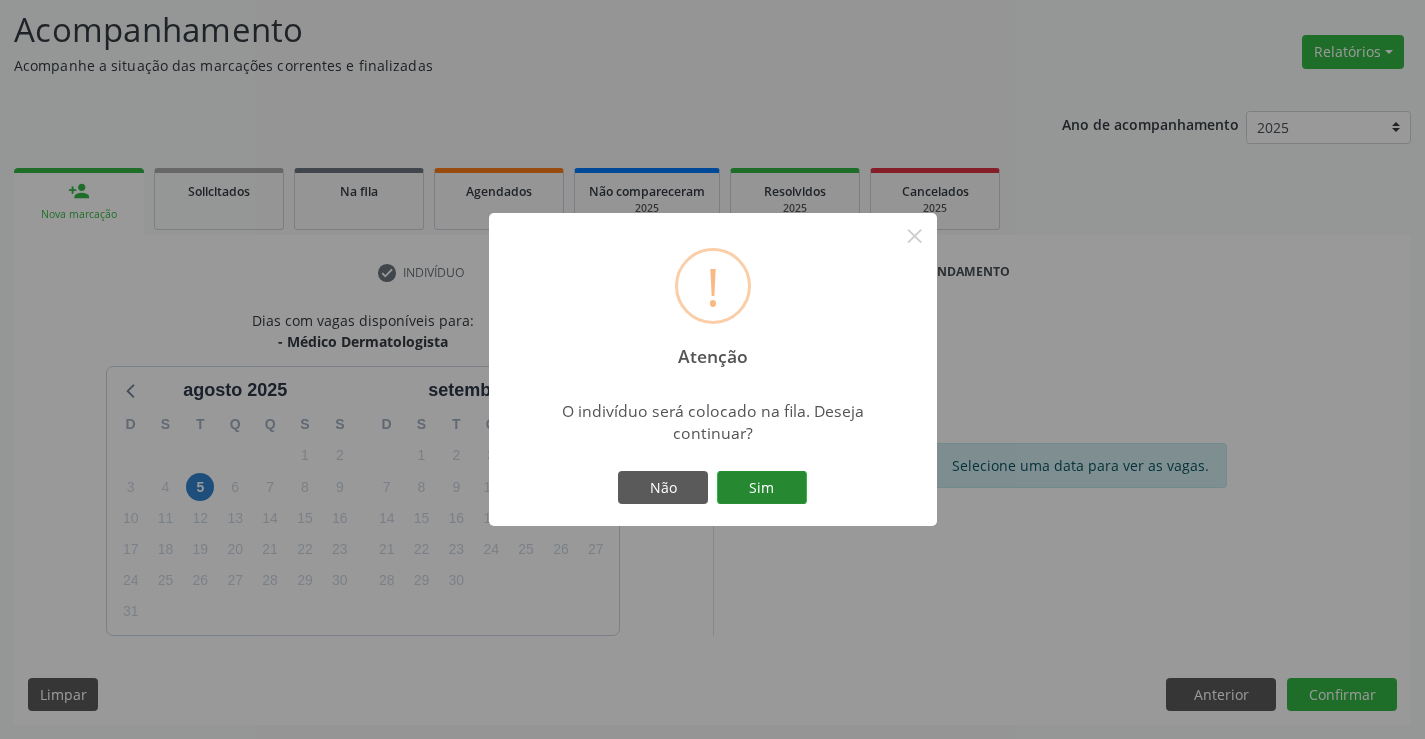 click on "Sim" at bounding box center [762, 488] 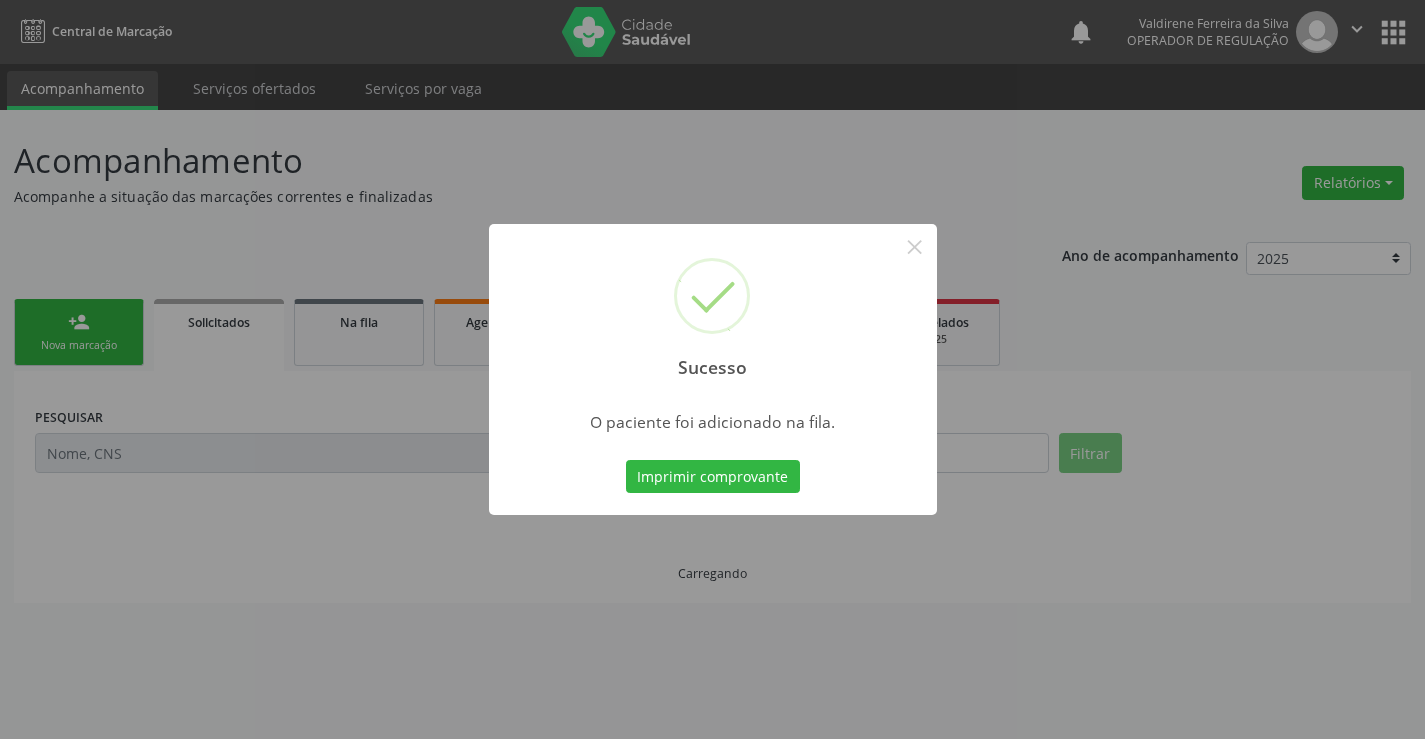 scroll, scrollTop: 0, scrollLeft: 0, axis: both 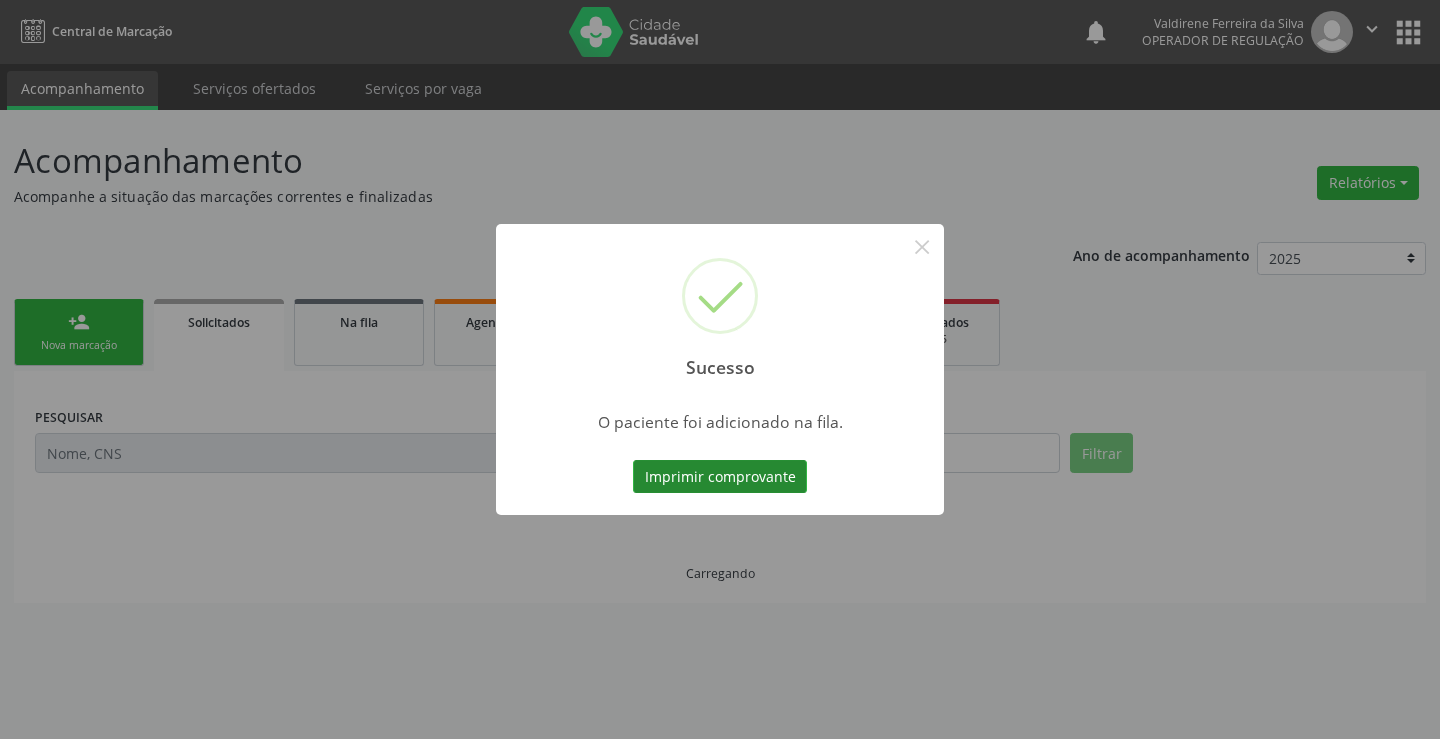 click on "Imprimir comprovante" at bounding box center (720, 477) 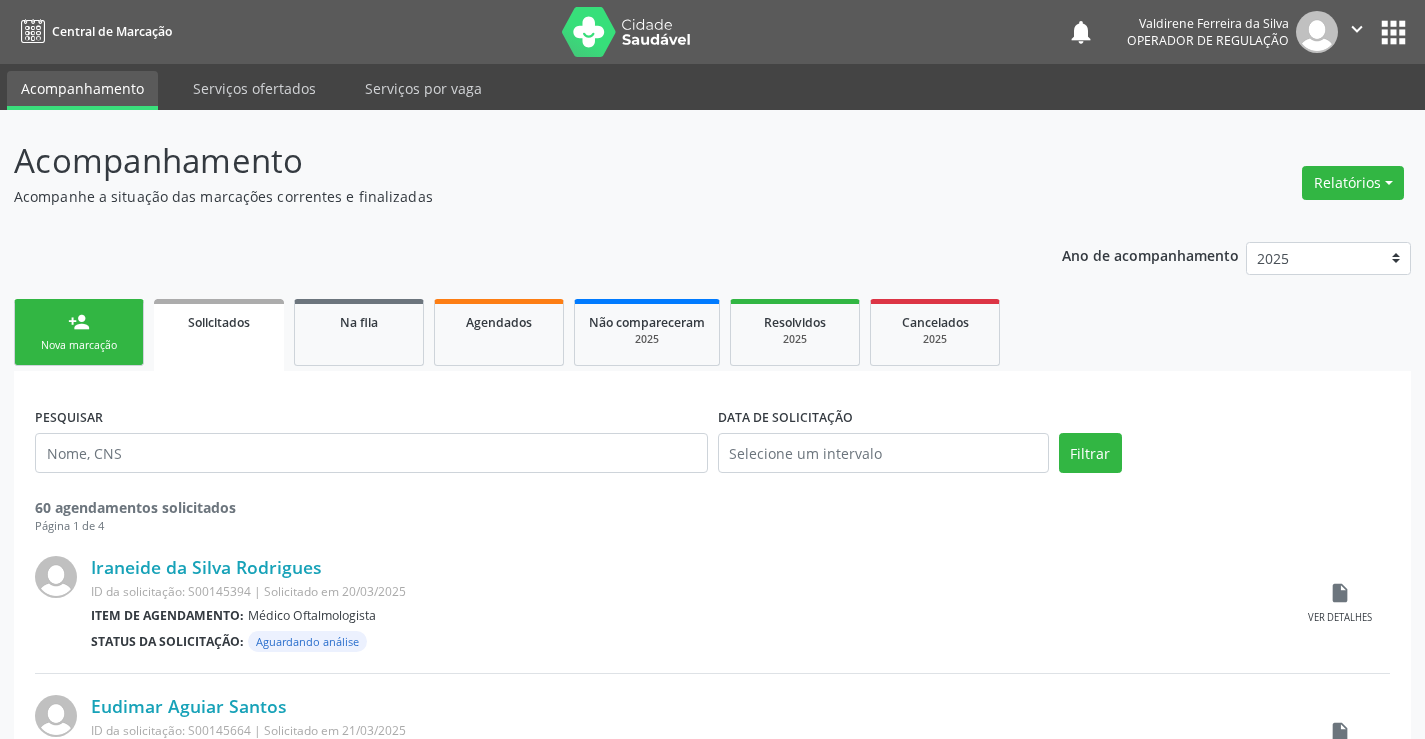 click on "person_add" at bounding box center [79, 322] 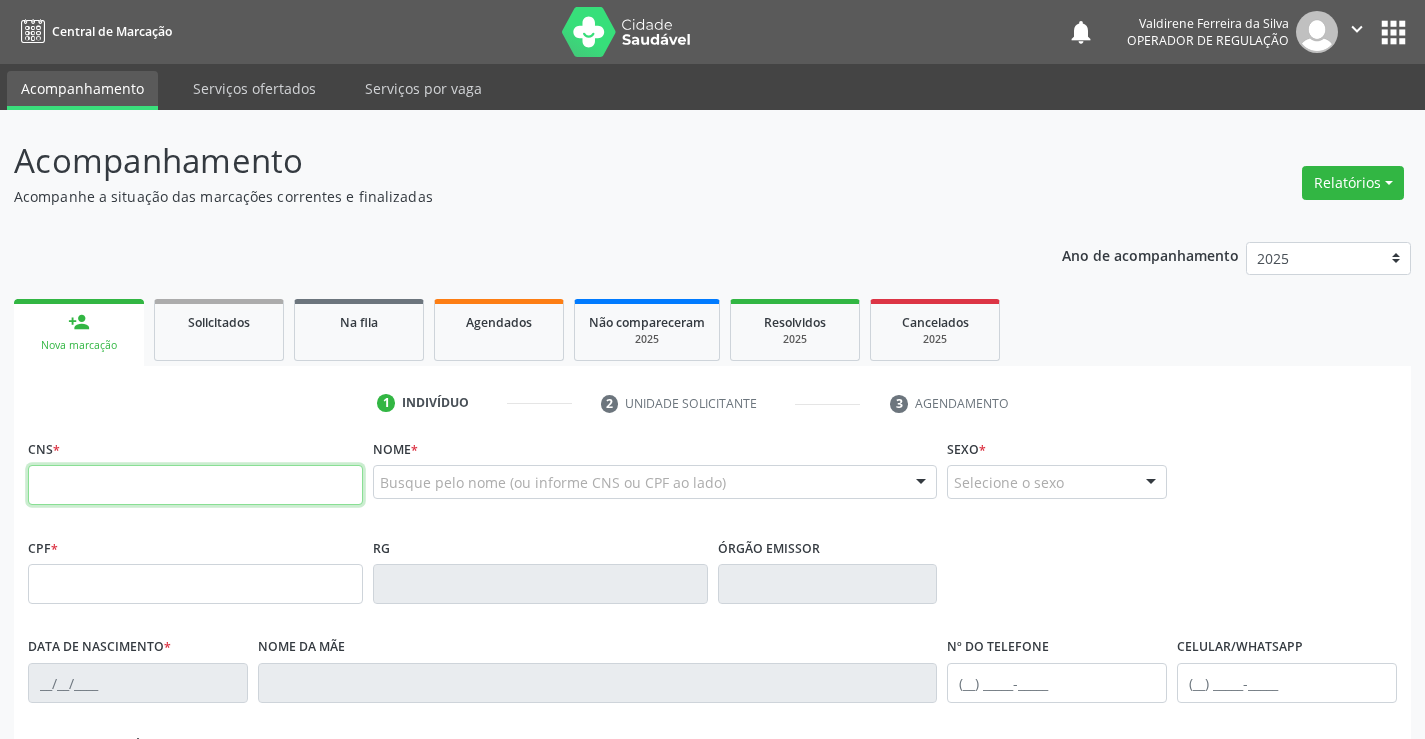 click at bounding box center [195, 485] 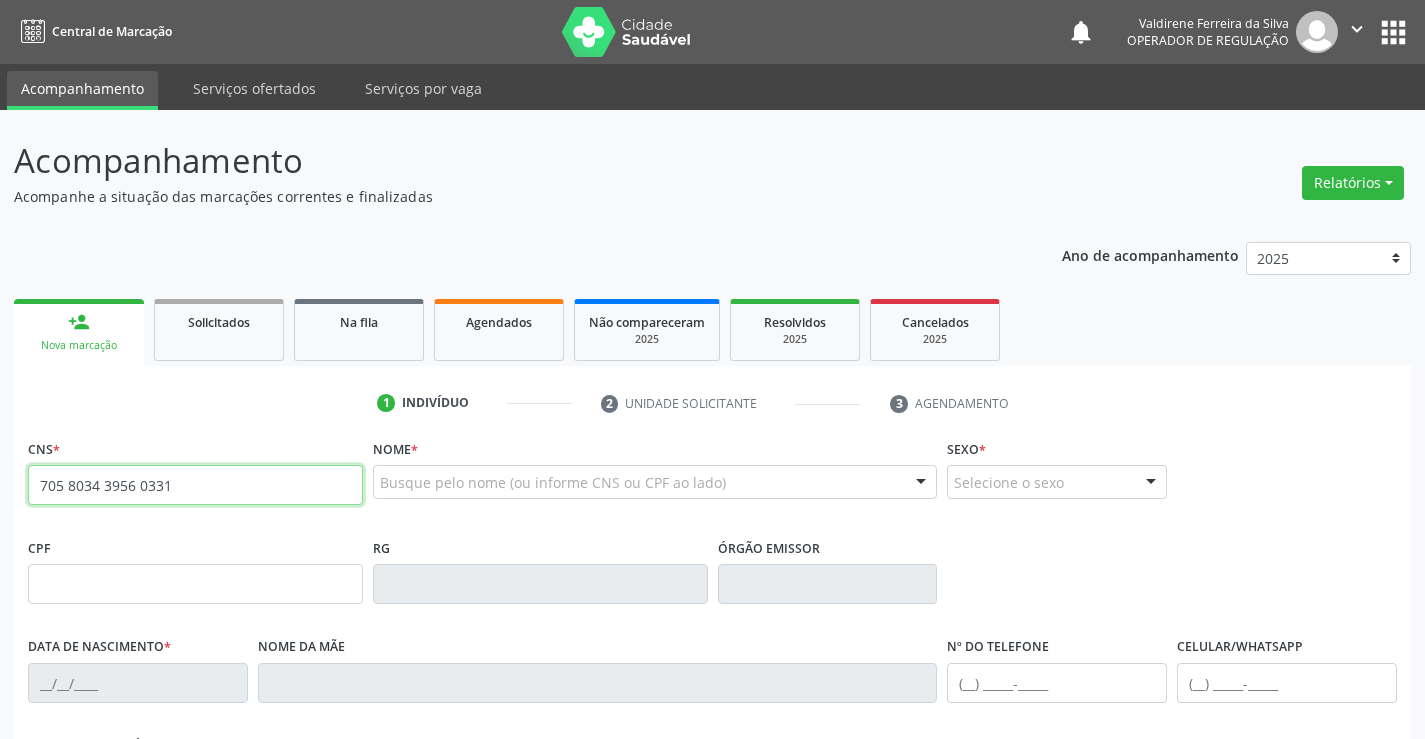type on "705 8034 3956 0331" 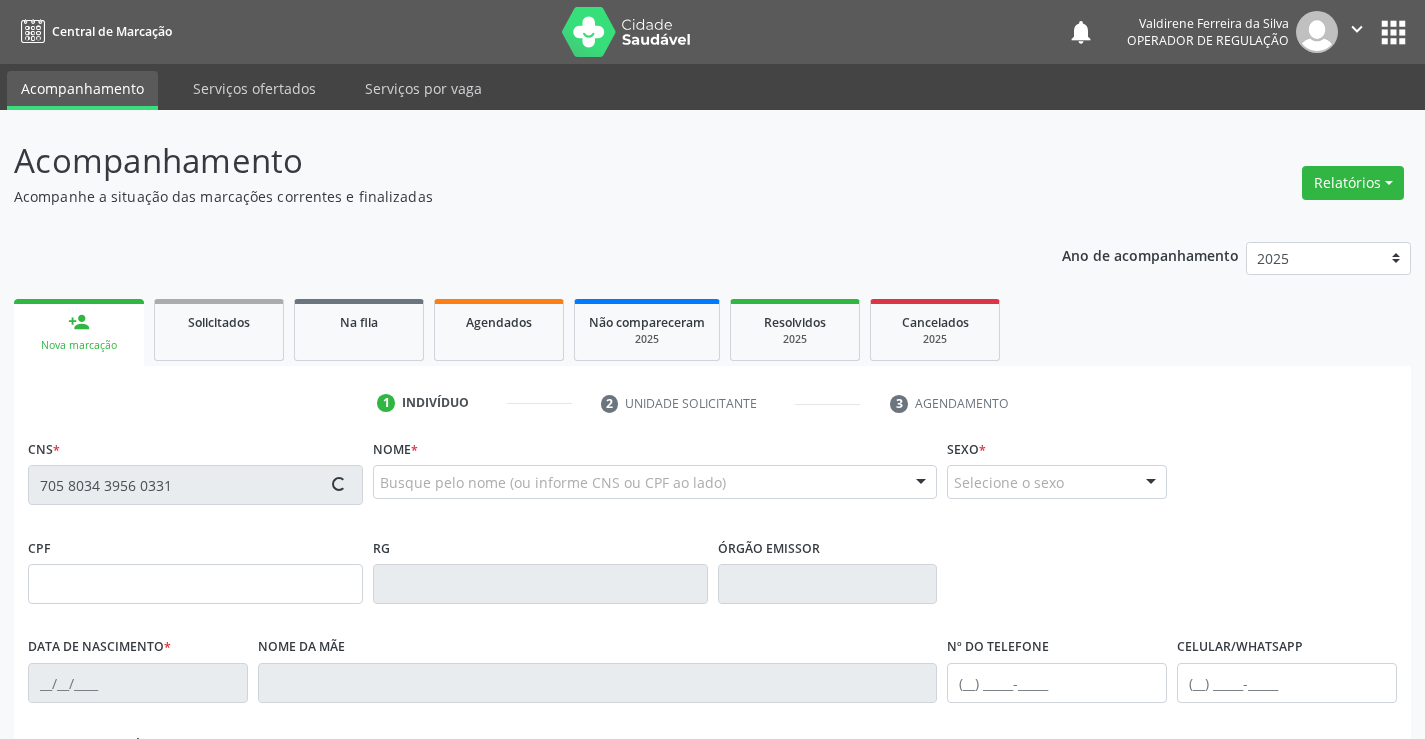 type on "[DOCUMENT_ID]" 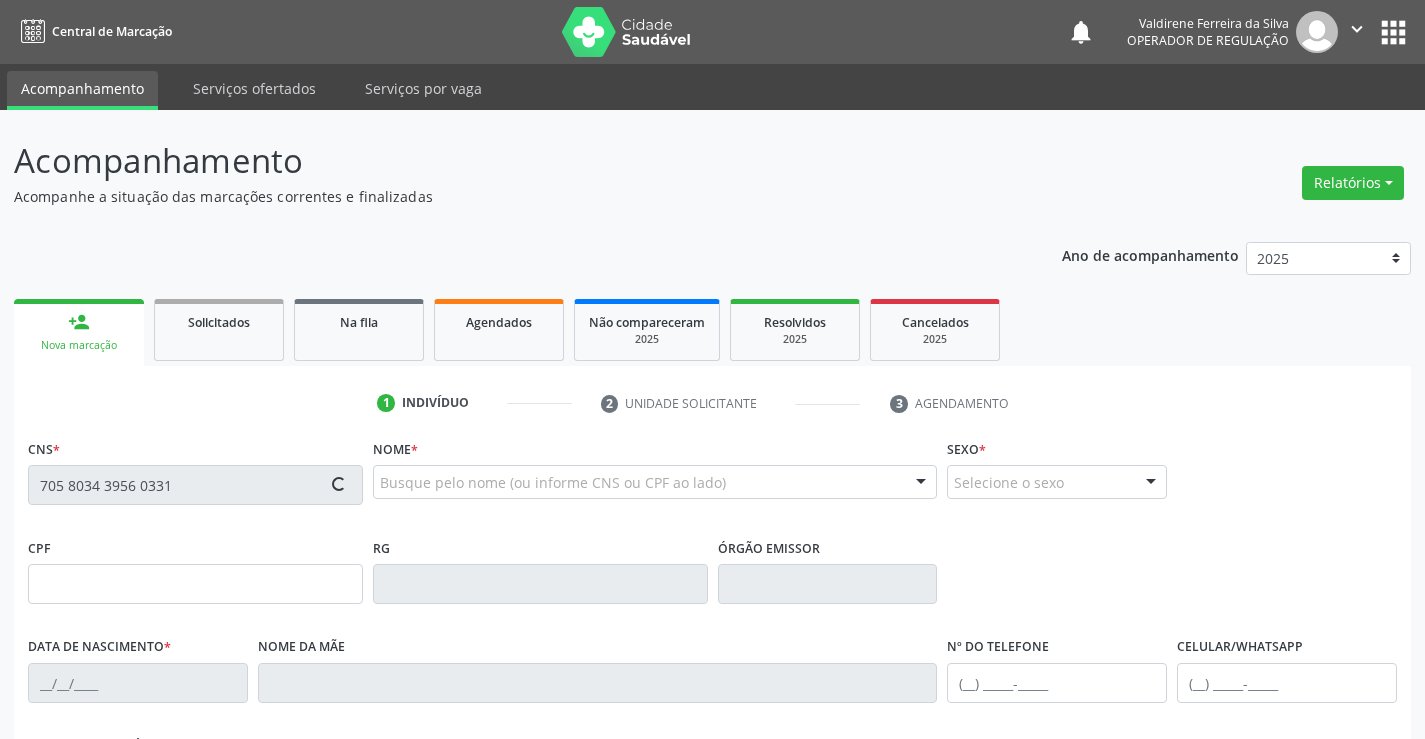 type on "[DATE]" 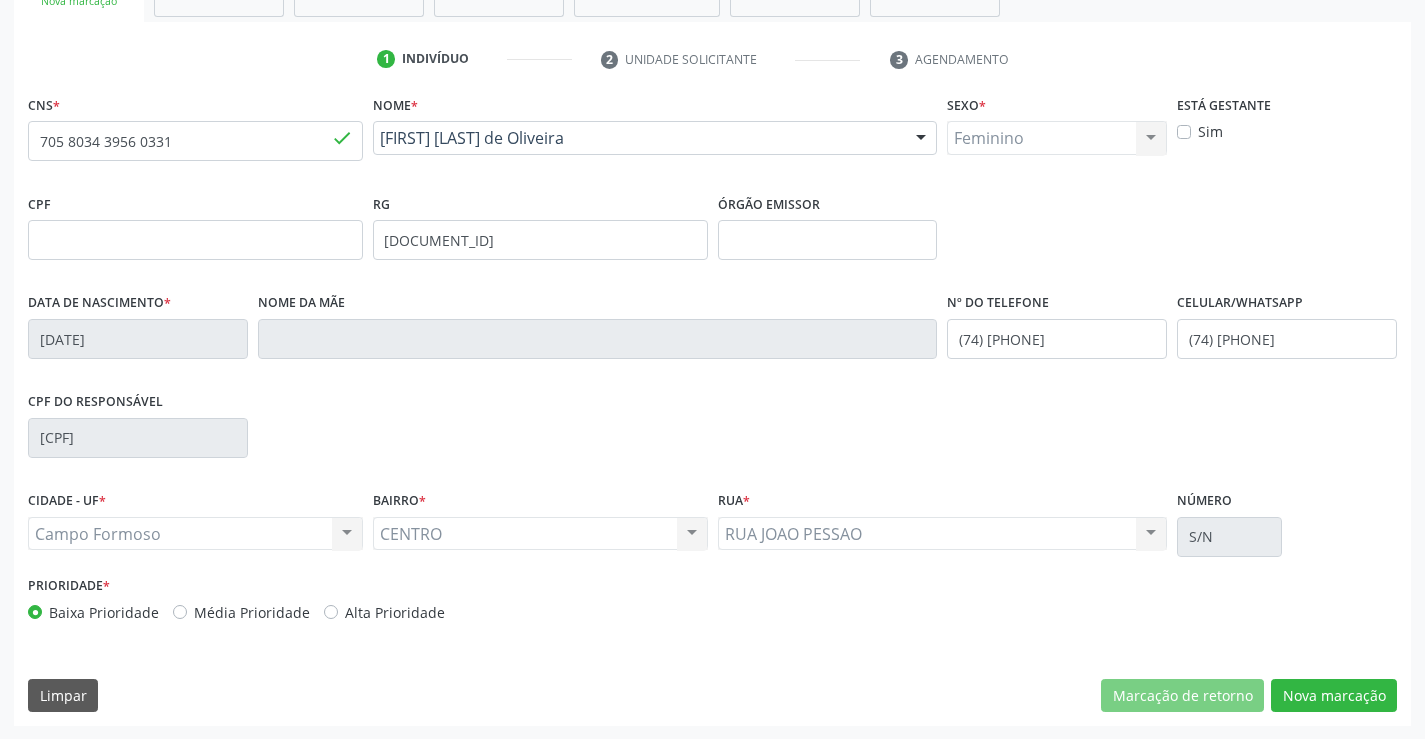 scroll, scrollTop: 345, scrollLeft: 0, axis: vertical 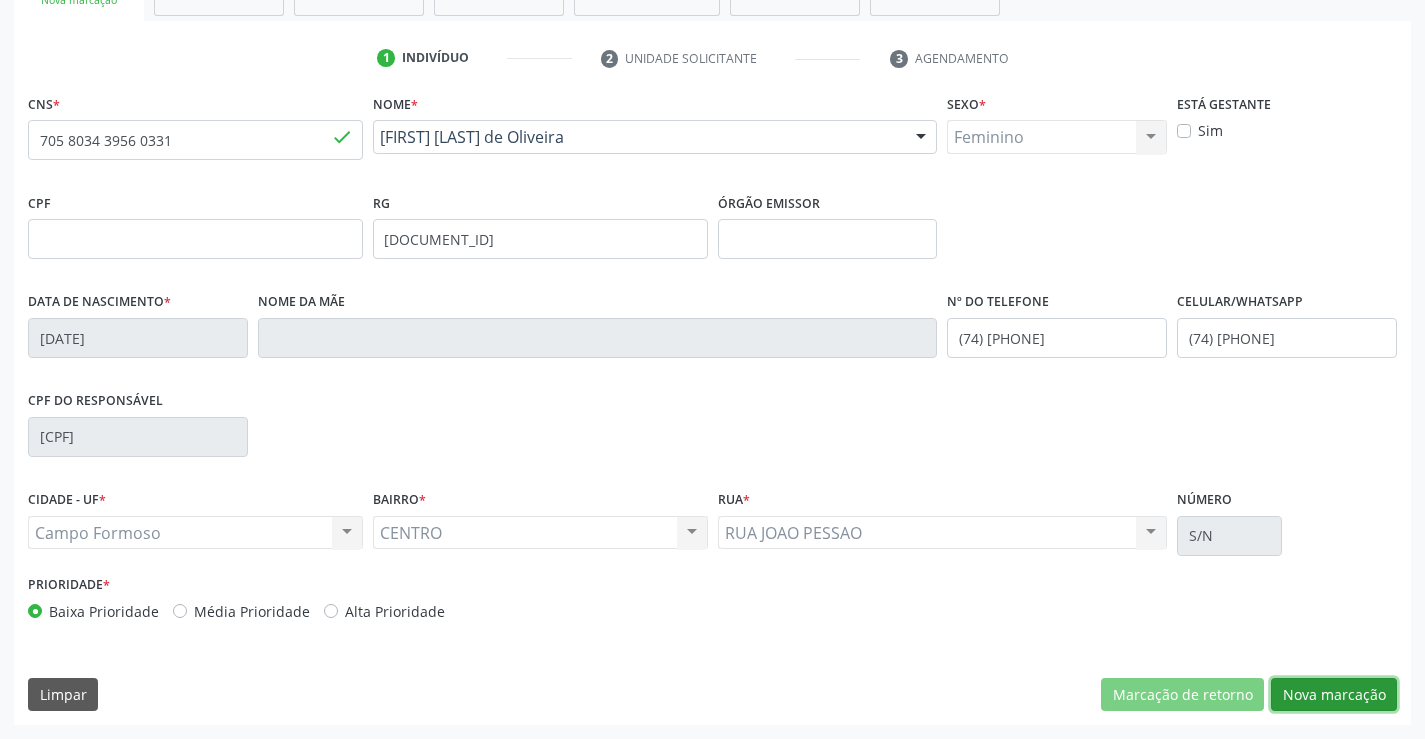 click on "Nova marcação" at bounding box center [1334, 695] 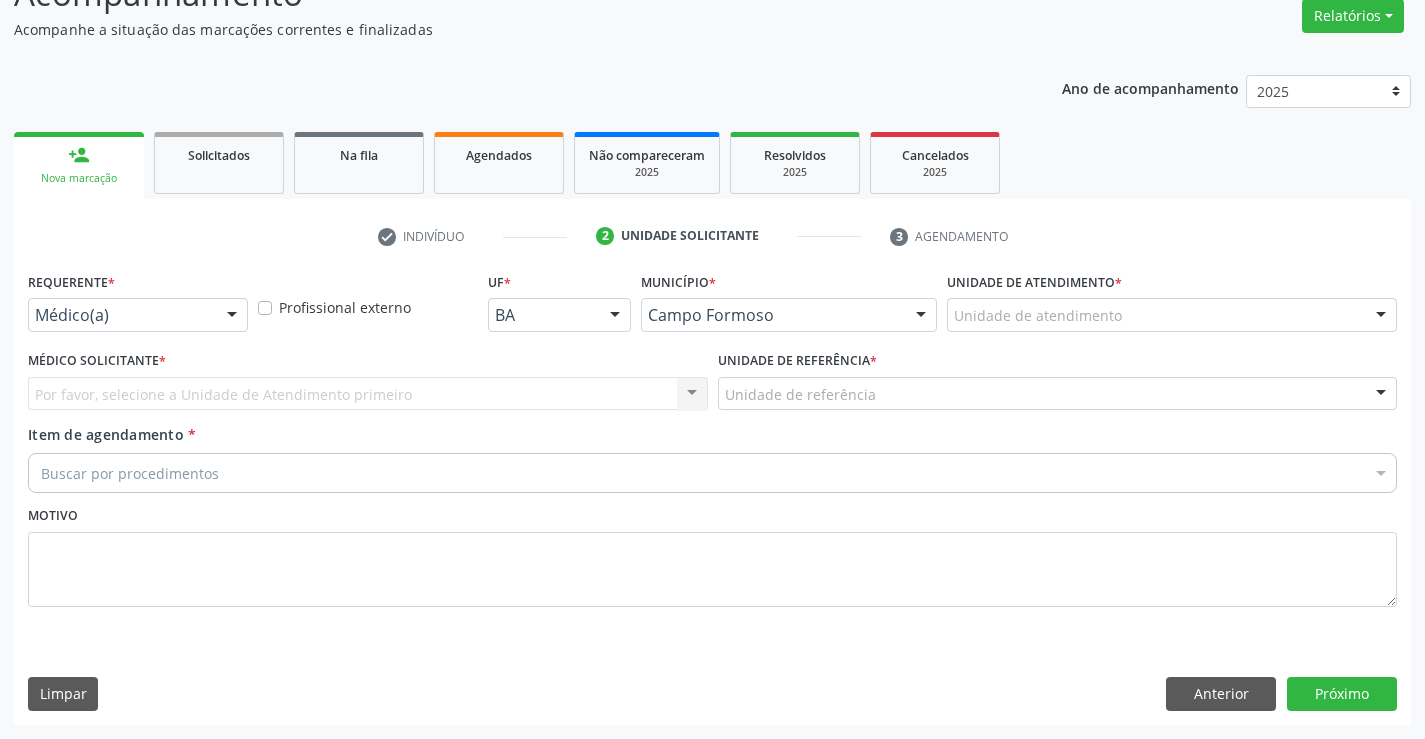 scroll, scrollTop: 167, scrollLeft: 0, axis: vertical 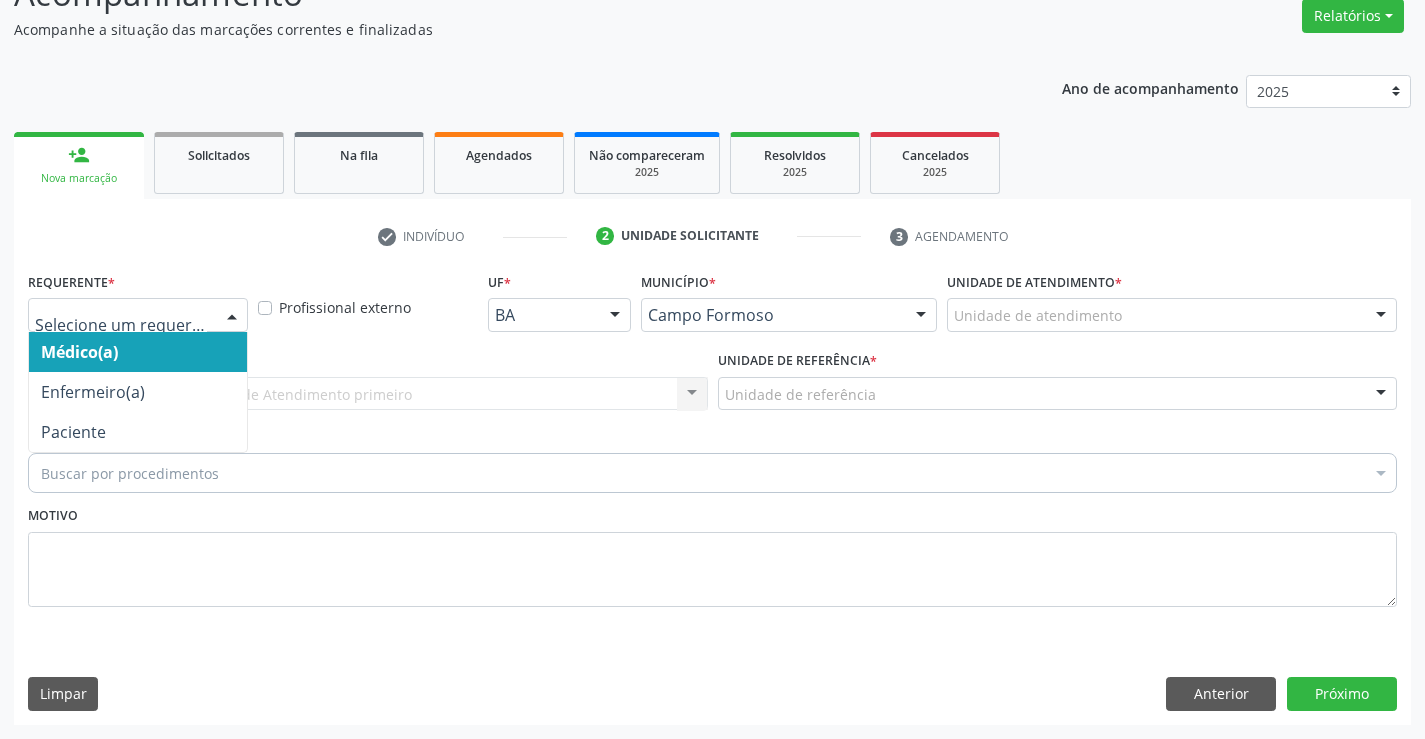 click at bounding box center [138, 315] 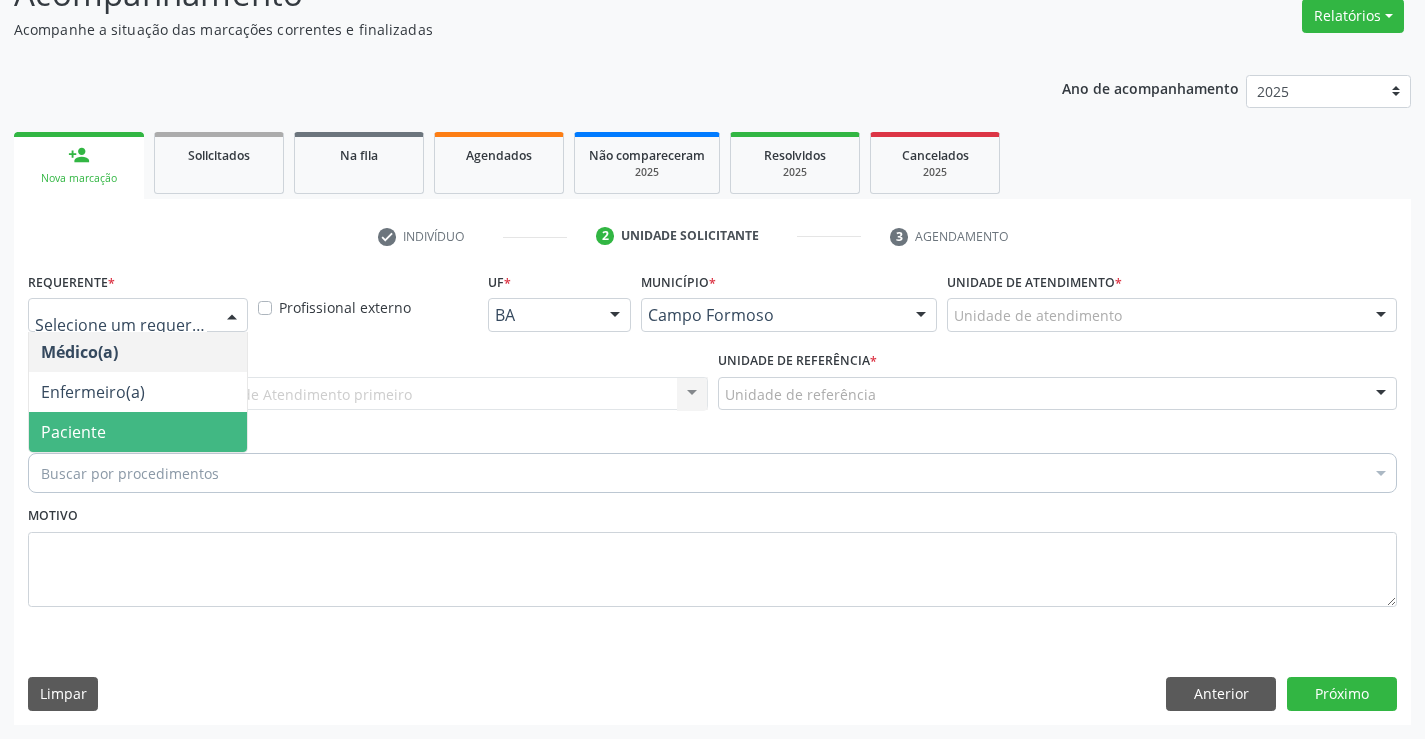 click on "Paciente" at bounding box center (138, 432) 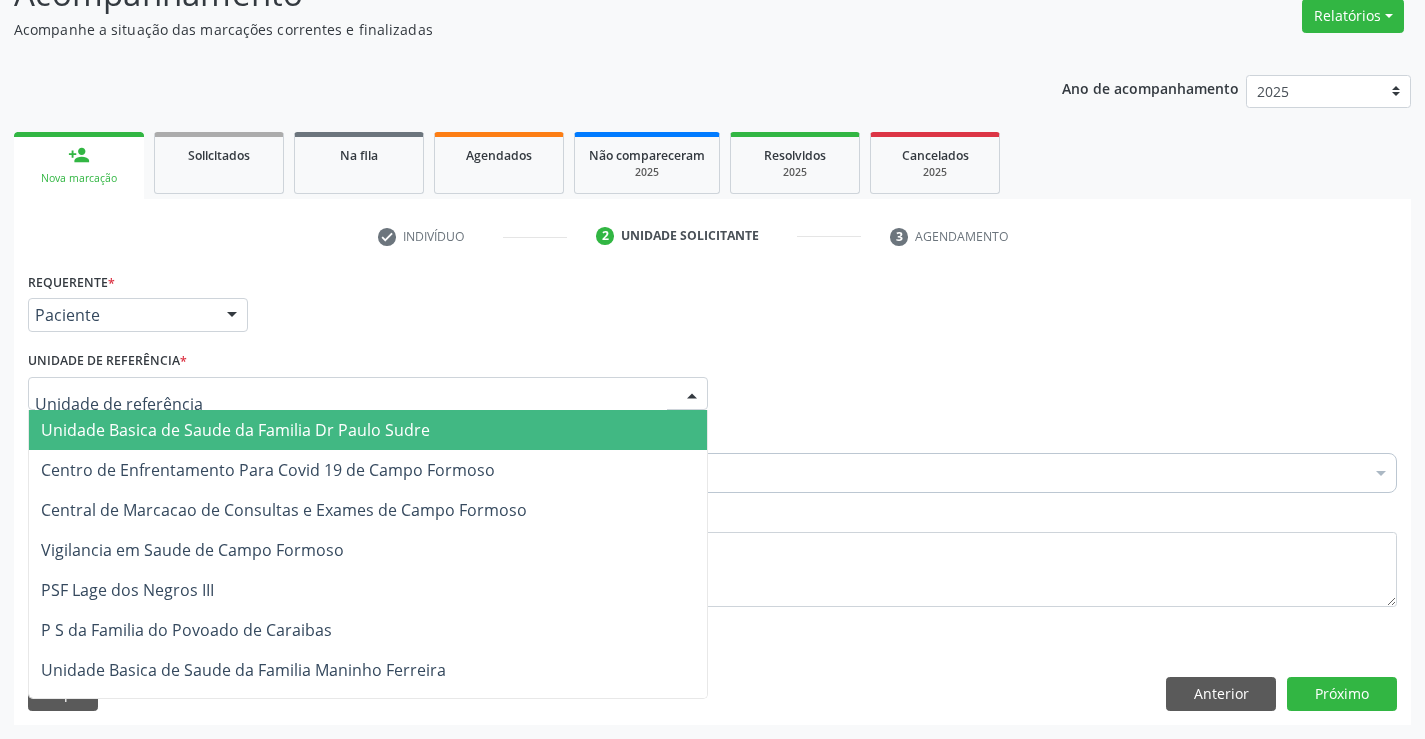 click on "Unidade Basica de Saude da Familia Dr Paulo Sudre" at bounding box center (235, 430) 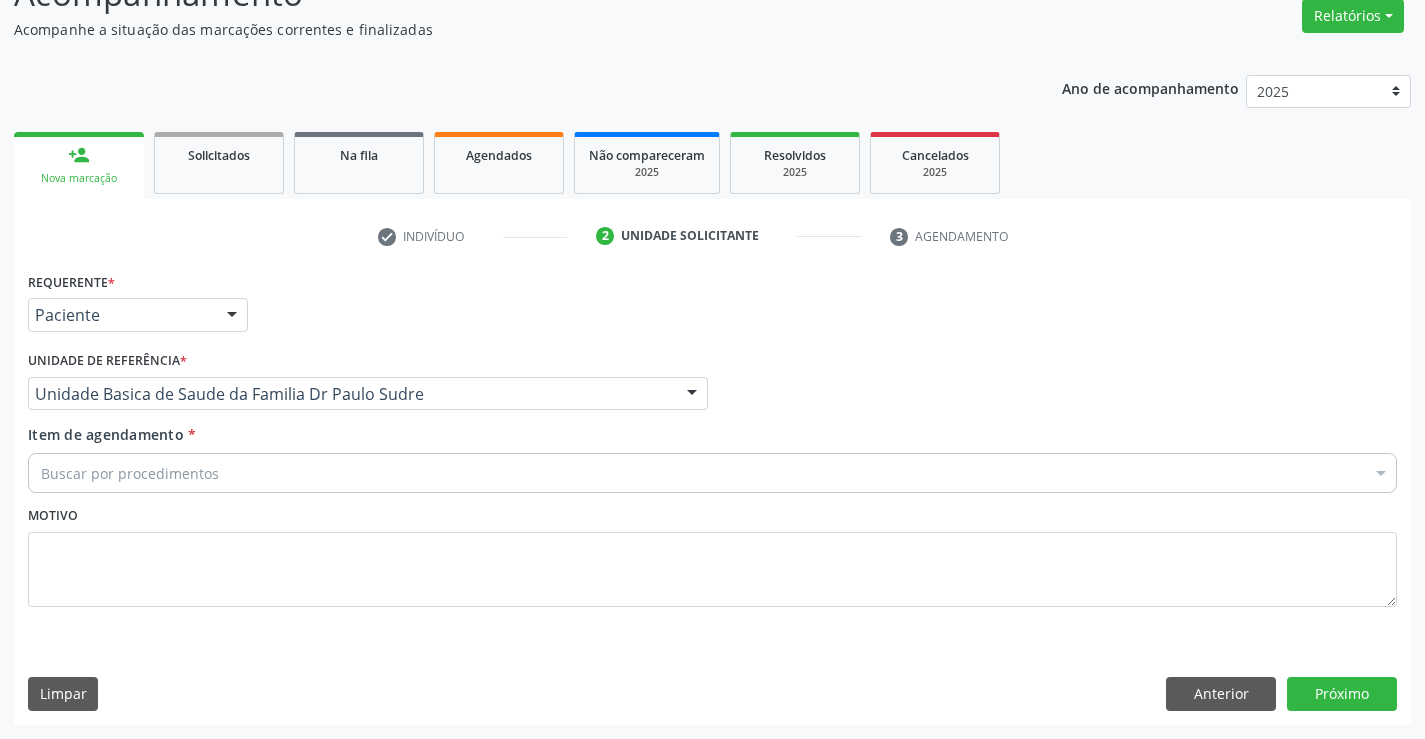 click on "Buscar por procedimentos" at bounding box center [712, 473] 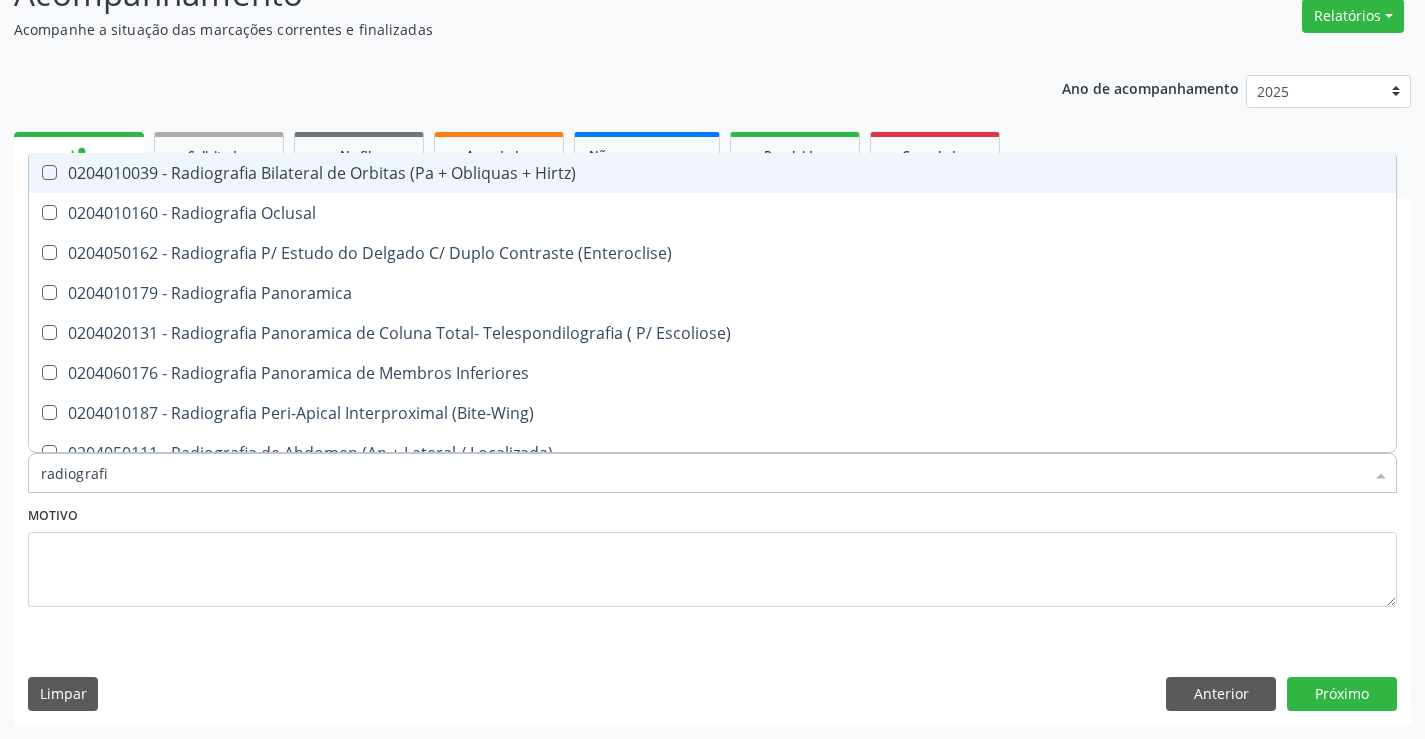 type on "radiografia" 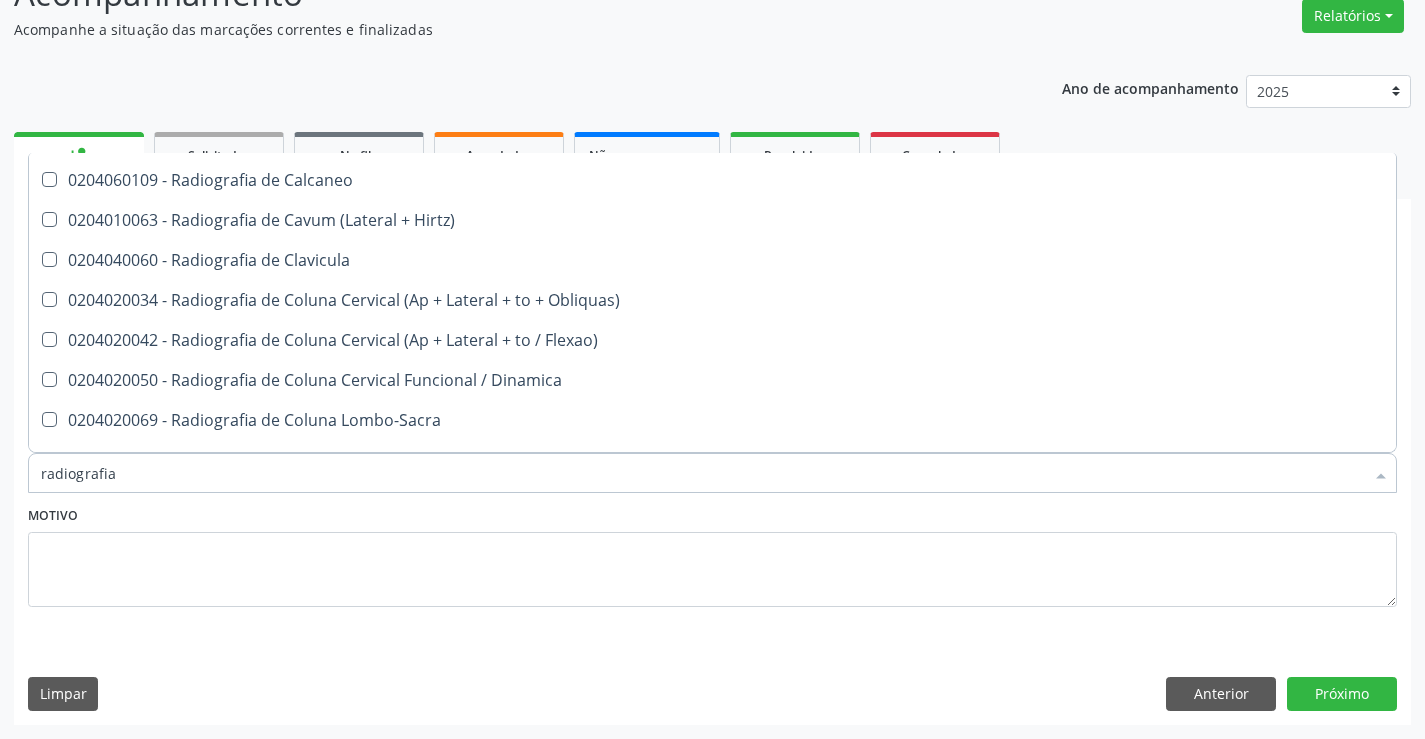 scroll, scrollTop: 900, scrollLeft: 0, axis: vertical 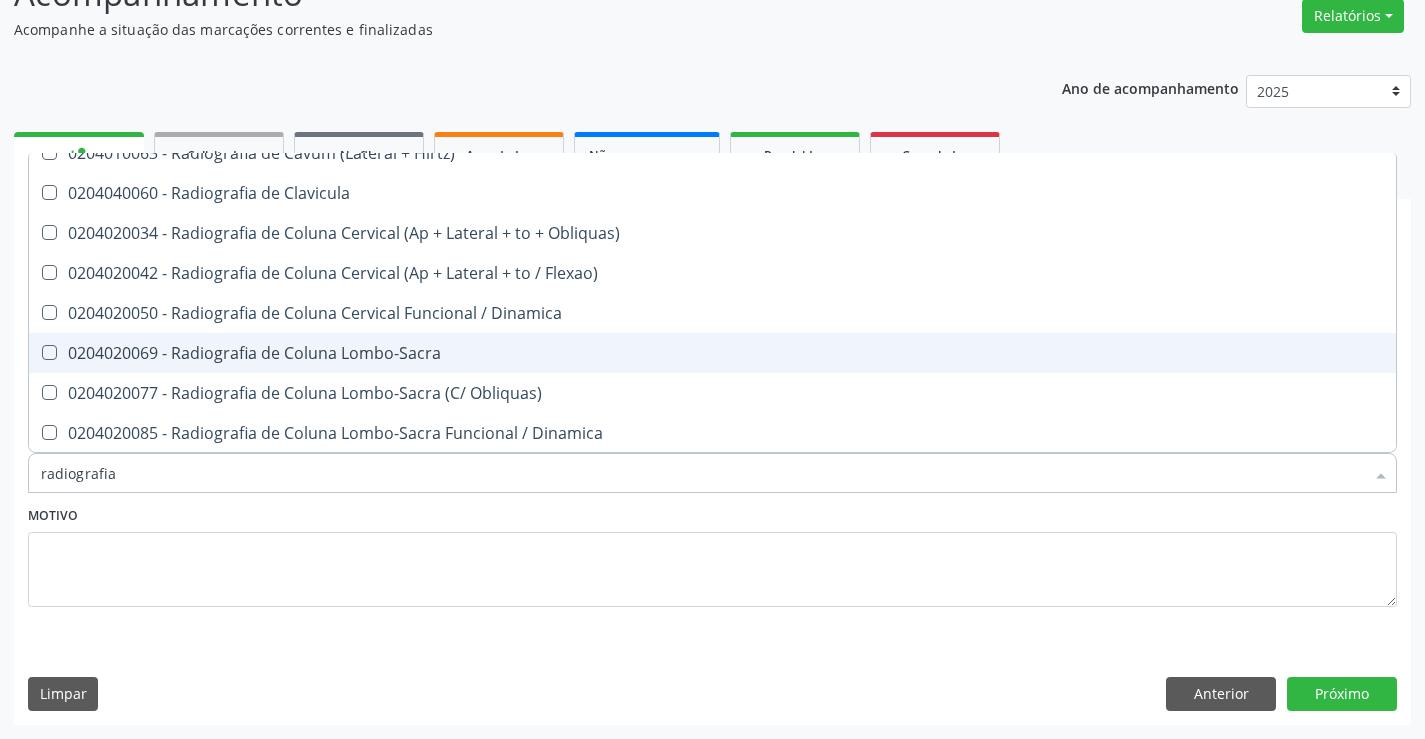 click on "0204020069 - Radiografia de Coluna Lombo-Sacra" at bounding box center (712, 353) 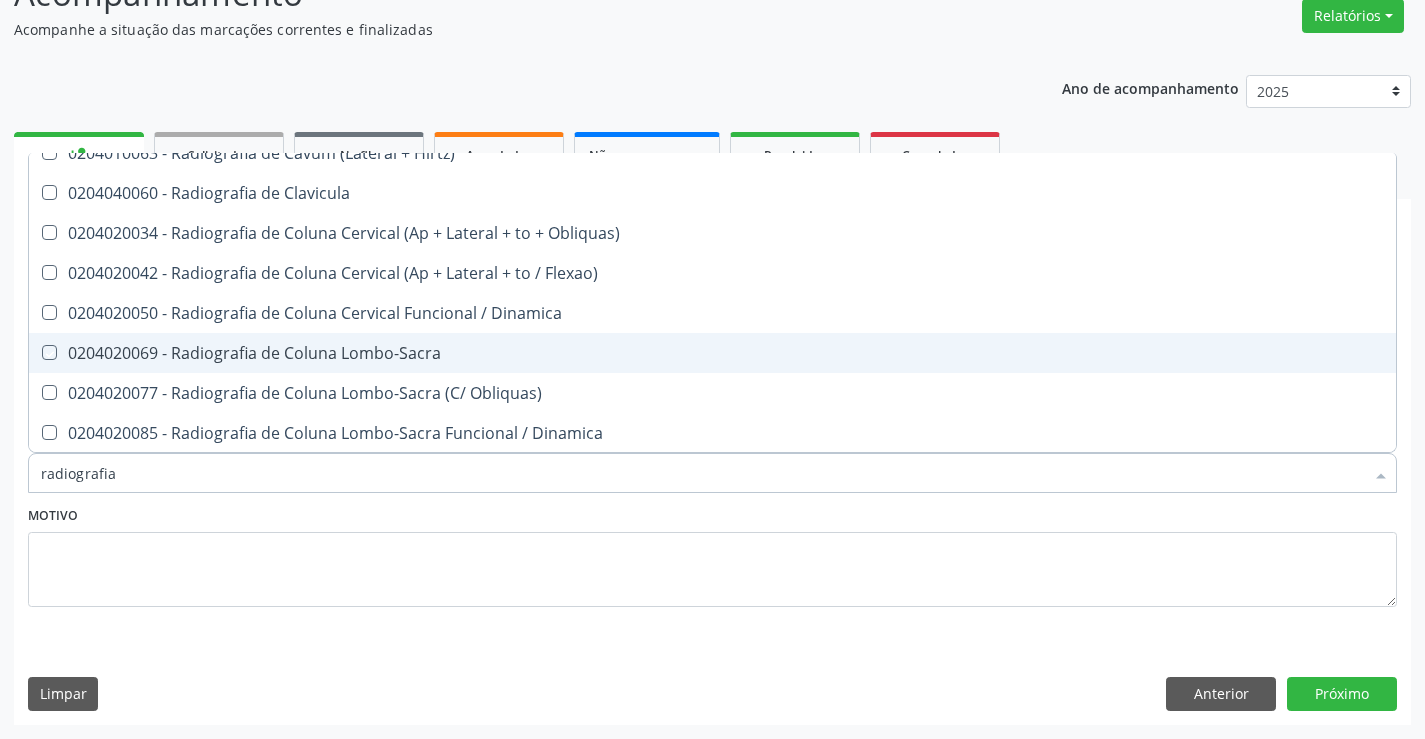checkbox on "true" 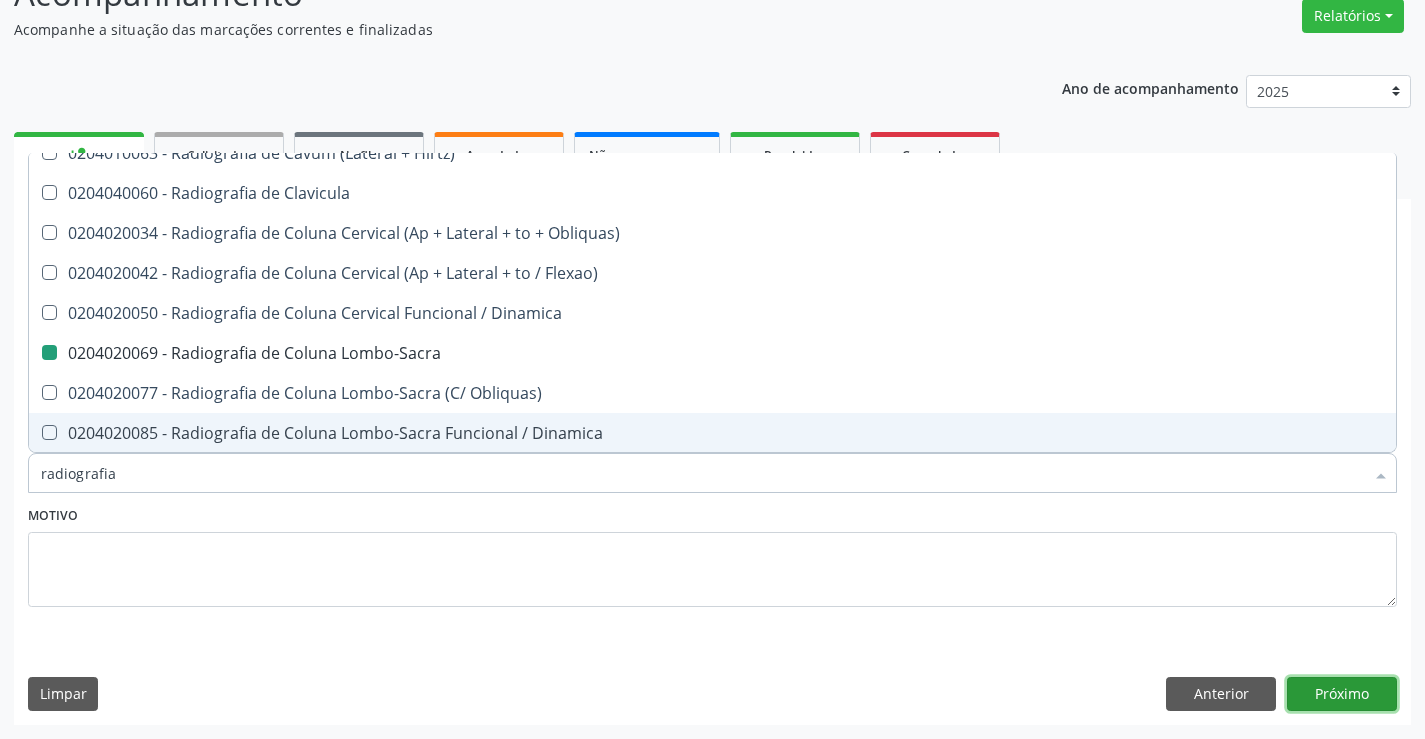 click on "Próximo" at bounding box center [1342, 694] 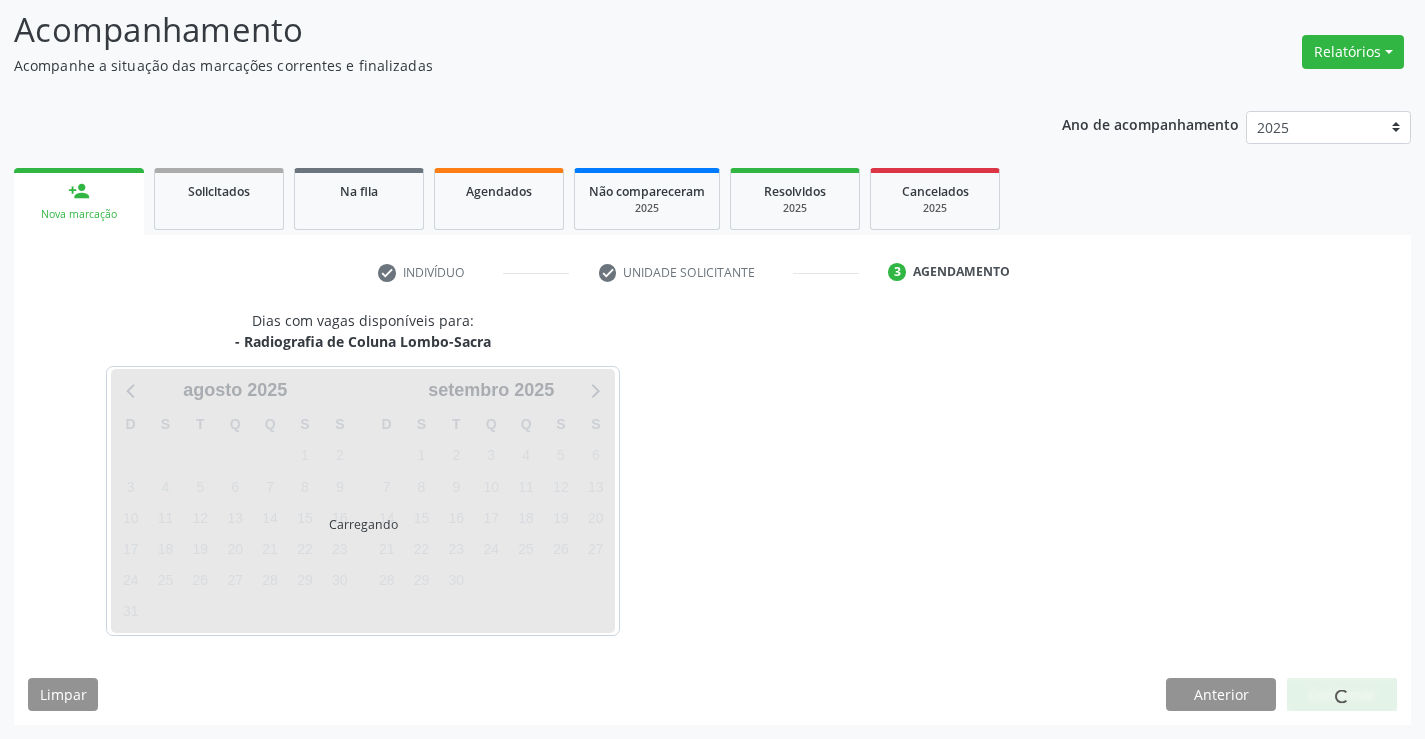 scroll, scrollTop: 131, scrollLeft: 0, axis: vertical 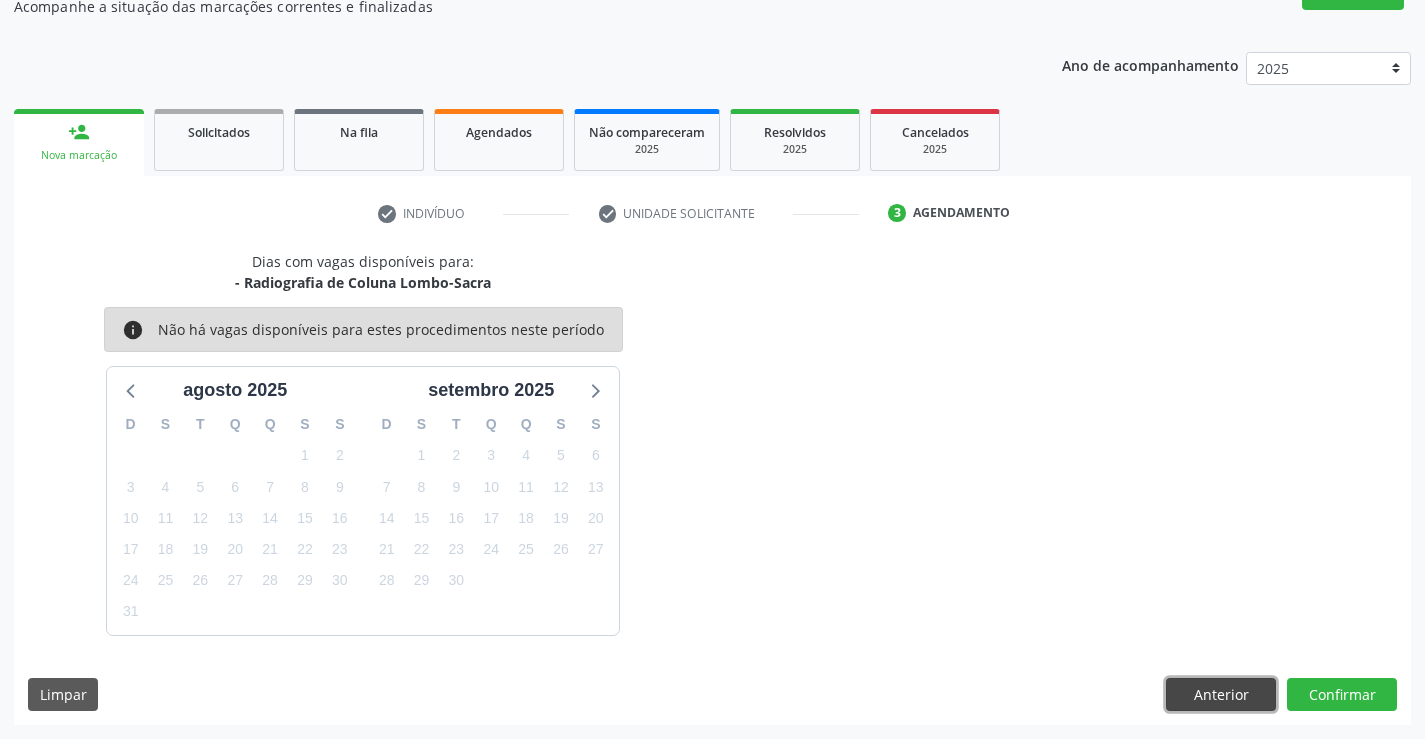 click on "Anterior" at bounding box center (1221, 695) 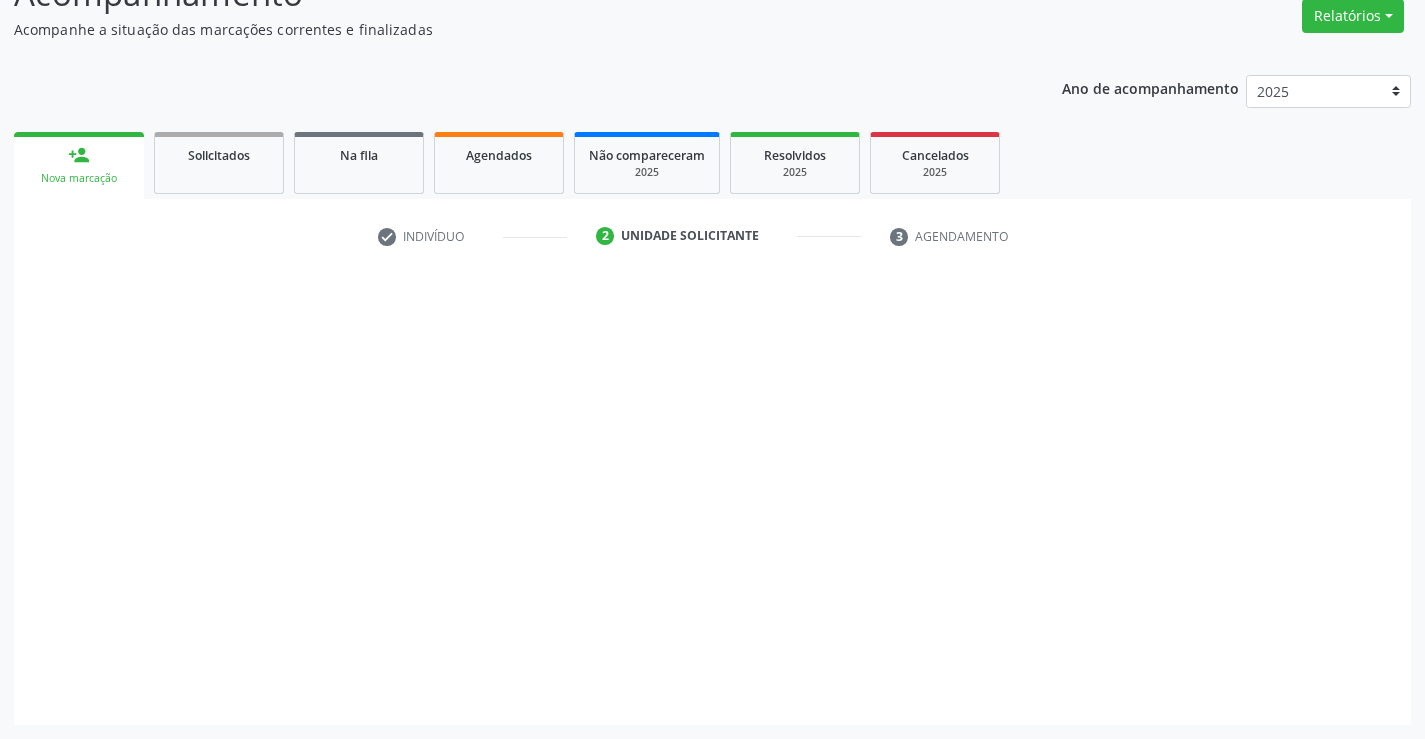 scroll, scrollTop: 167, scrollLeft: 0, axis: vertical 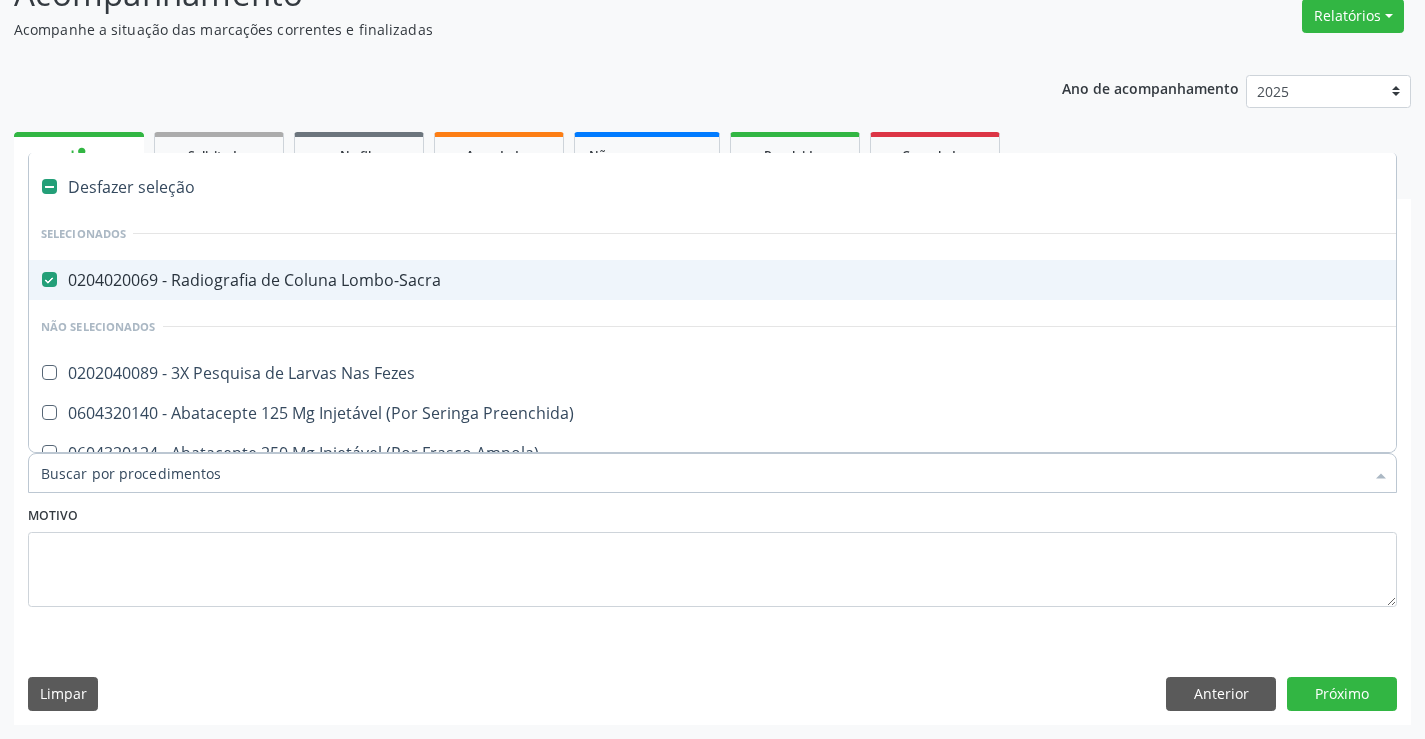 click on "0204020069 - Radiografia de Coluna Lombo-Sacra" at bounding box center [819, 280] 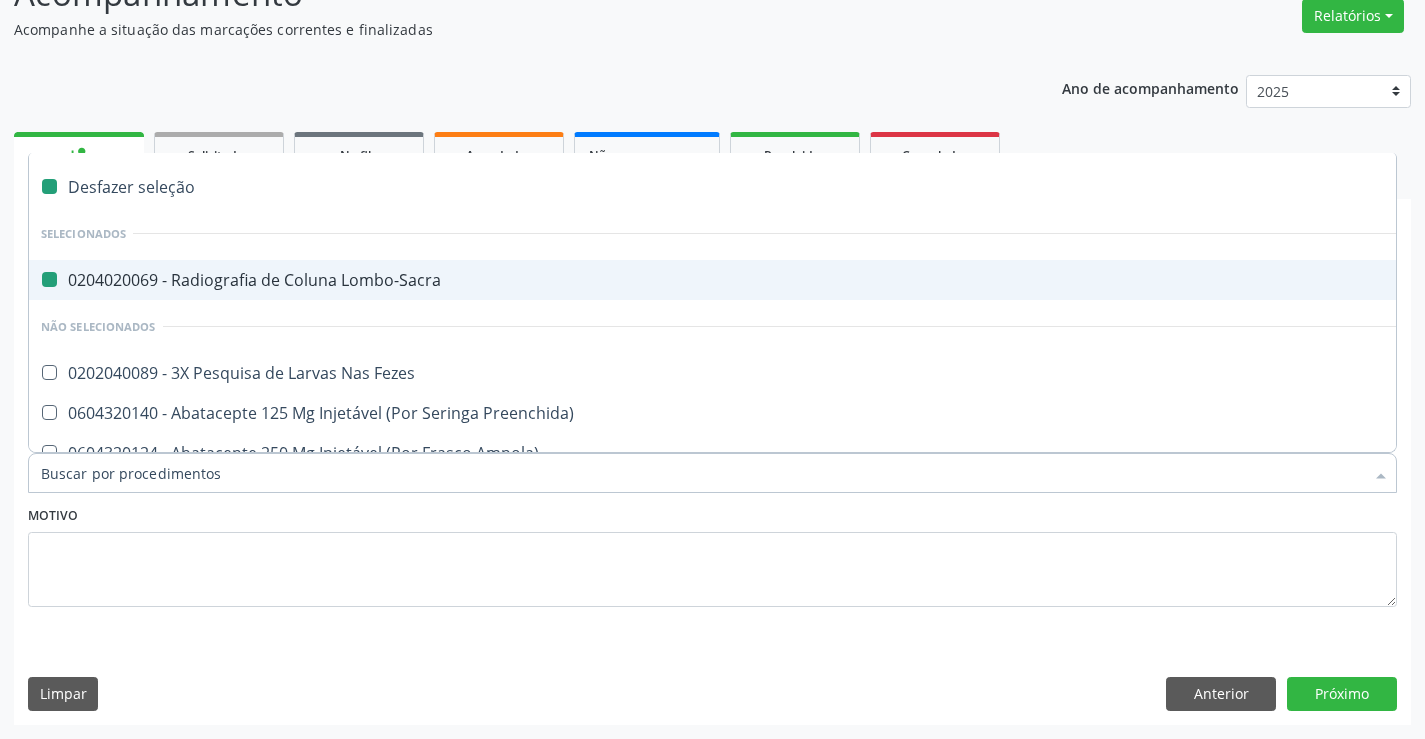 checkbox on "false" 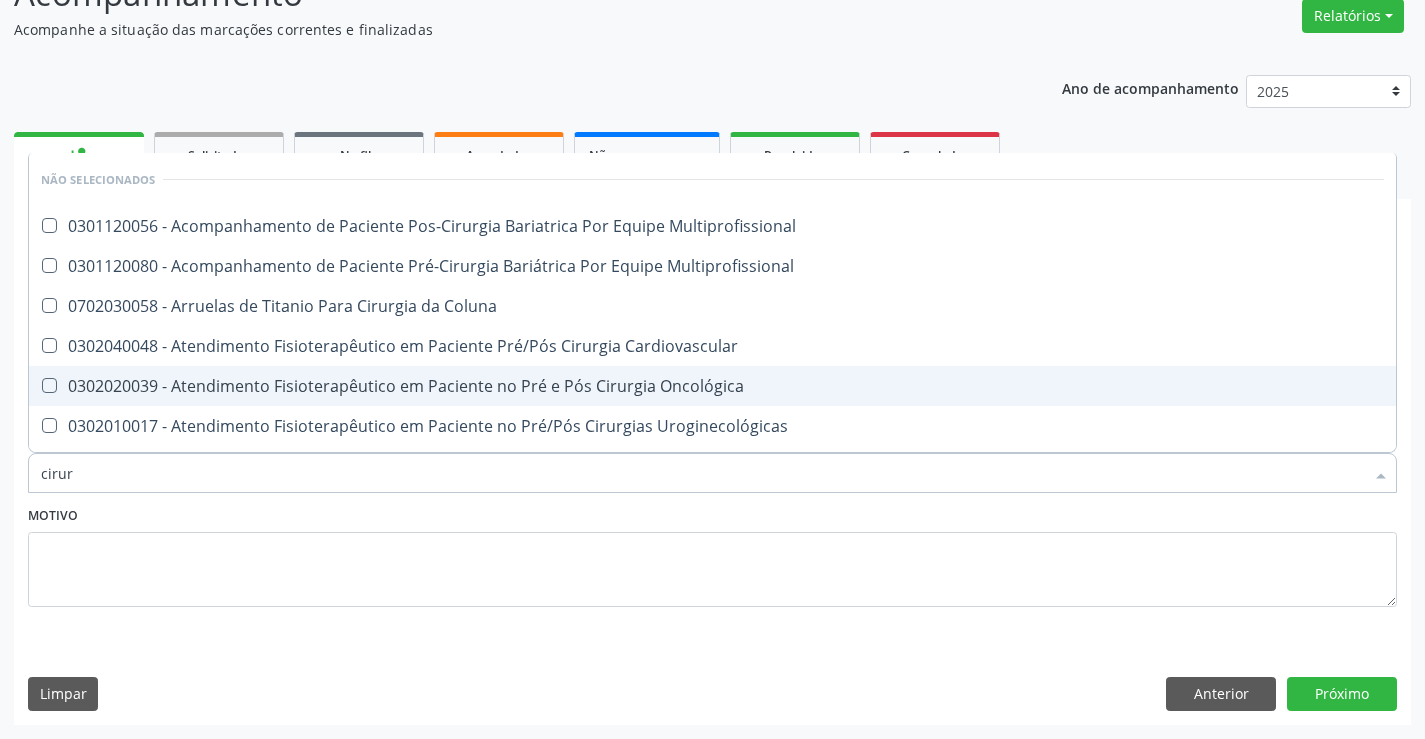type on "cirurg" 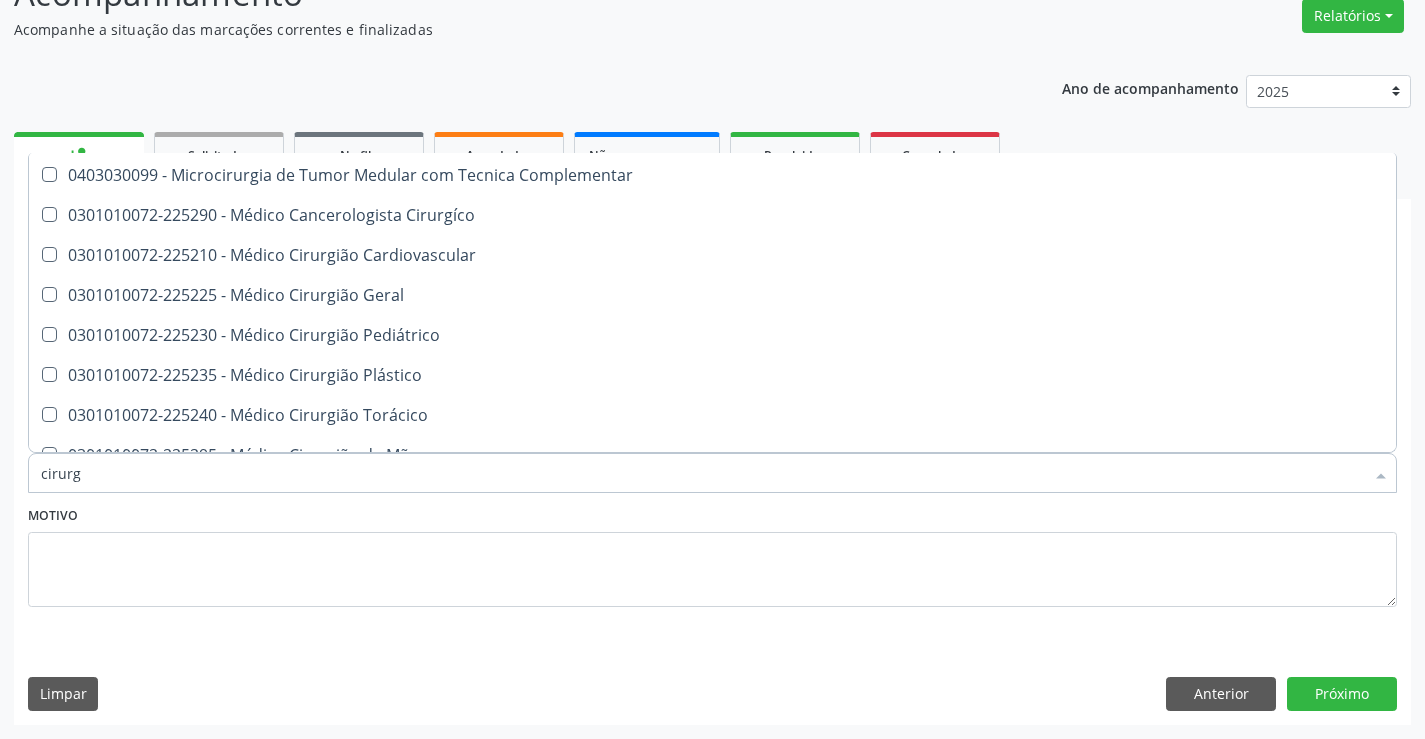 scroll, scrollTop: 3400, scrollLeft: 0, axis: vertical 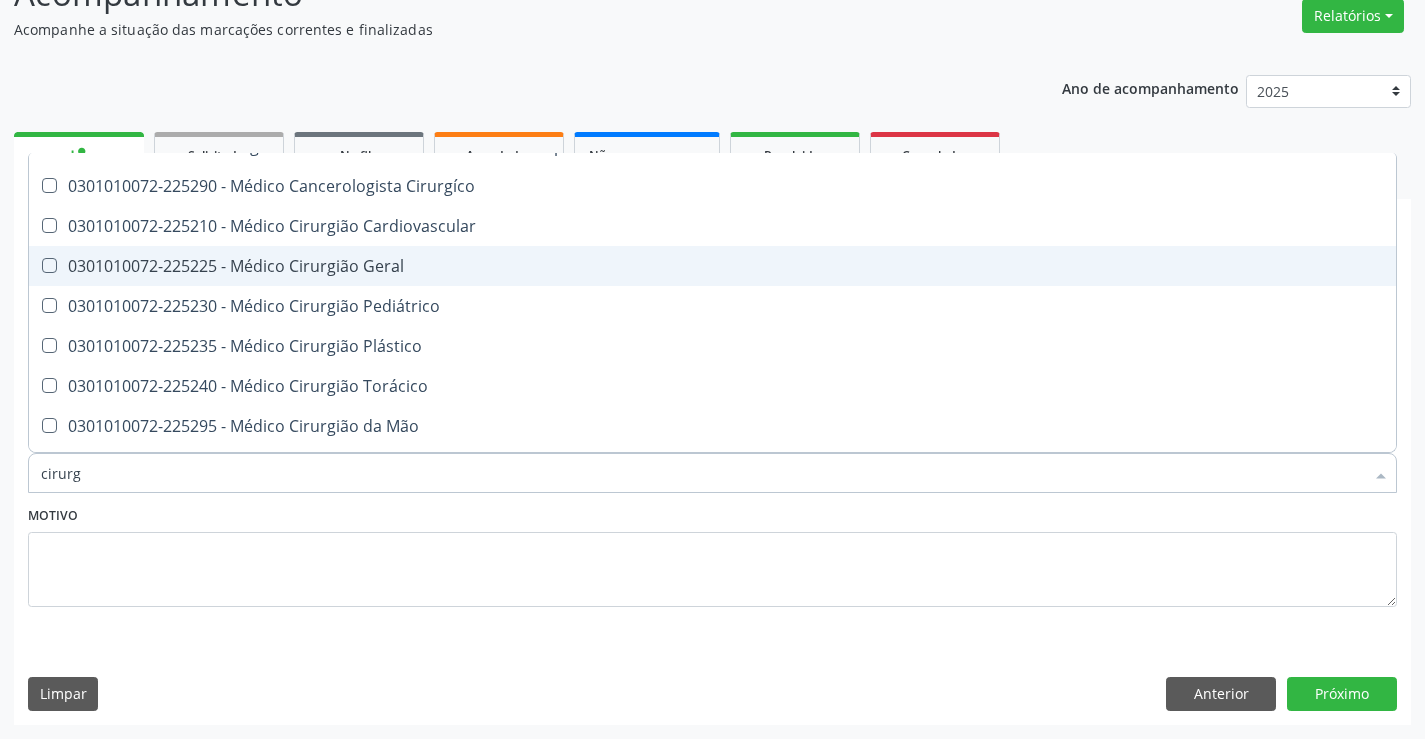 click on "0301010072-225225 - Médico Cirurgião Geral" at bounding box center (712, 266) 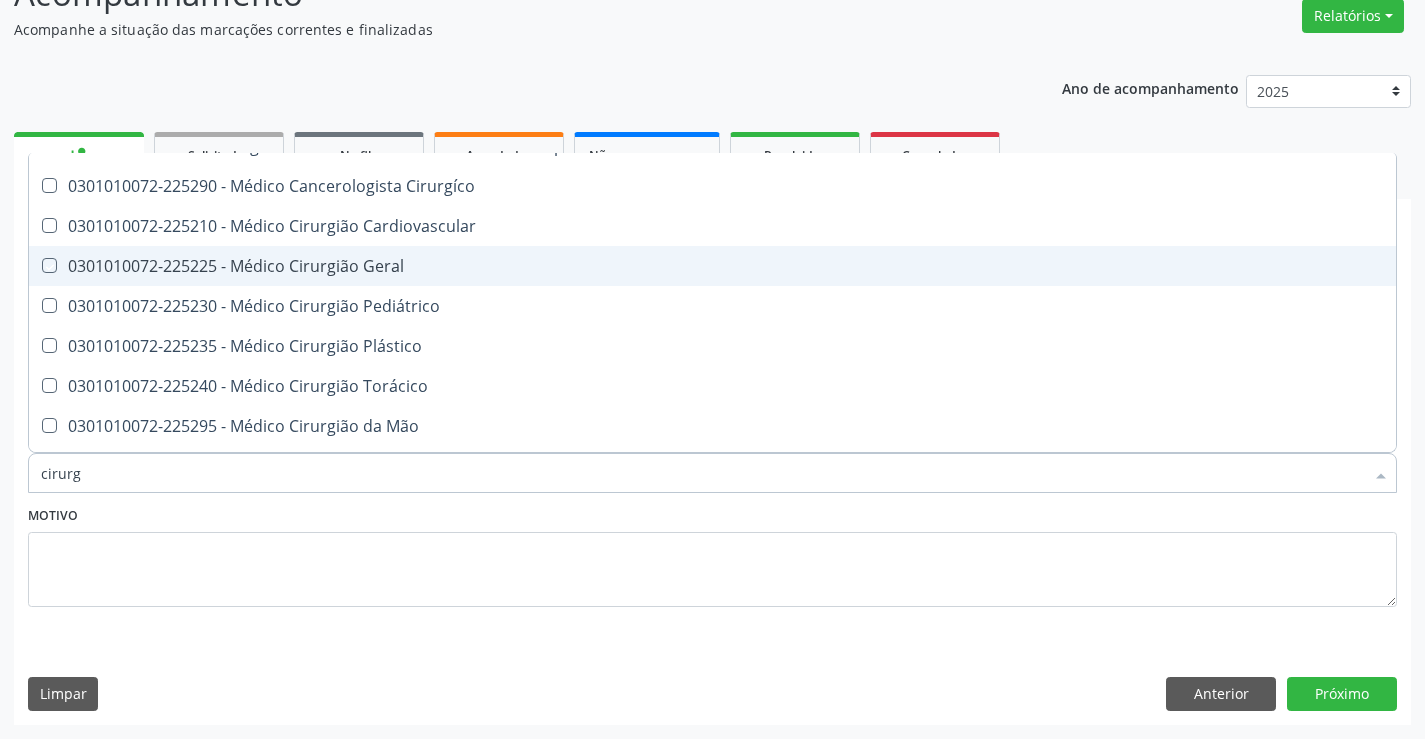 checkbox on "true" 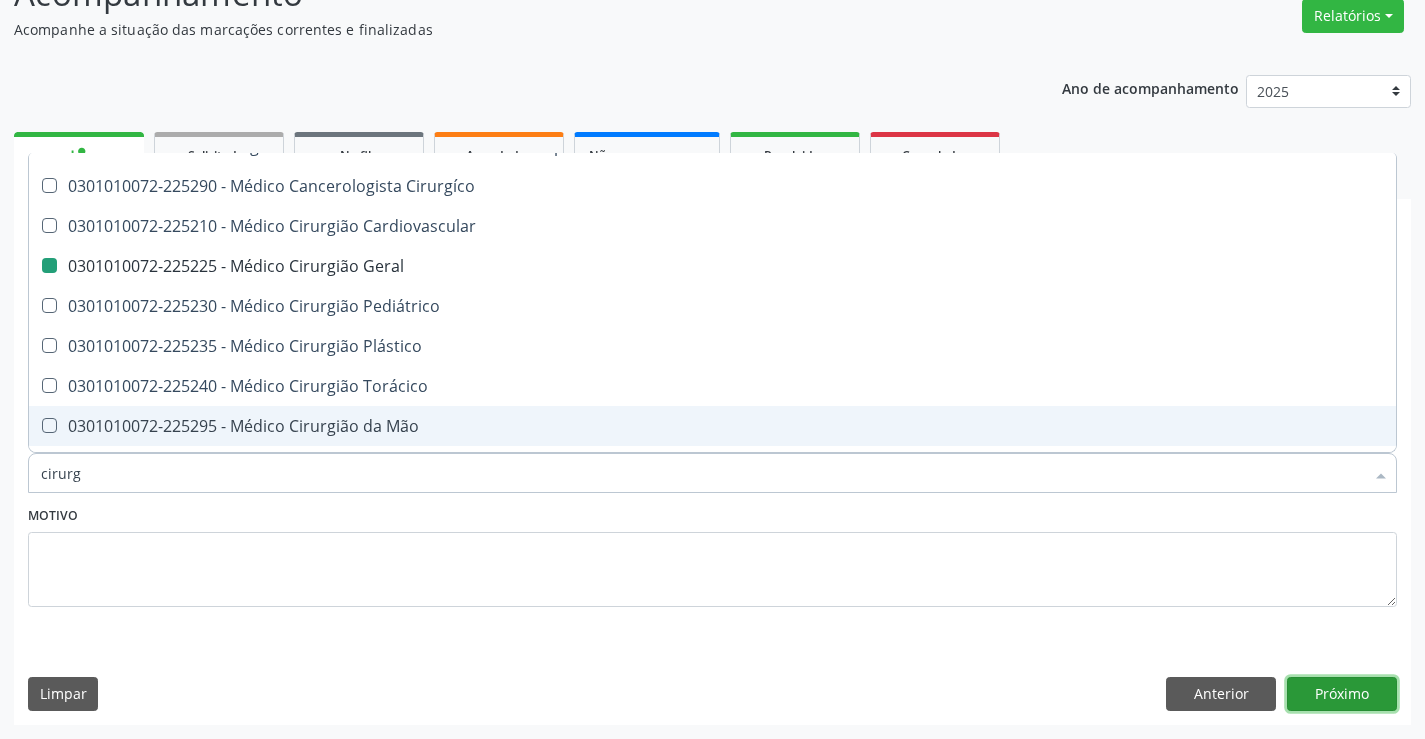 click on "Próximo" at bounding box center (1342, 694) 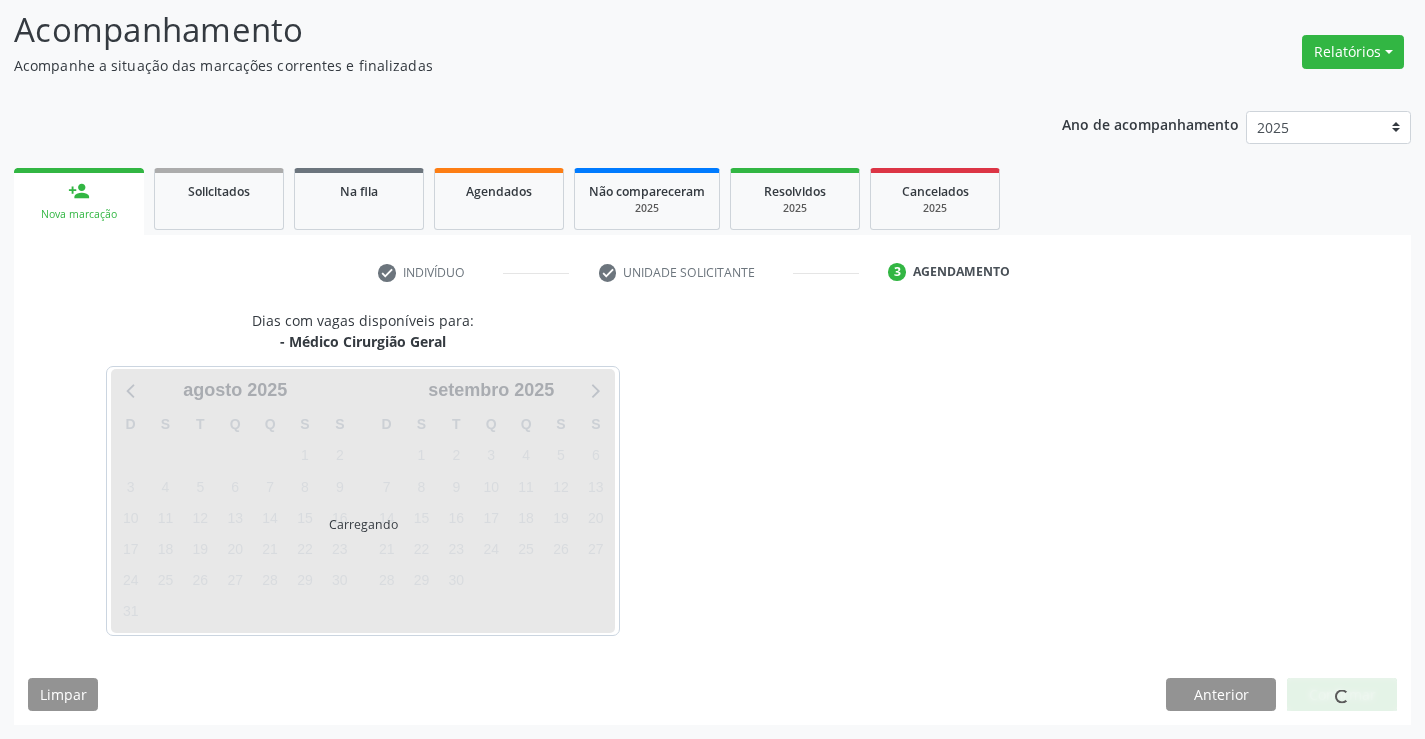 scroll, scrollTop: 131, scrollLeft: 0, axis: vertical 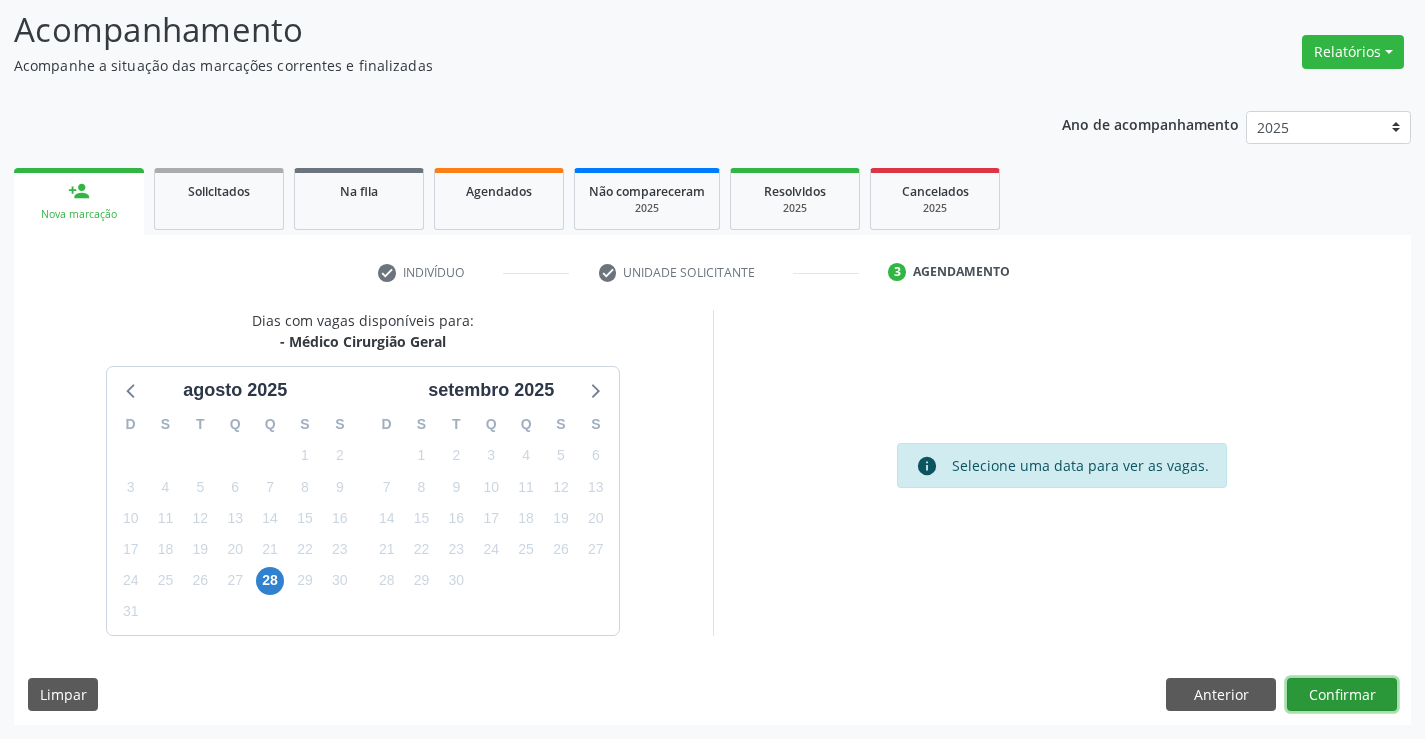click on "Confirmar" at bounding box center [1342, 695] 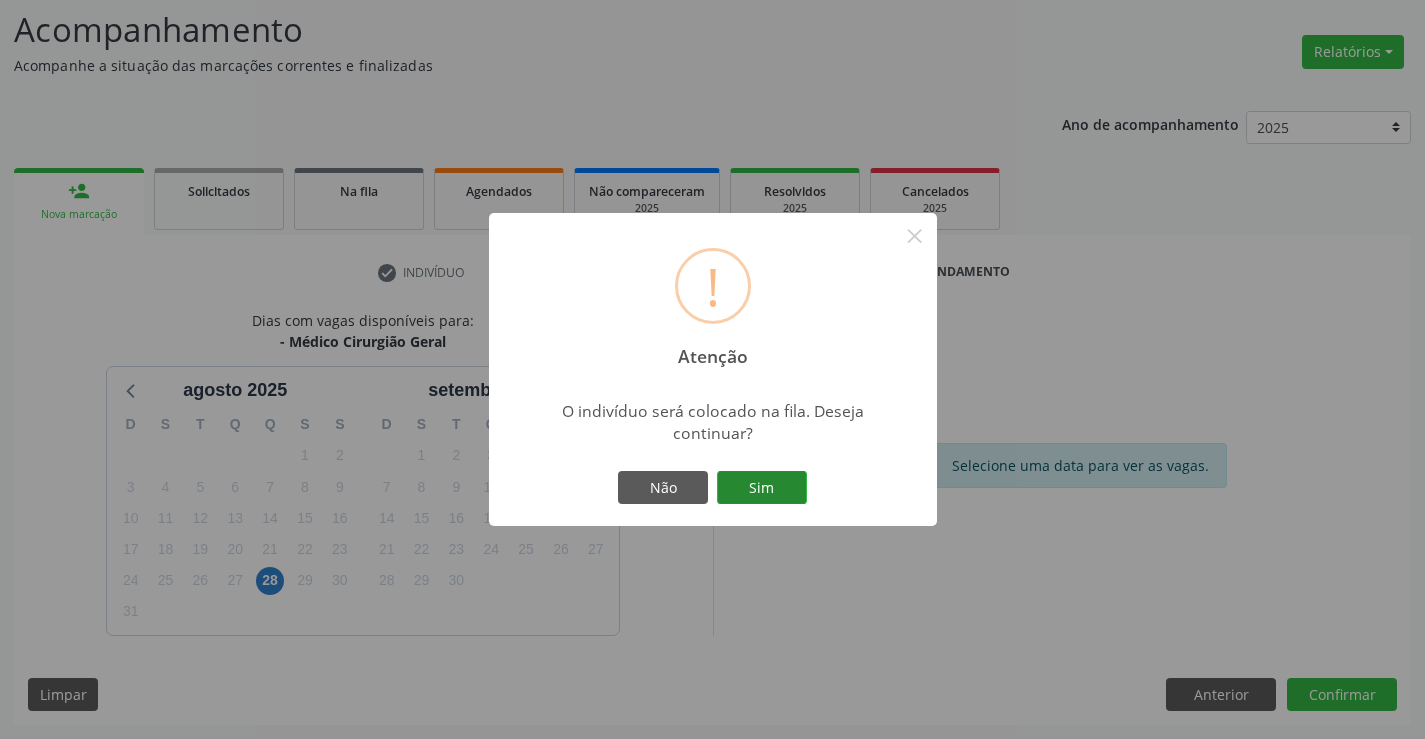 click on "Sim" at bounding box center [762, 488] 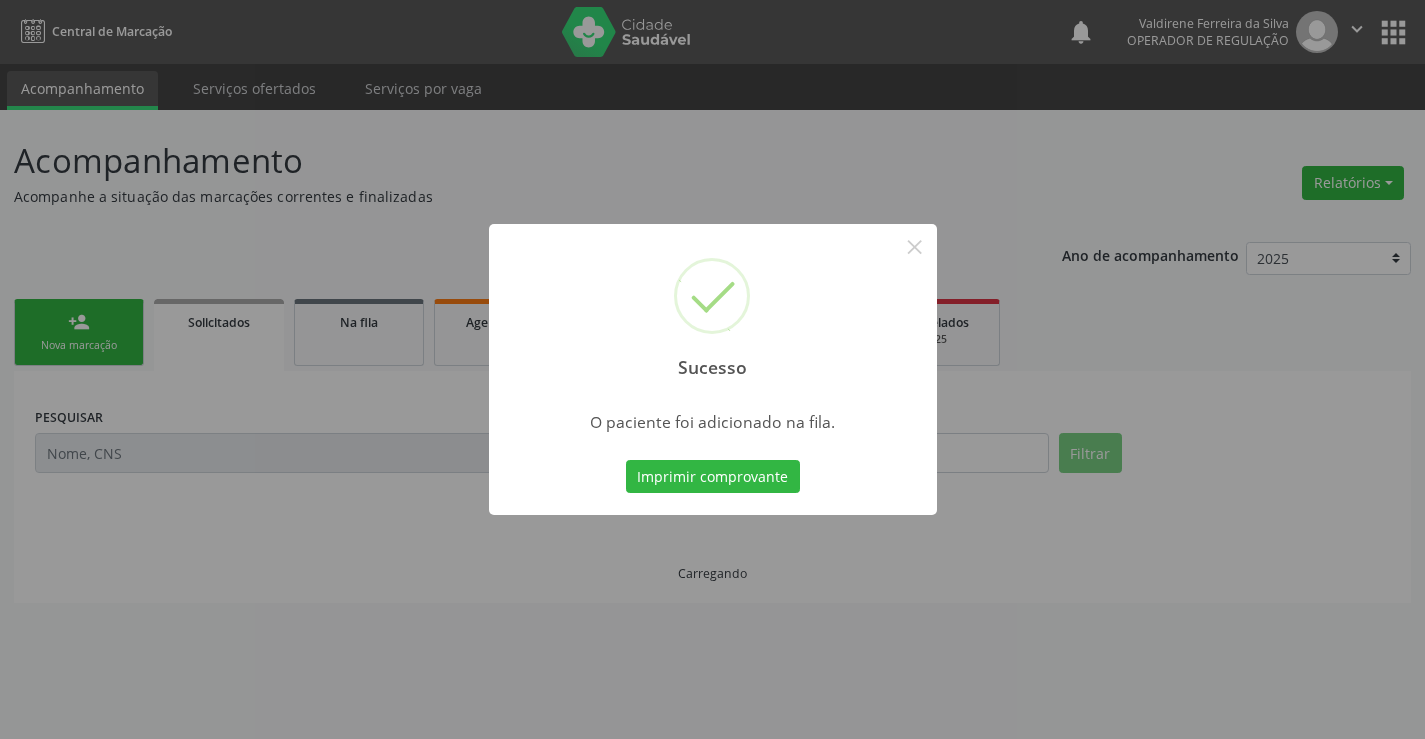 scroll, scrollTop: 0, scrollLeft: 0, axis: both 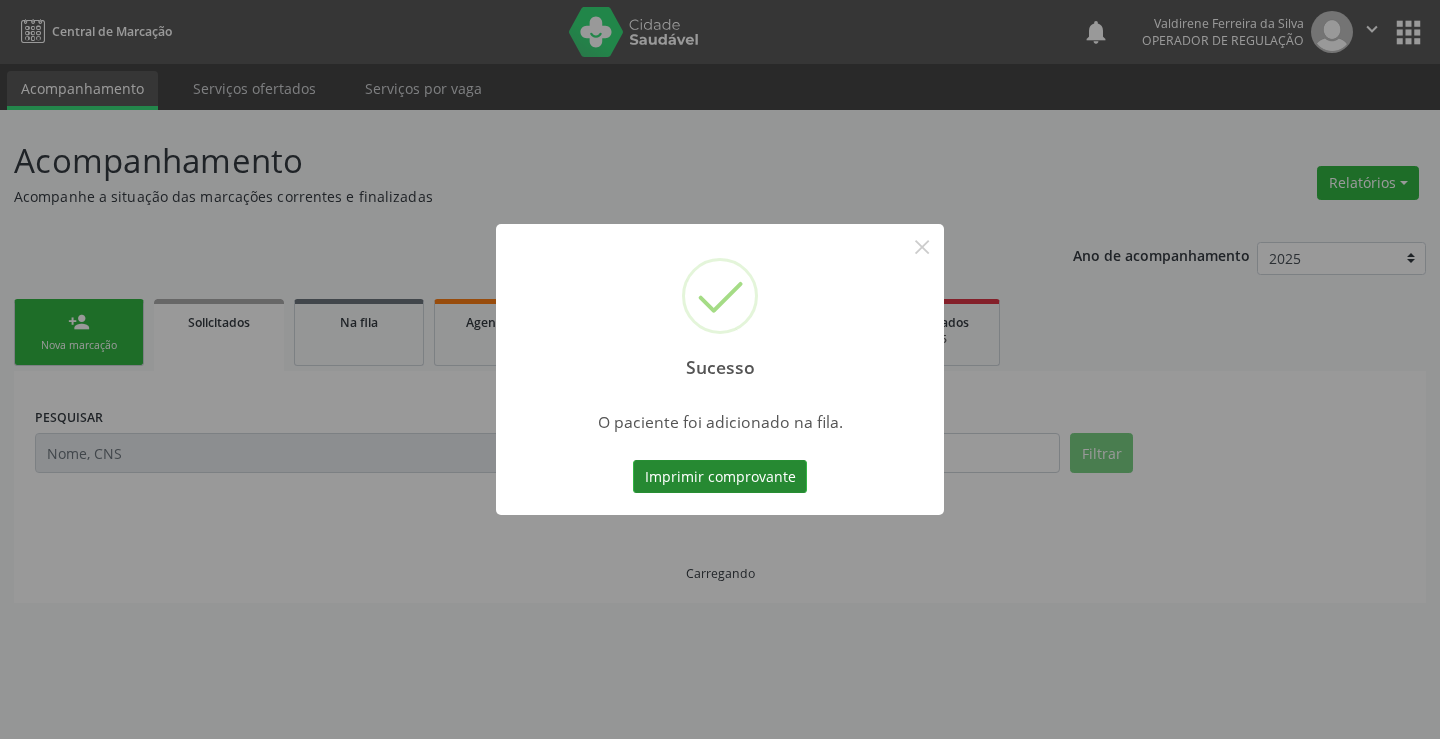 click on "Imprimir comprovante" at bounding box center (720, 477) 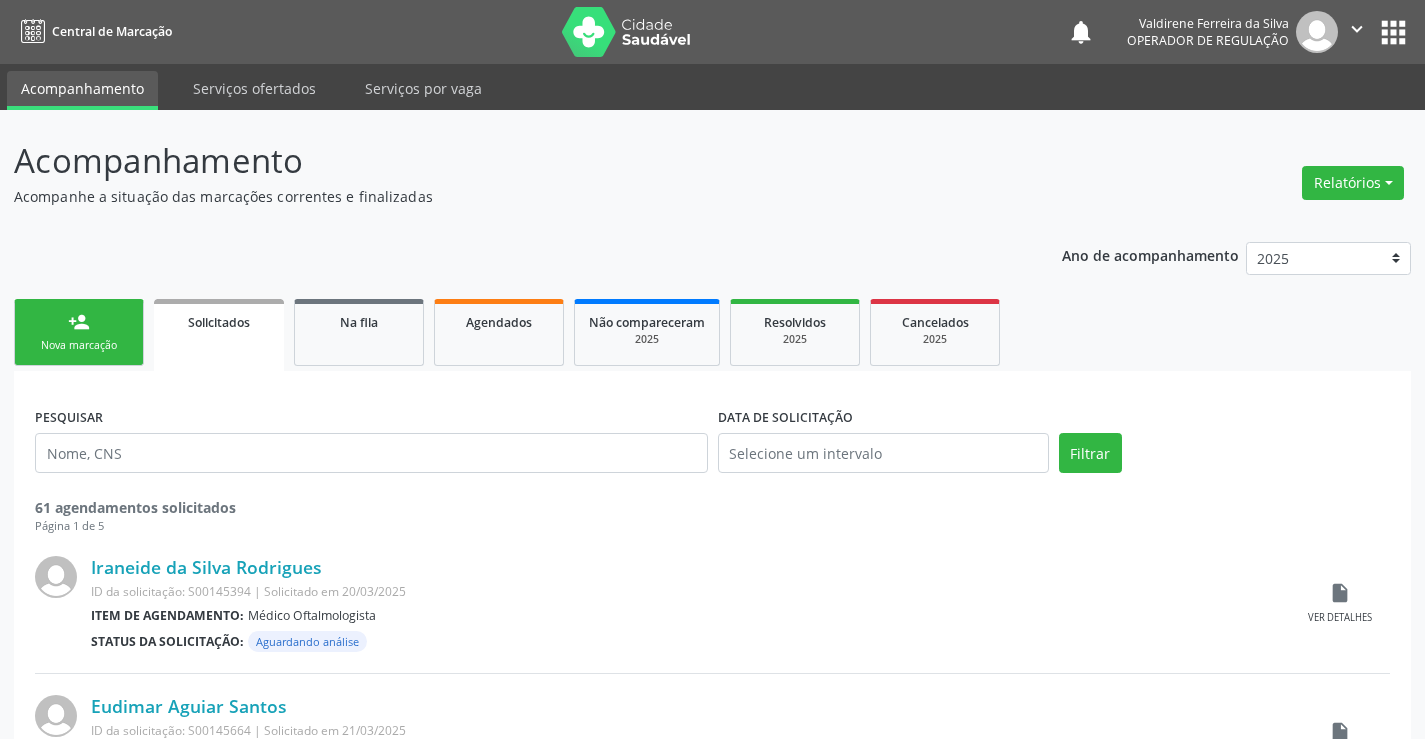 click on "person_add" at bounding box center [79, 322] 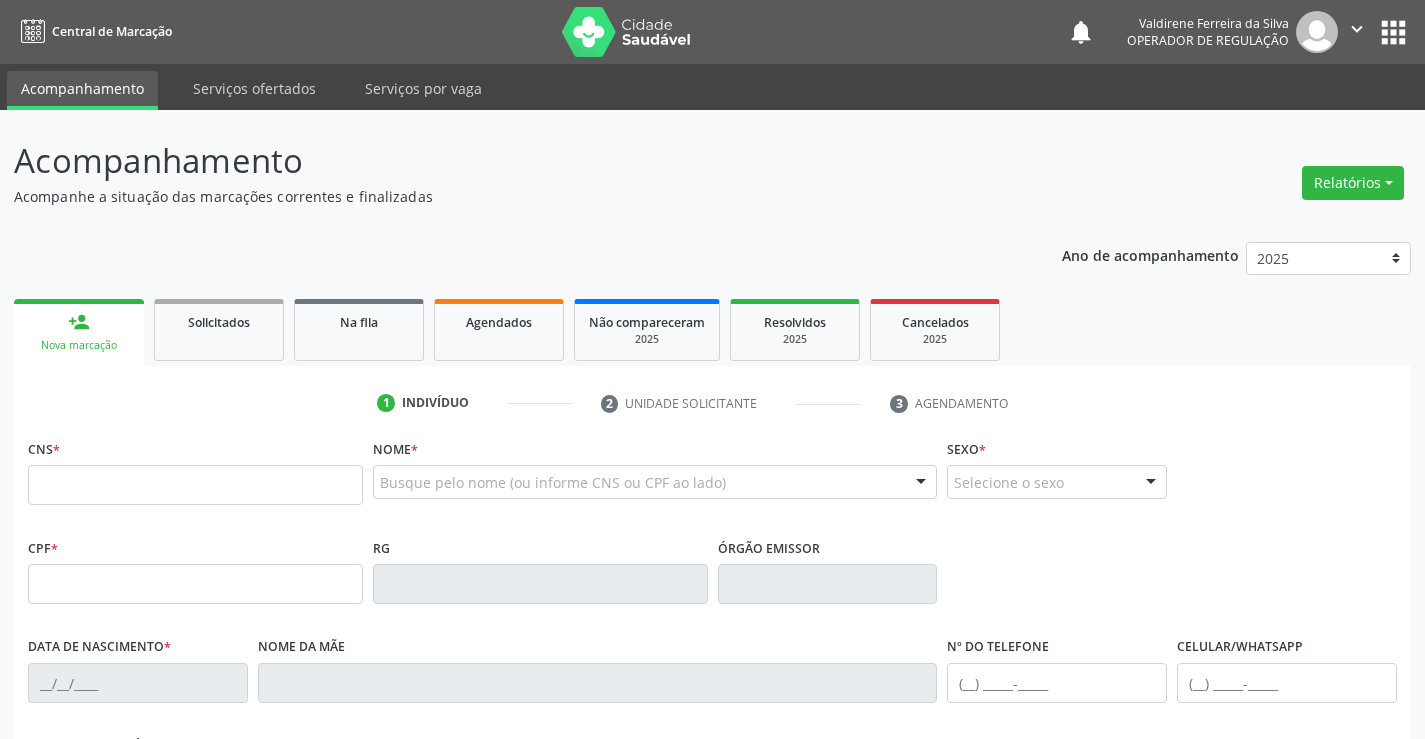 scroll, scrollTop: 0, scrollLeft: 0, axis: both 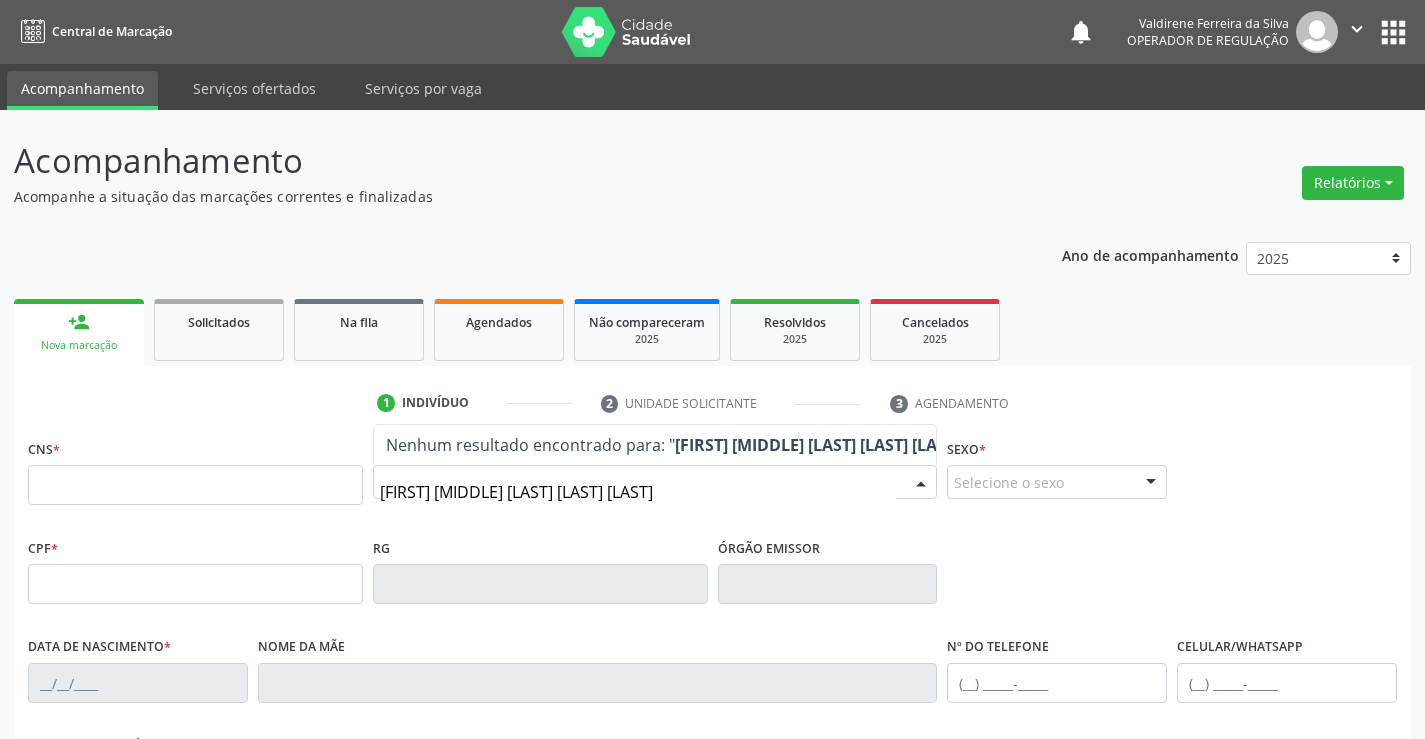 click on "ana laura carvalho curaça silva" at bounding box center (817, 445) 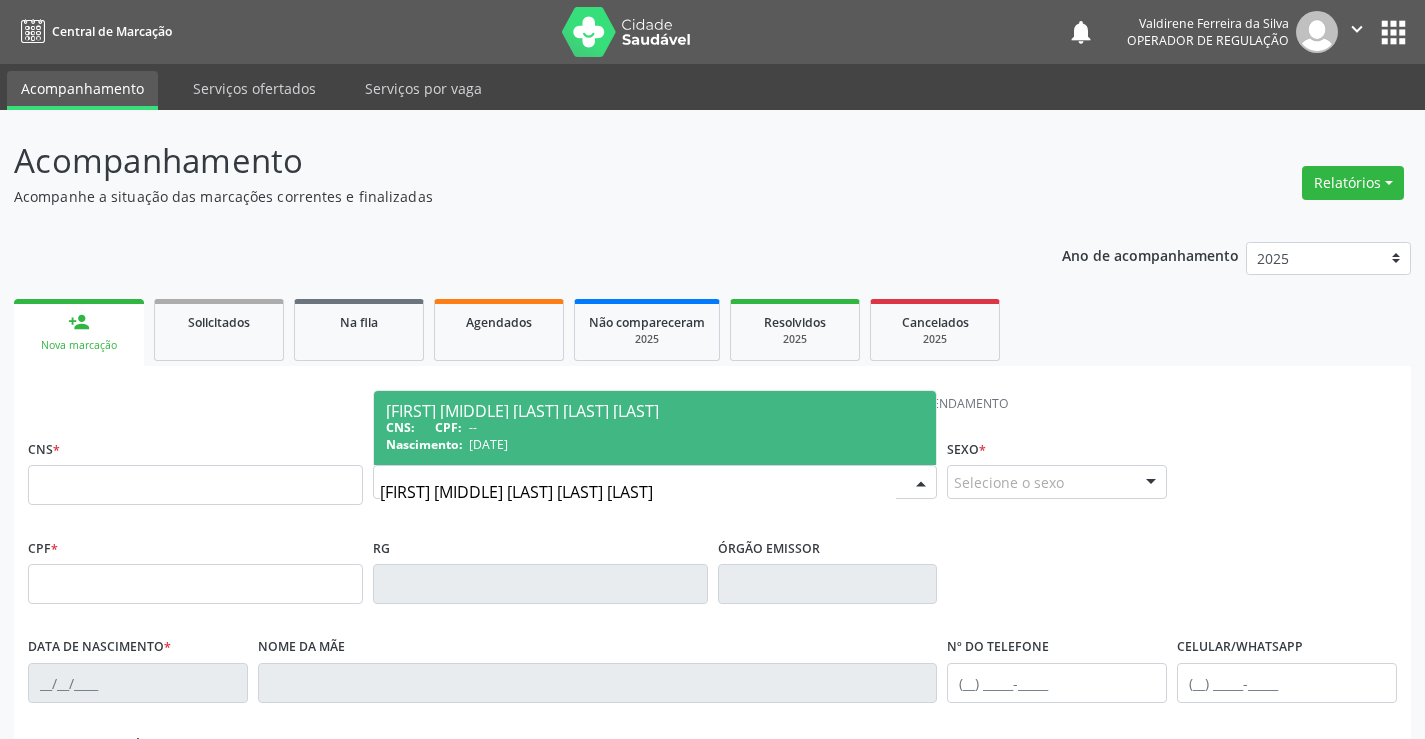 click on "Ana Laura Carvalho CuraÇa Silva" at bounding box center [655, 411] 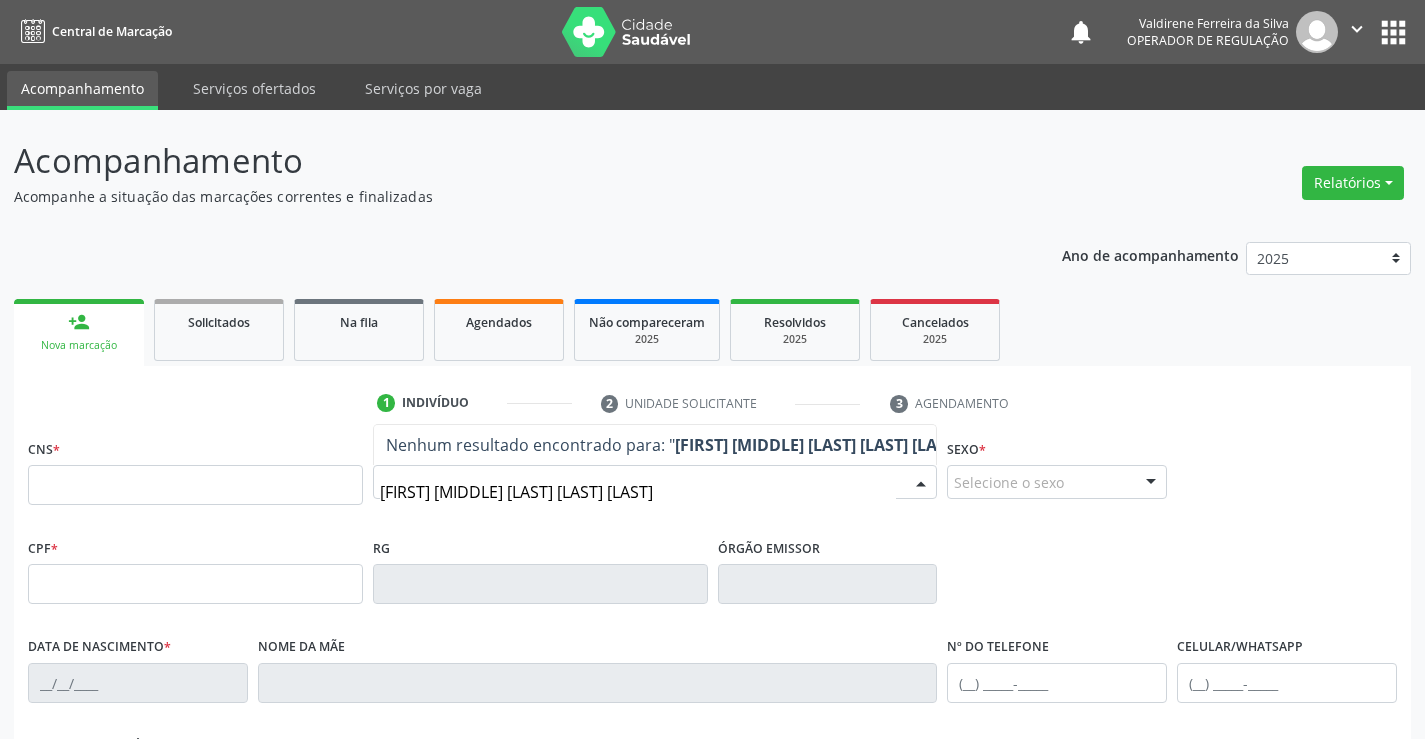 type on "ana laura carvalho curaça silva" 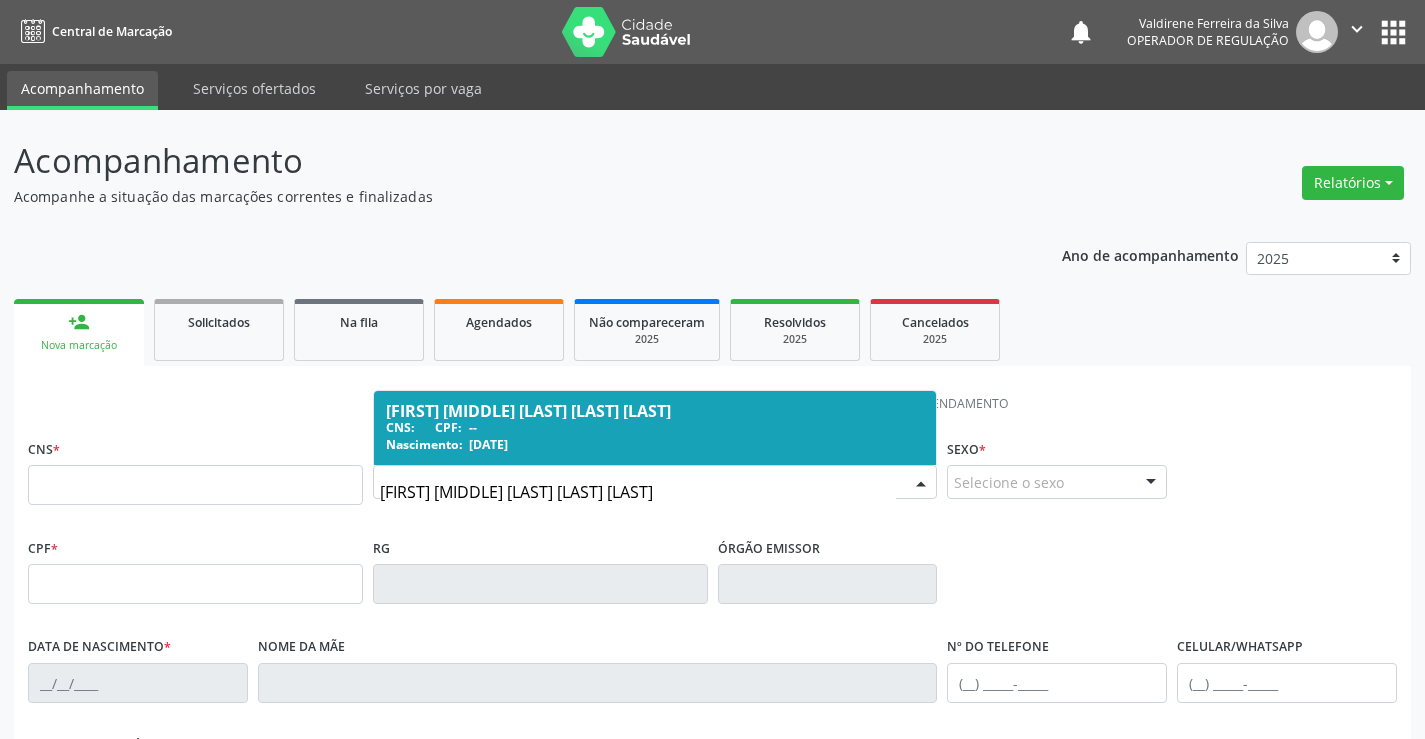 click on "CNS:
CPF:    --" at bounding box center [655, 427] 